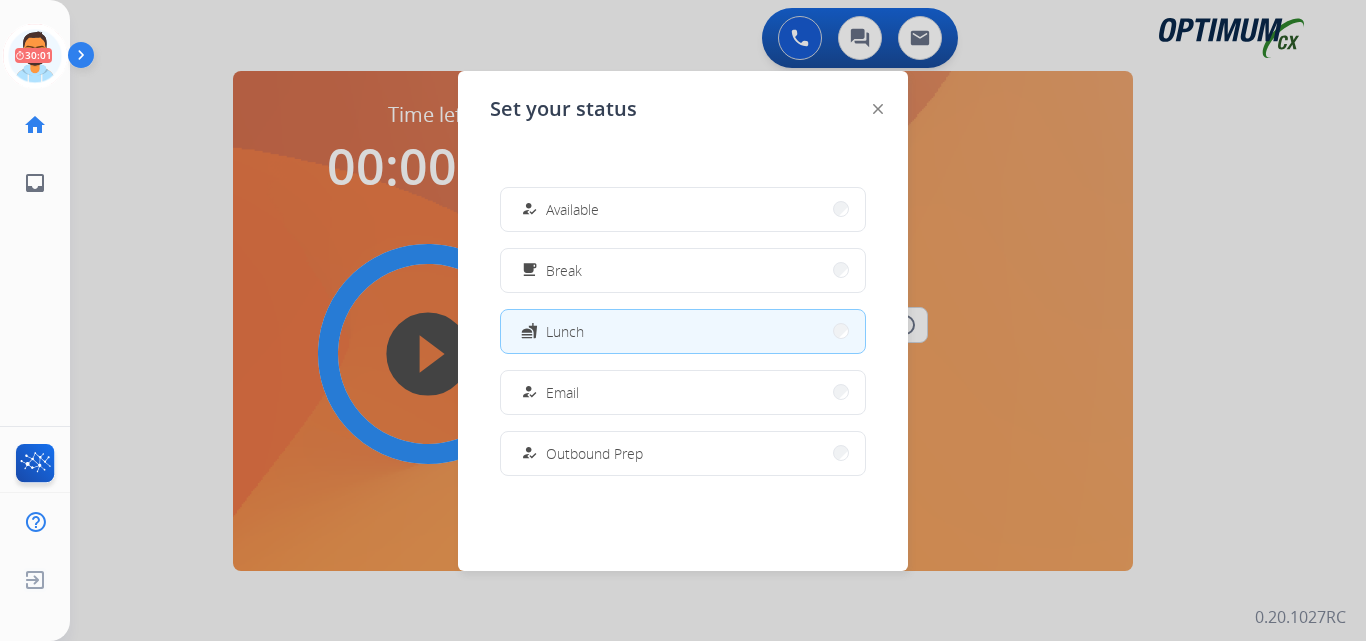 scroll, scrollTop: 0, scrollLeft: 0, axis: both 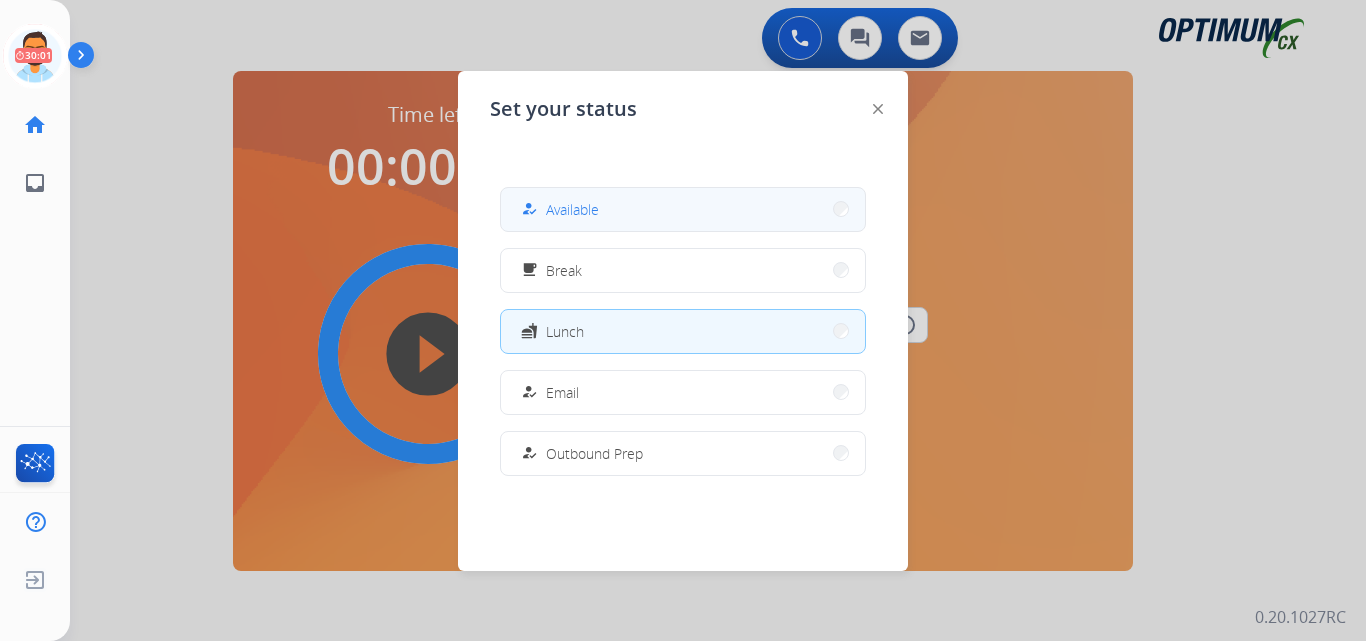click on "Available" at bounding box center [572, 209] 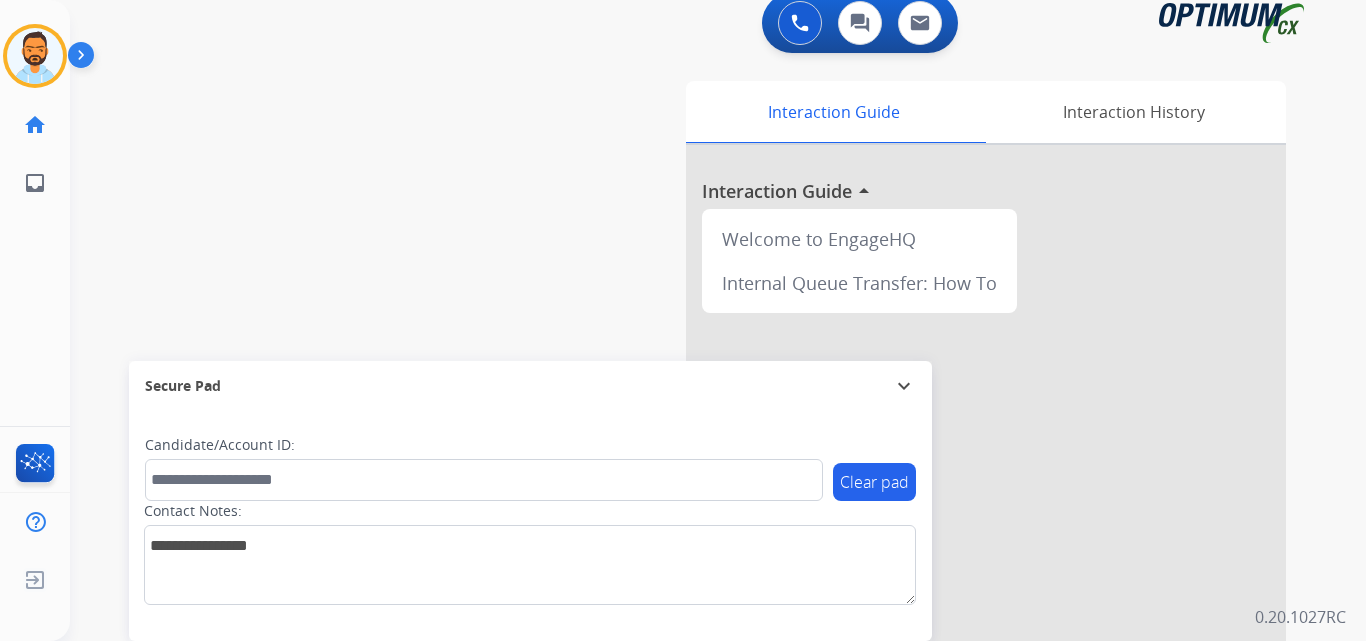 scroll, scrollTop: 0, scrollLeft: 0, axis: both 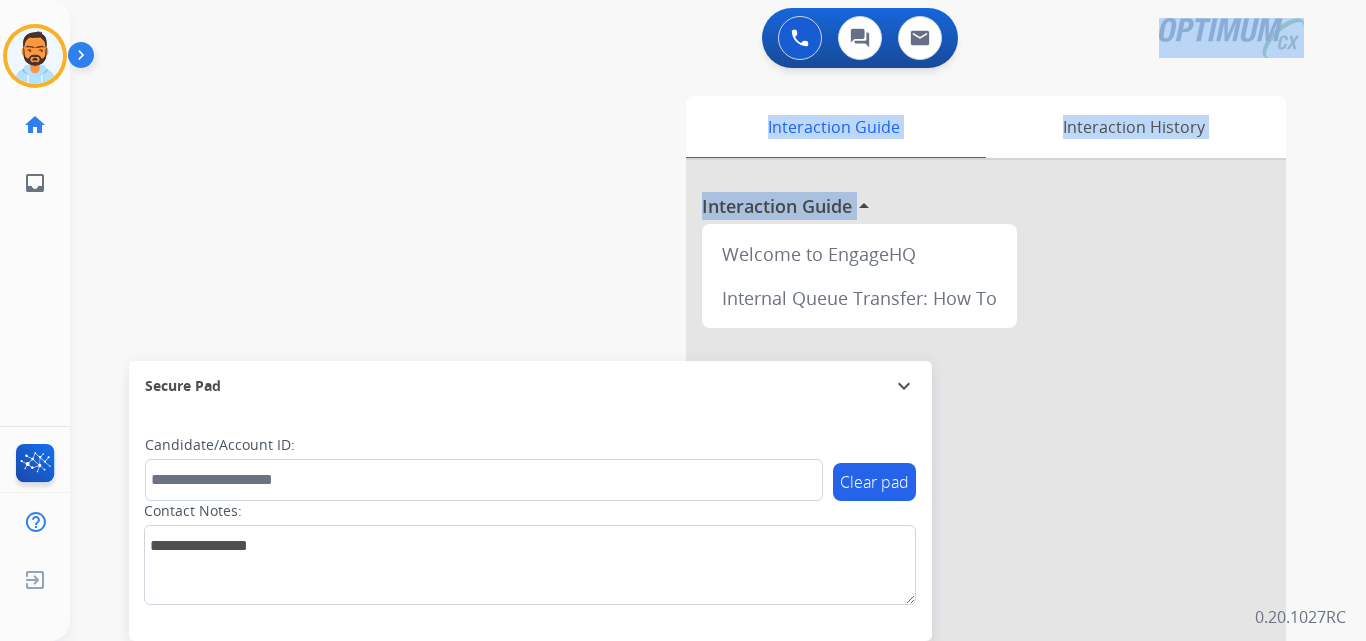 drag, startPoint x: 1365, startPoint y: 611, endPoint x: 1331, endPoint y: -63, distance: 674.857 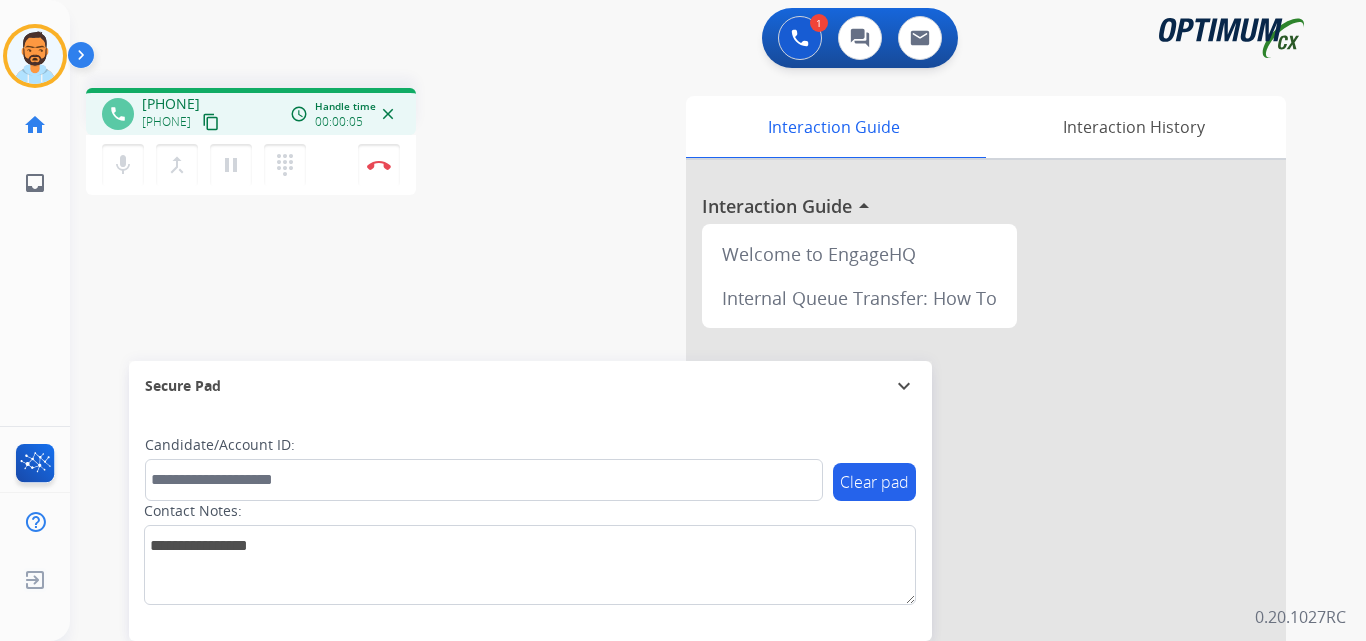 click on "content_copy" at bounding box center [211, 122] 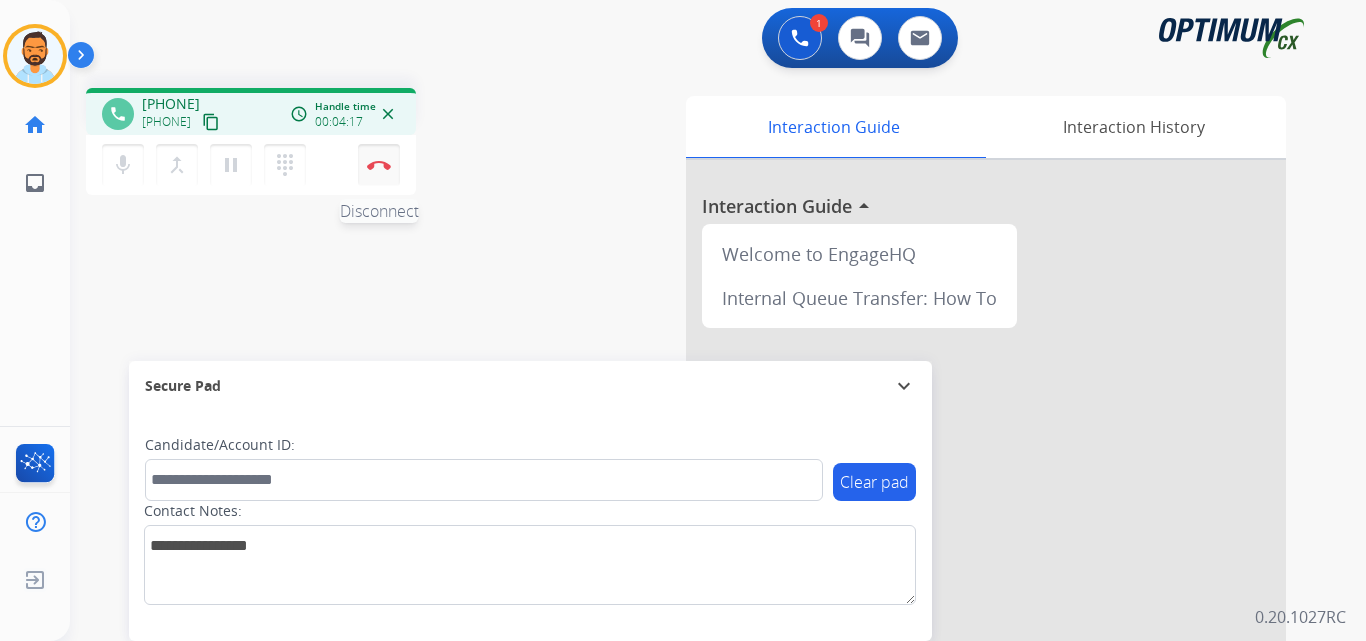click on "Disconnect" at bounding box center (379, 165) 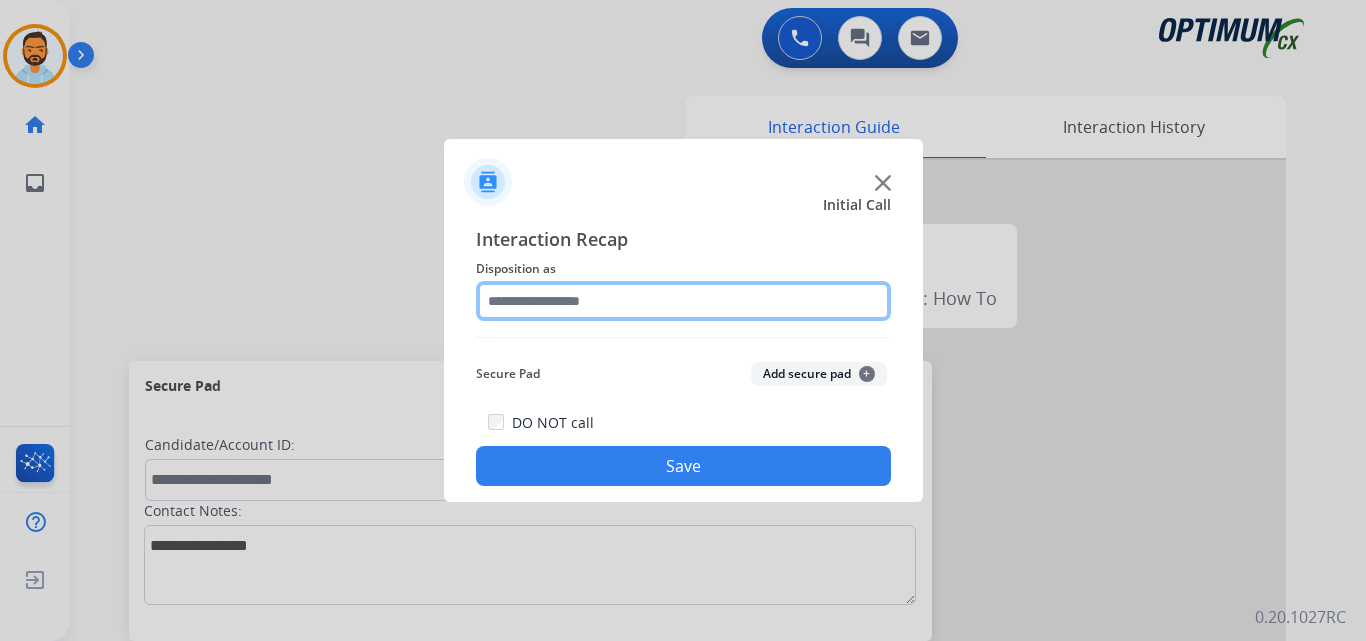 click 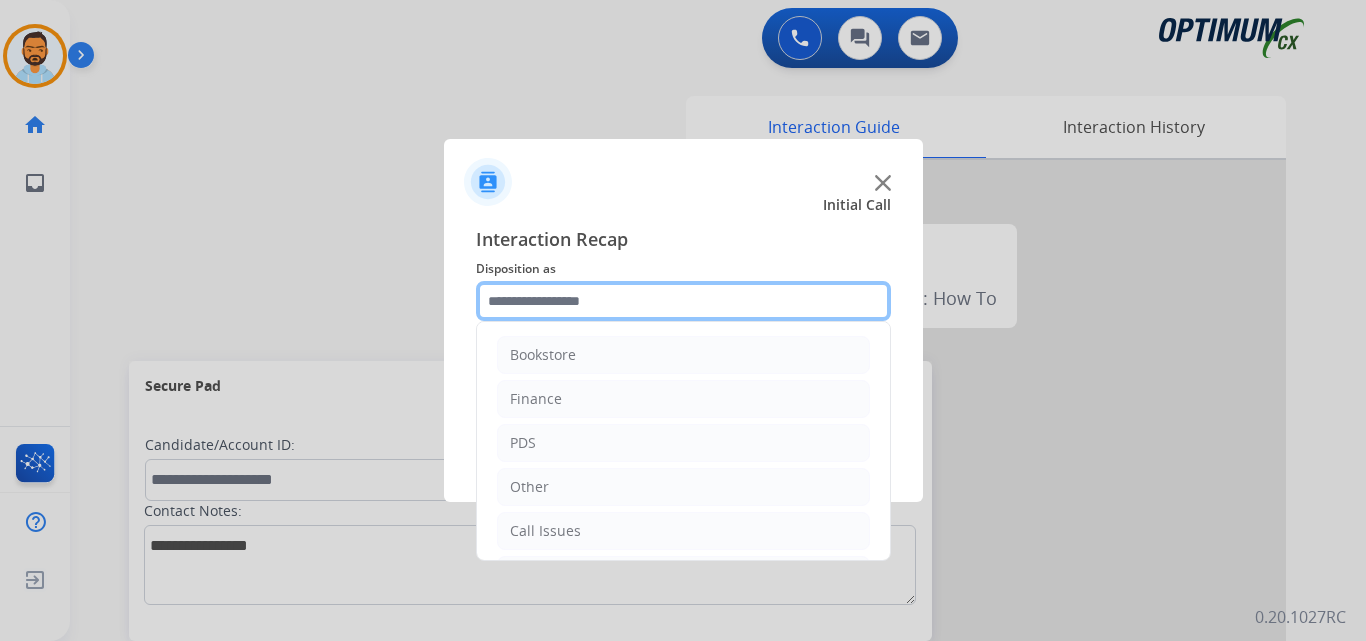scroll, scrollTop: 136, scrollLeft: 0, axis: vertical 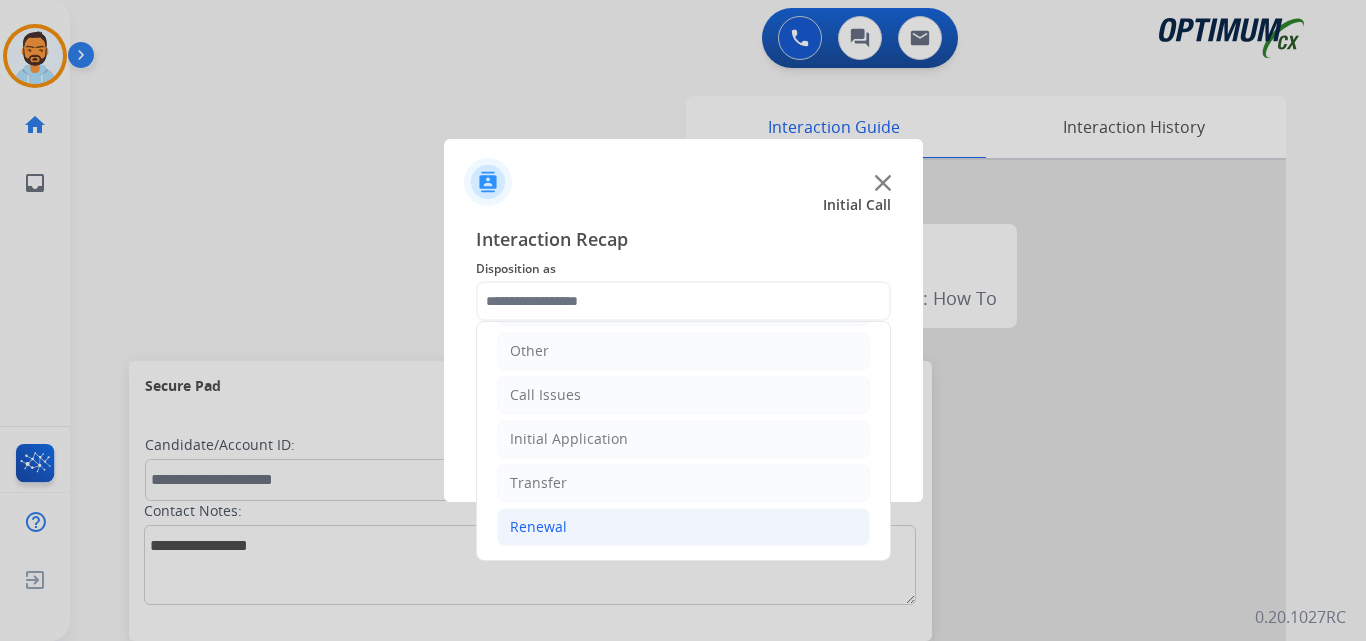 click on "Renewal" 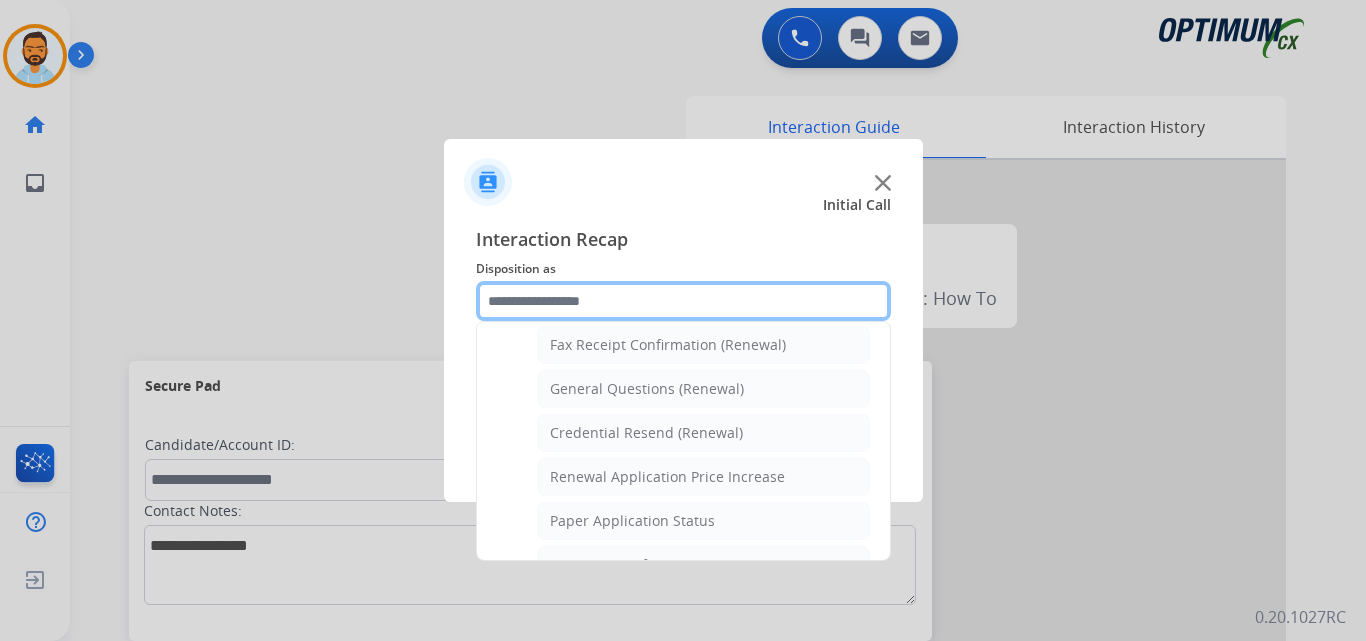 scroll, scrollTop: 570, scrollLeft: 0, axis: vertical 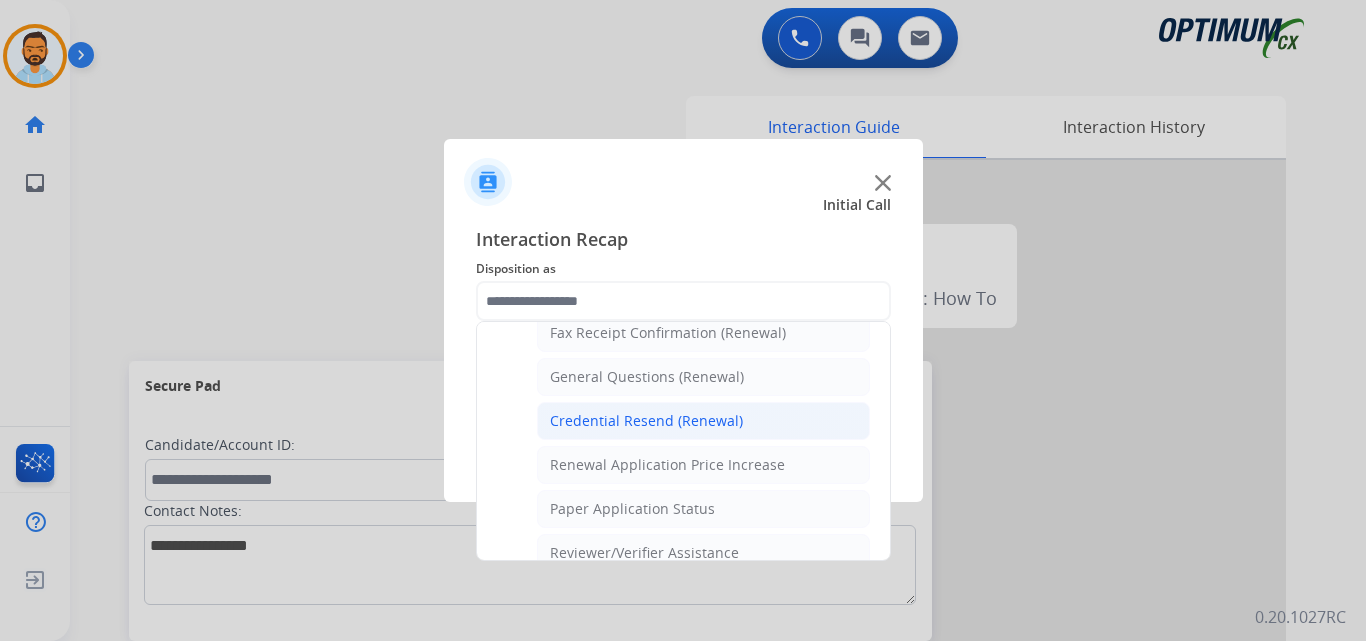 click on "Credential Resend (Renewal)" 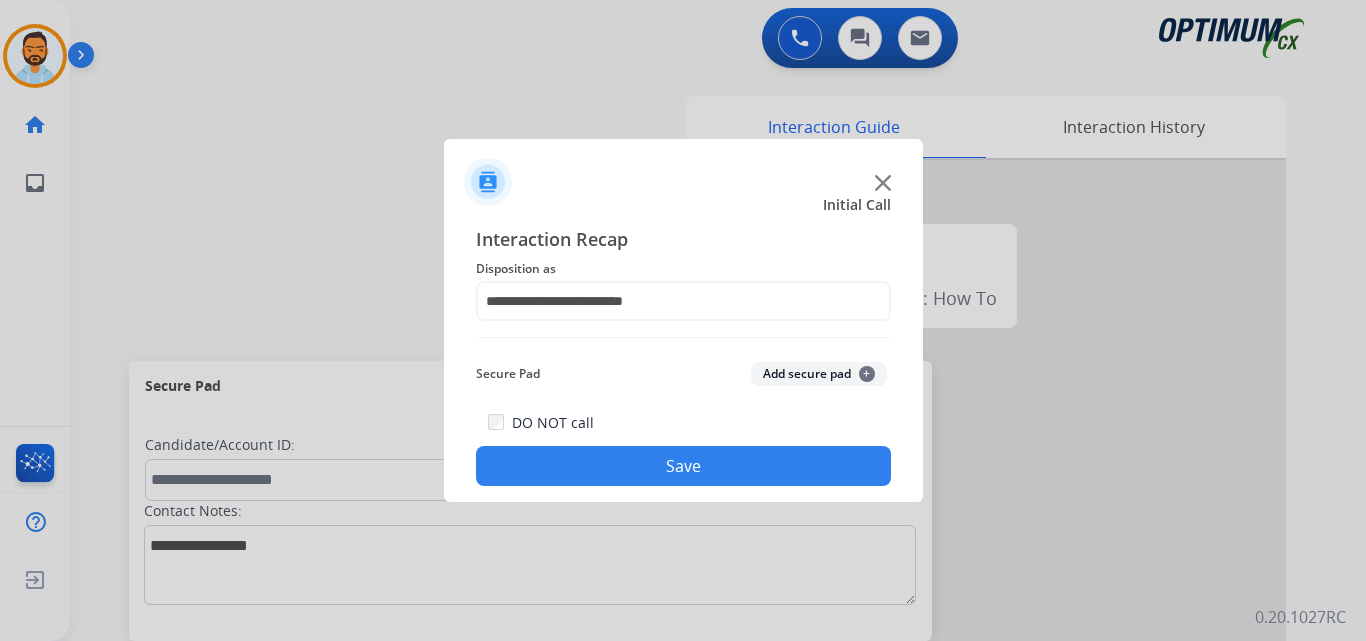 click on "Save" 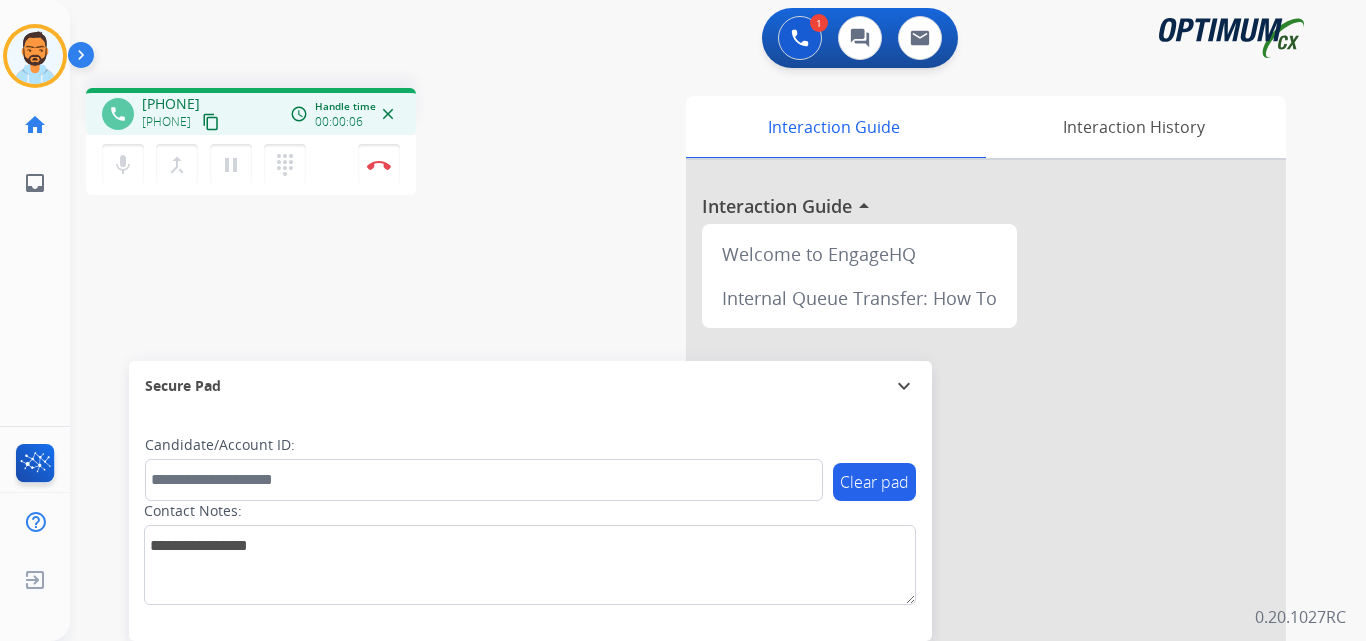 click on "content_copy" at bounding box center [211, 122] 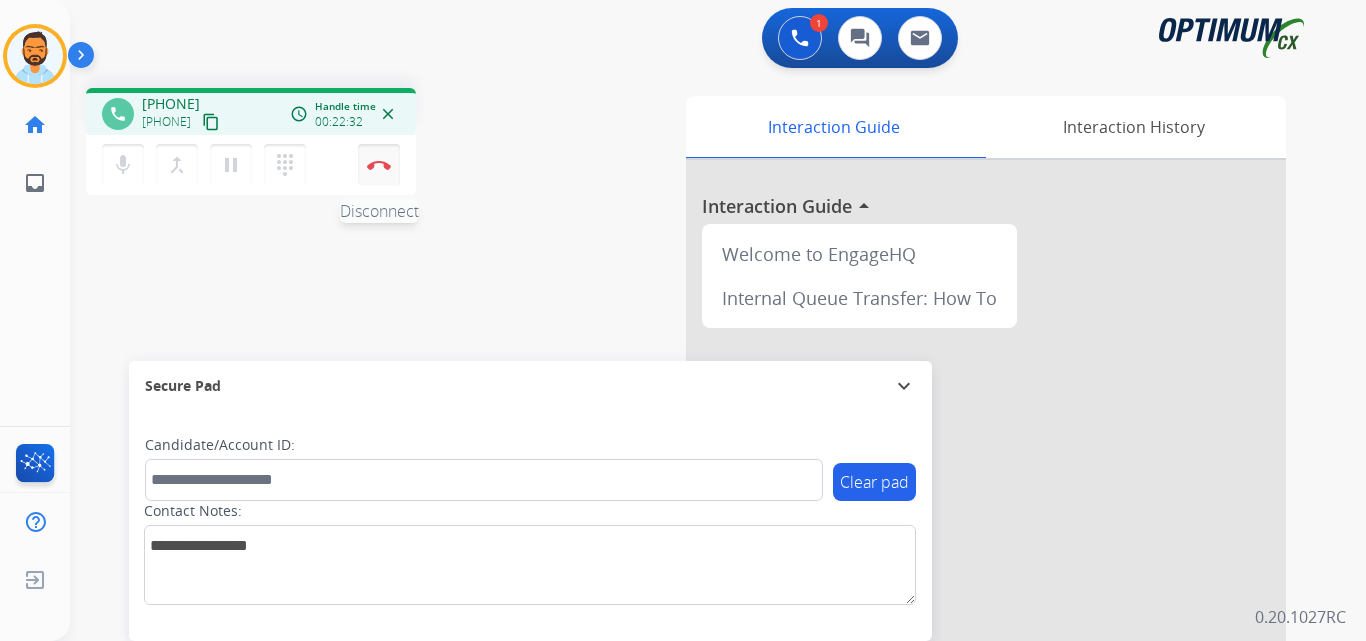 click at bounding box center [379, 165] 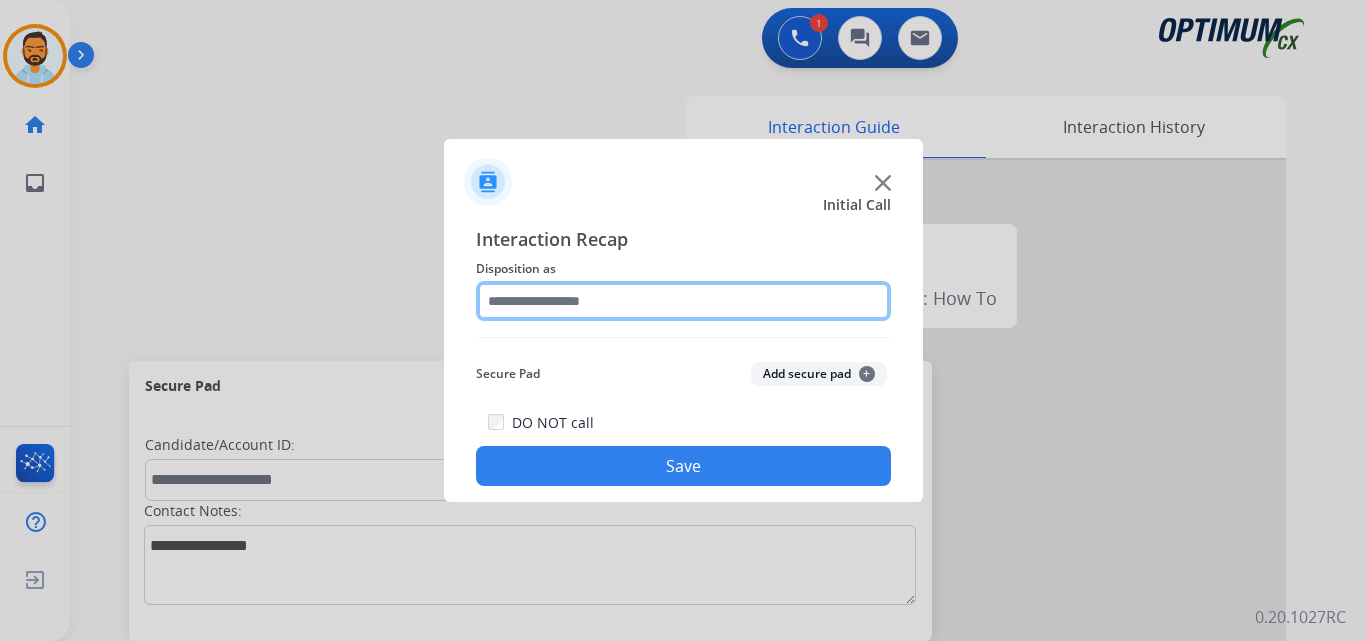 click 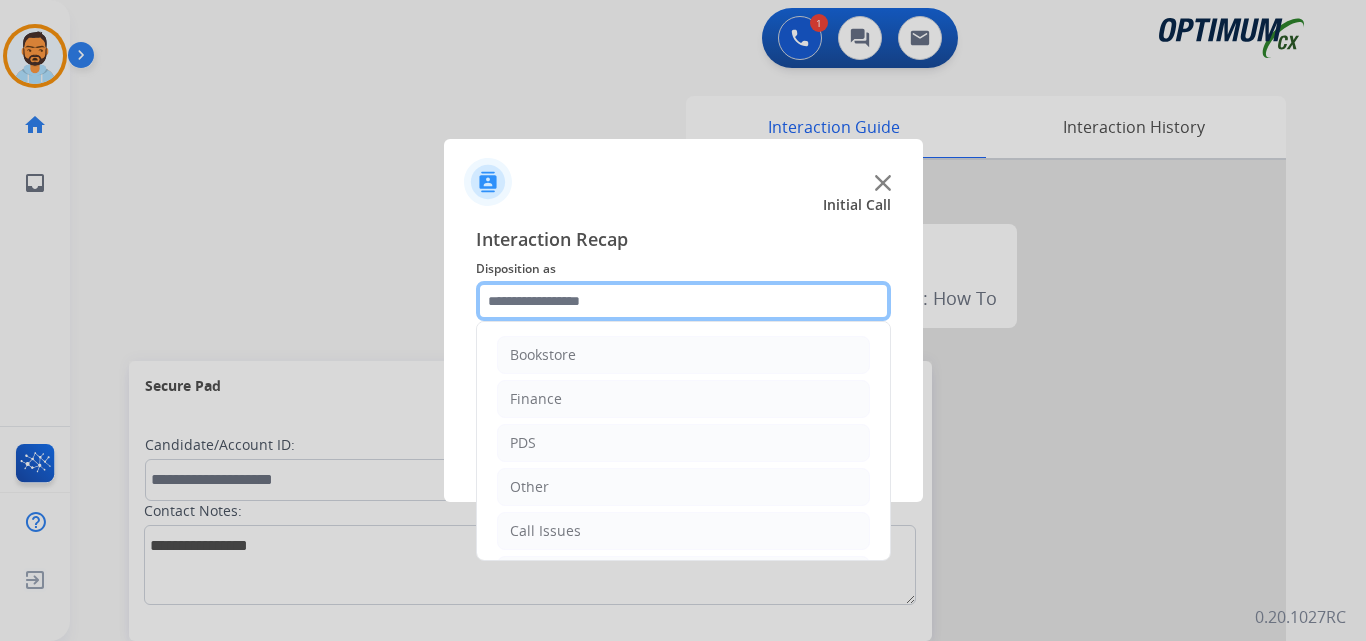 scroll, scrollTop: 136, scrollLeft: 0, axis: vertical 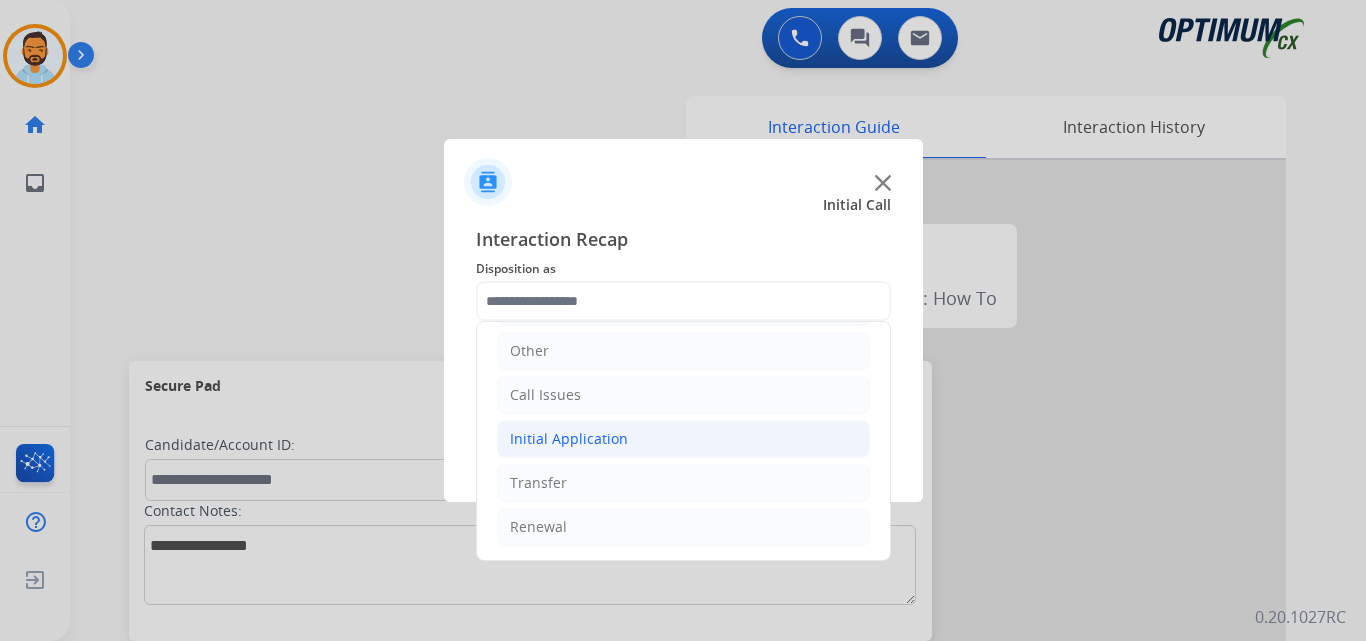 click on "Initial Application" 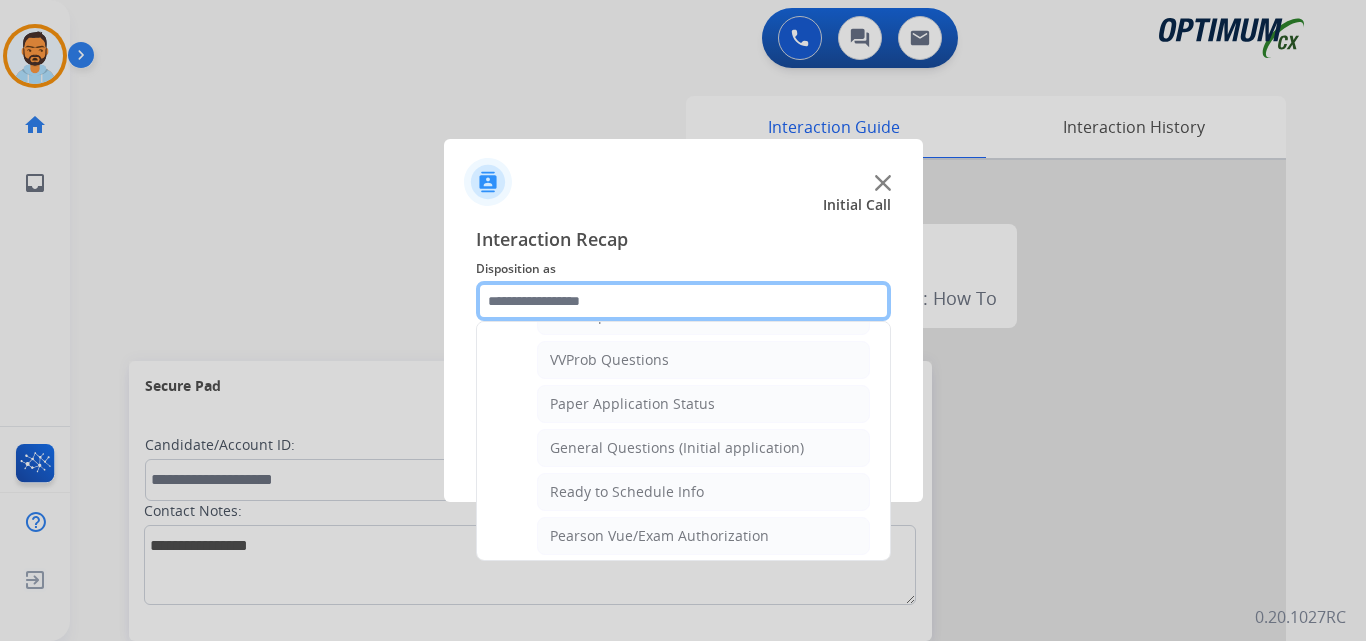 scroll, scrollTop: 1072, scrollLeft: 0, axis: vertical 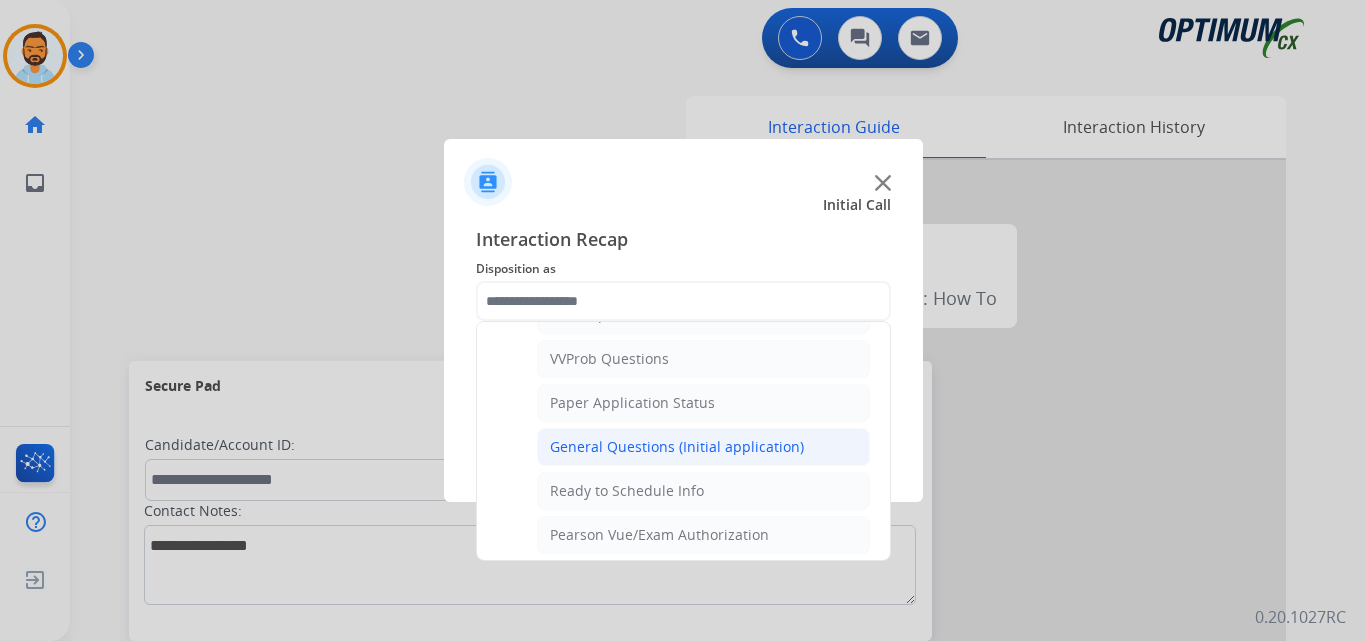click on "General Questions (Initial application)" 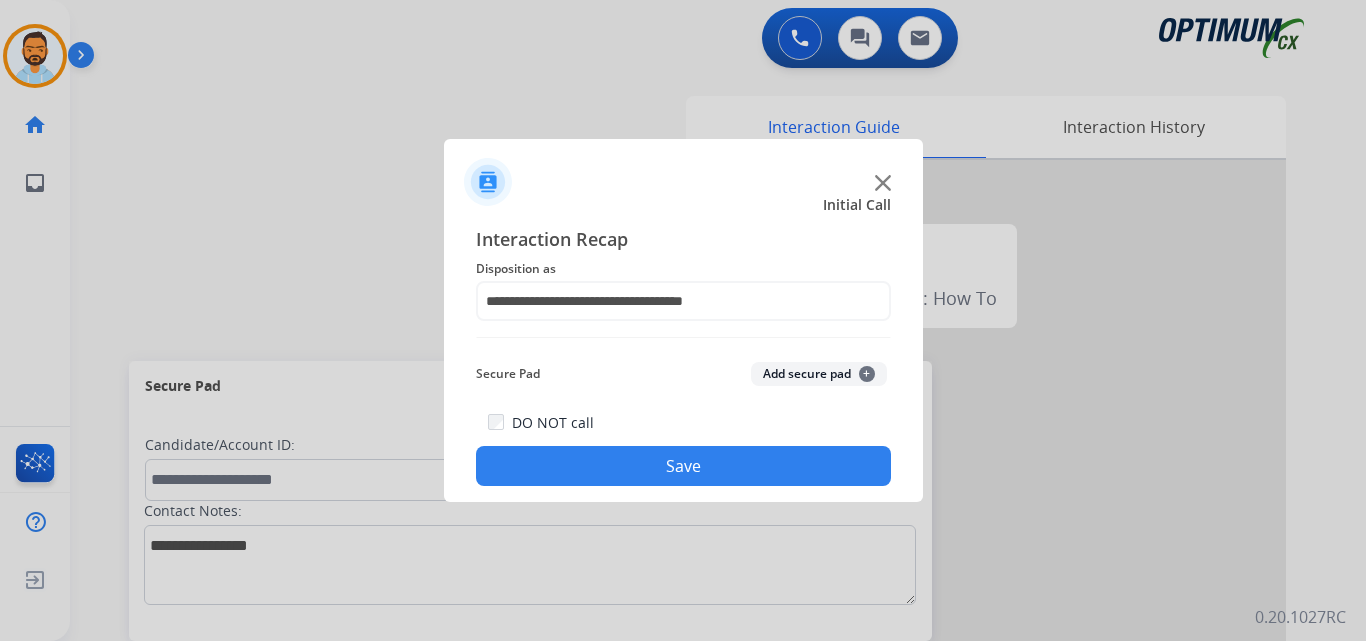 click on "Save" 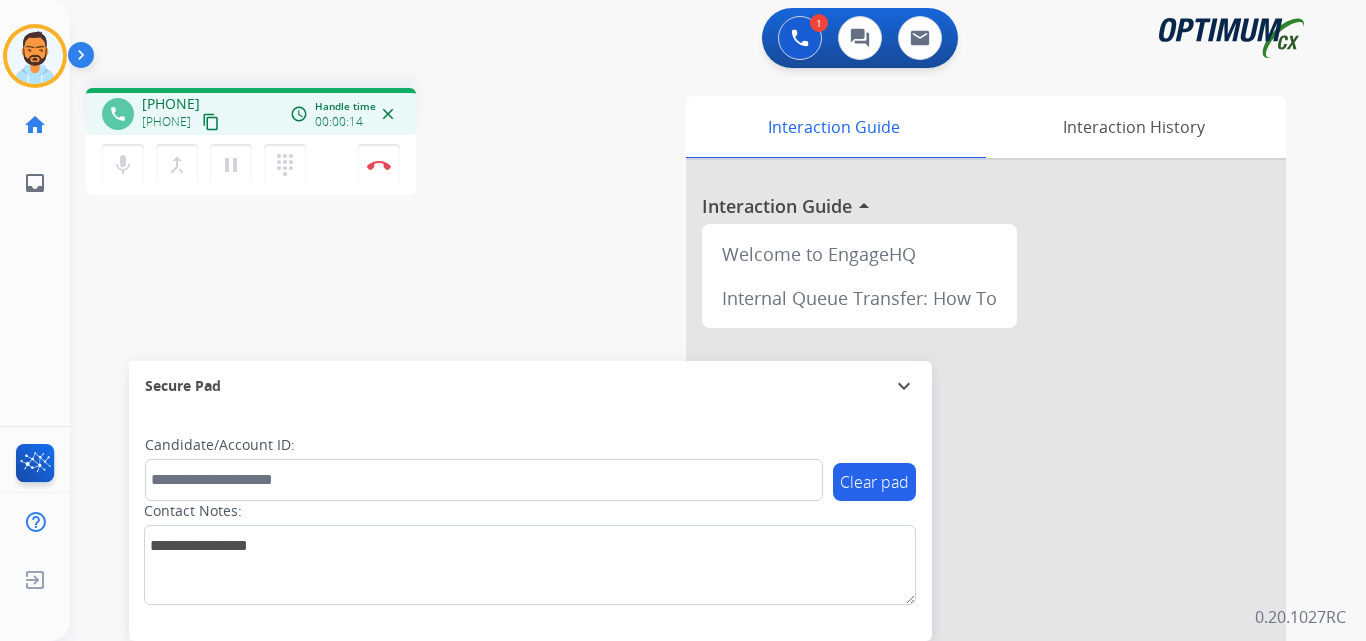 click on "[PHONE] [PHONE] content_copy" at bounding box center (182, 114) 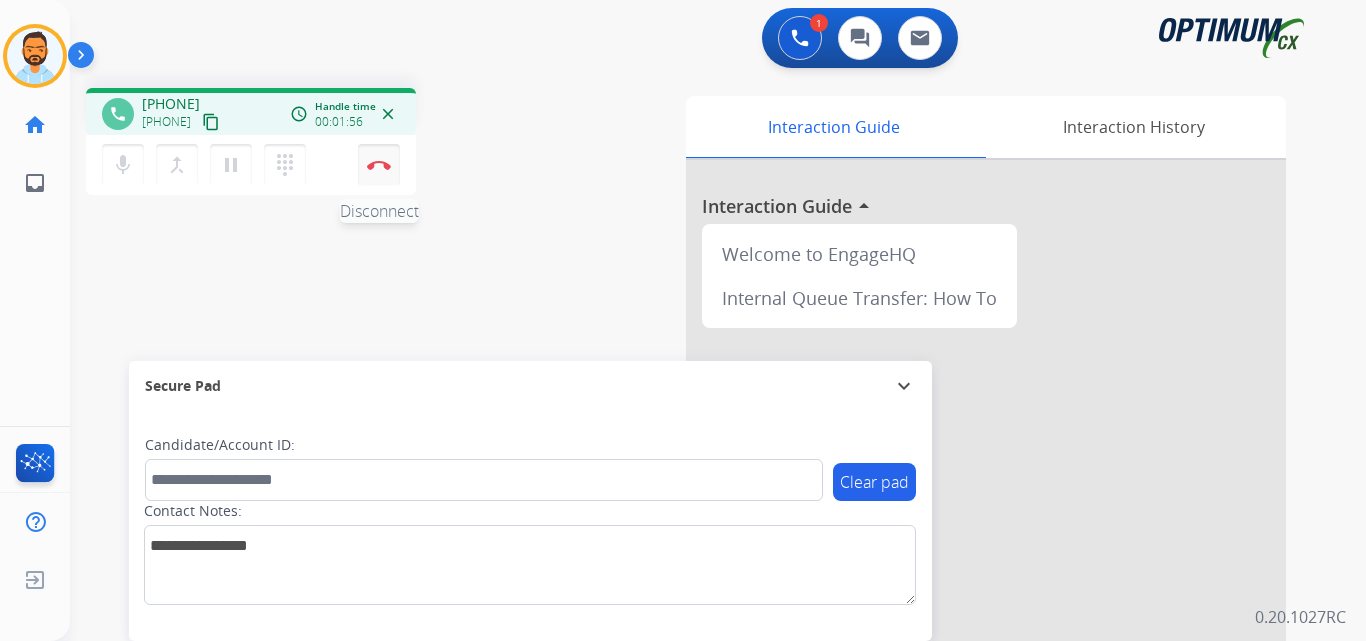 click on "Disconnect" at bounding box center [379, 165] 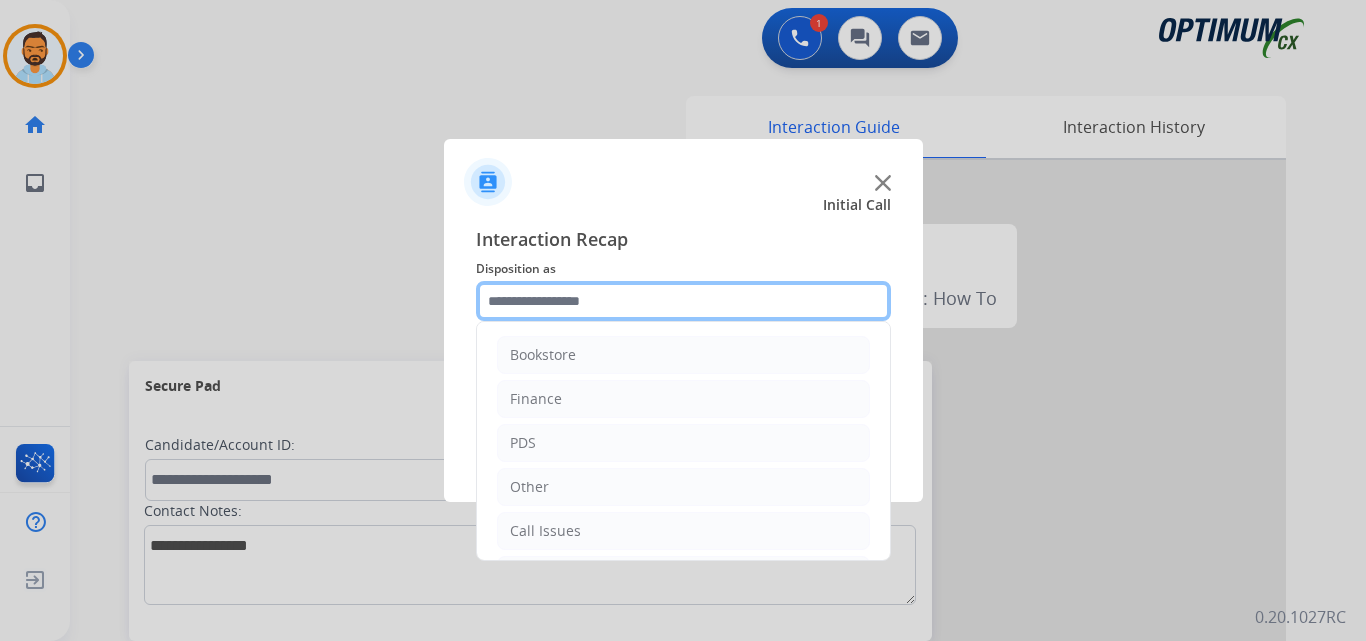 click 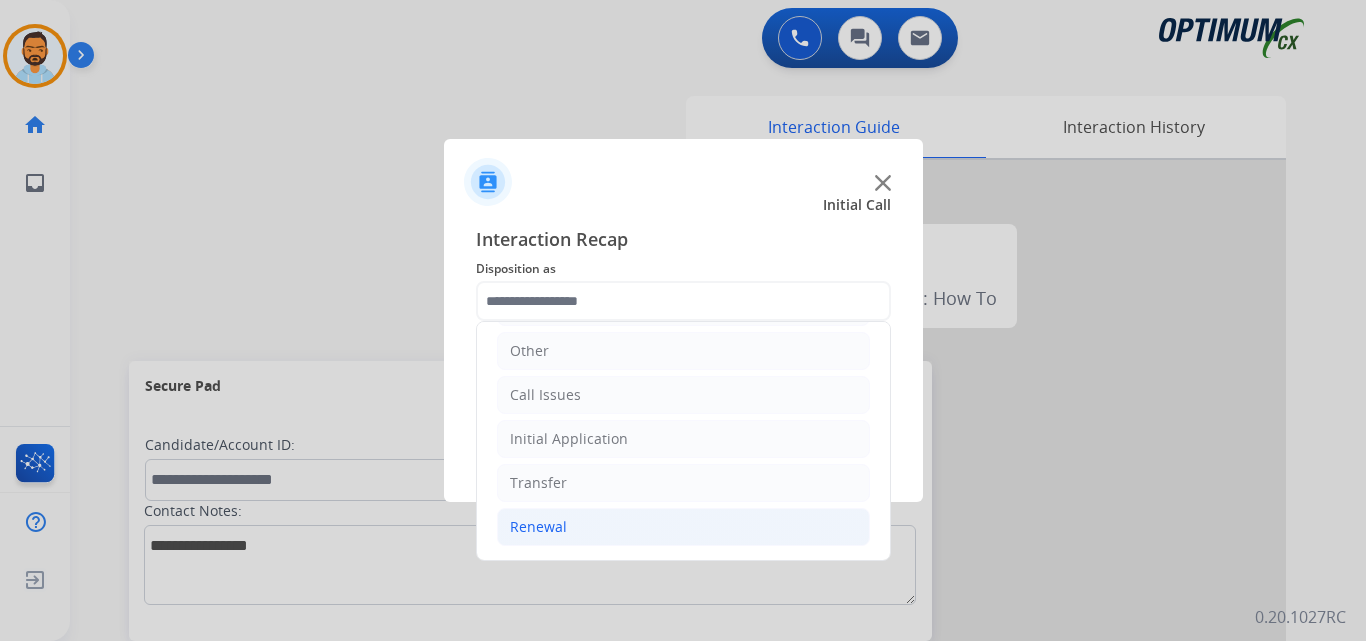 click on "Renewal" 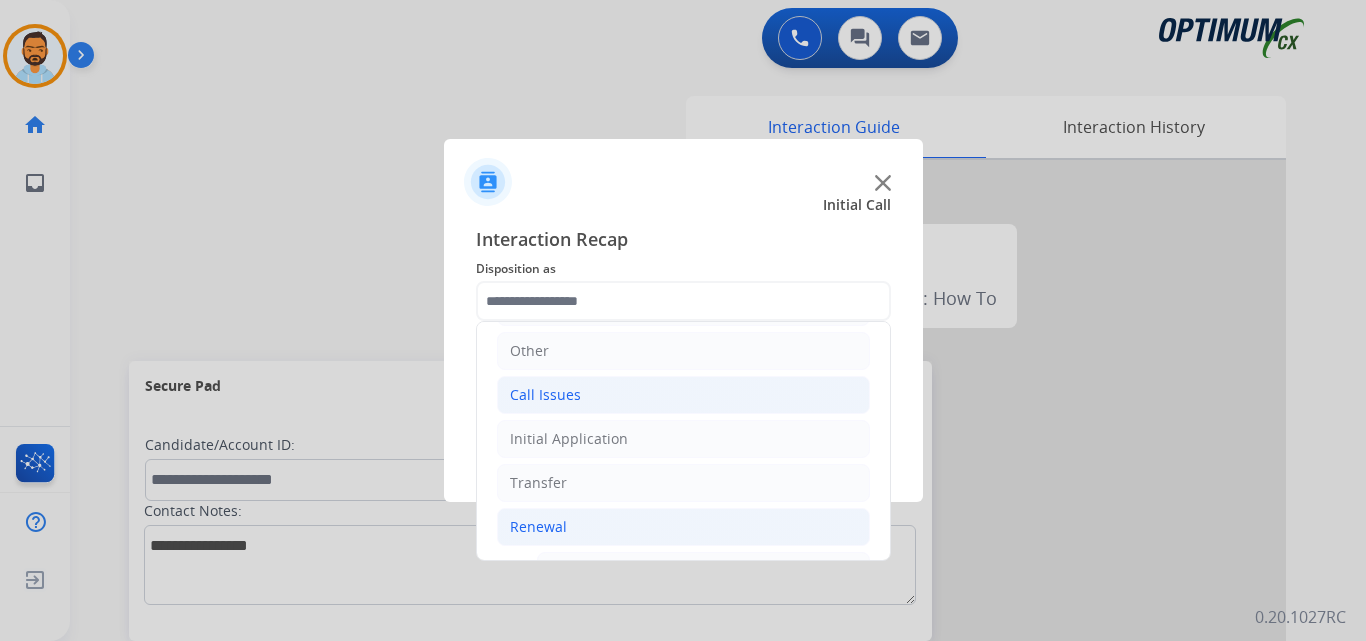 click on "Call Issues" 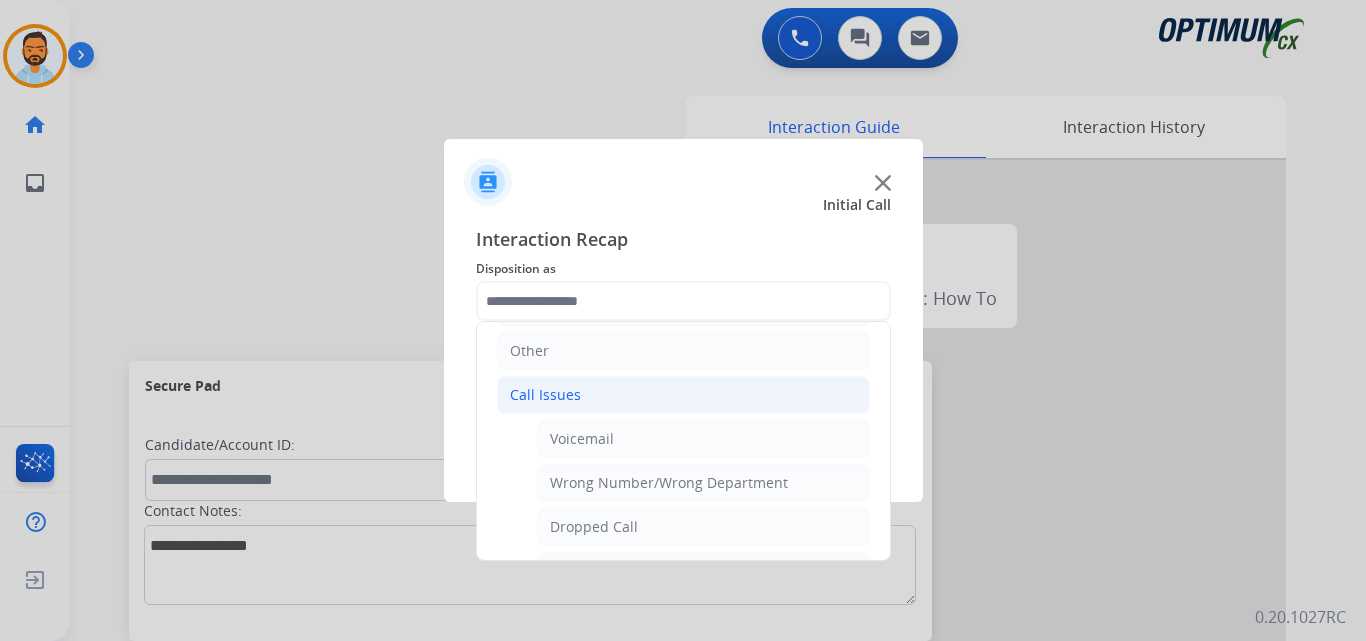 click on "Call Issues" 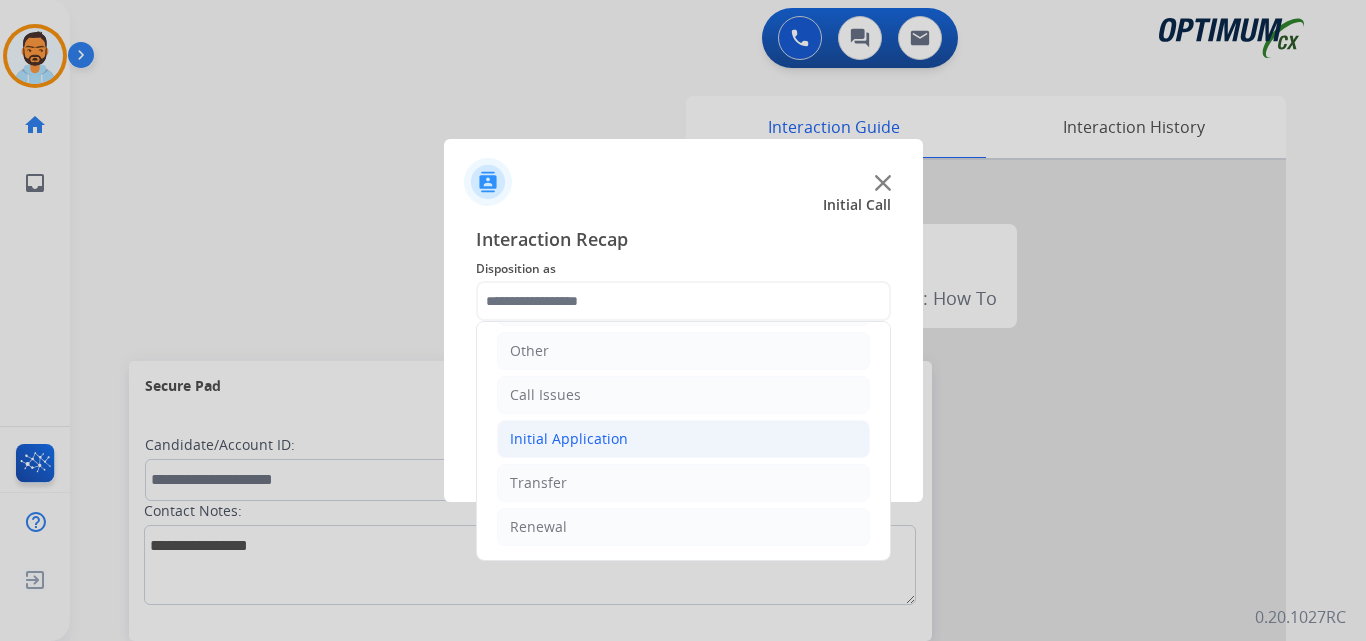 click on "Initial Application" 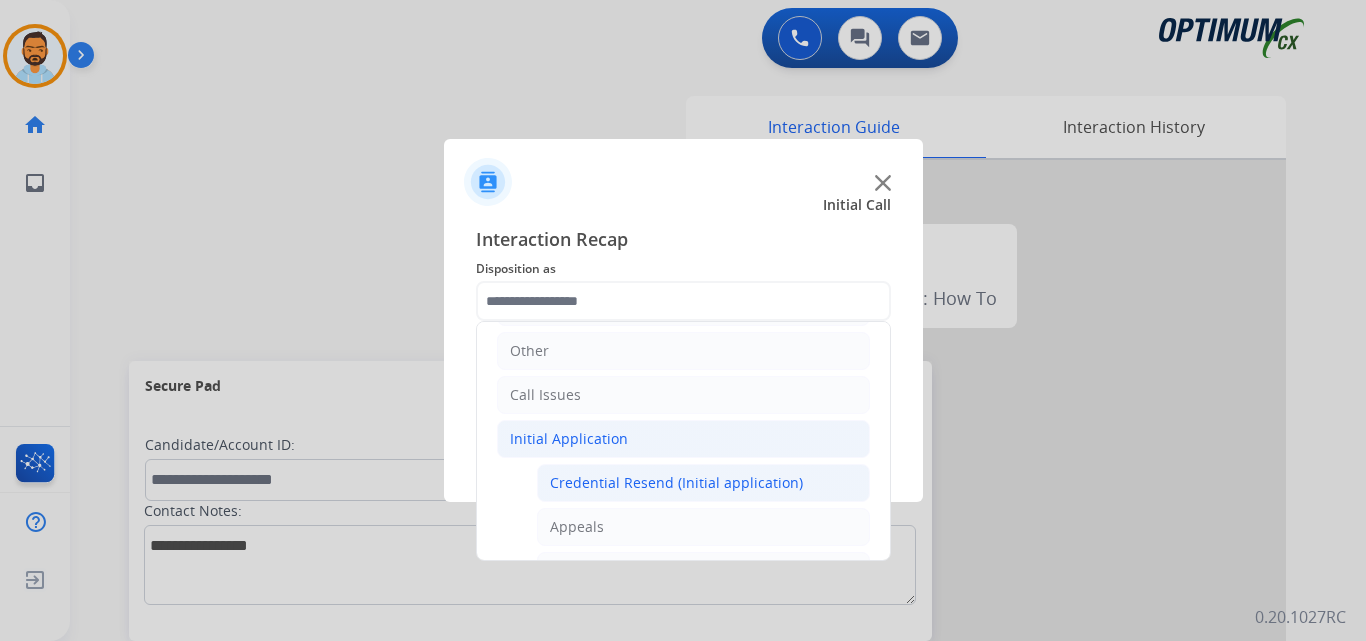 click on "Credential Resend (Initial application)" 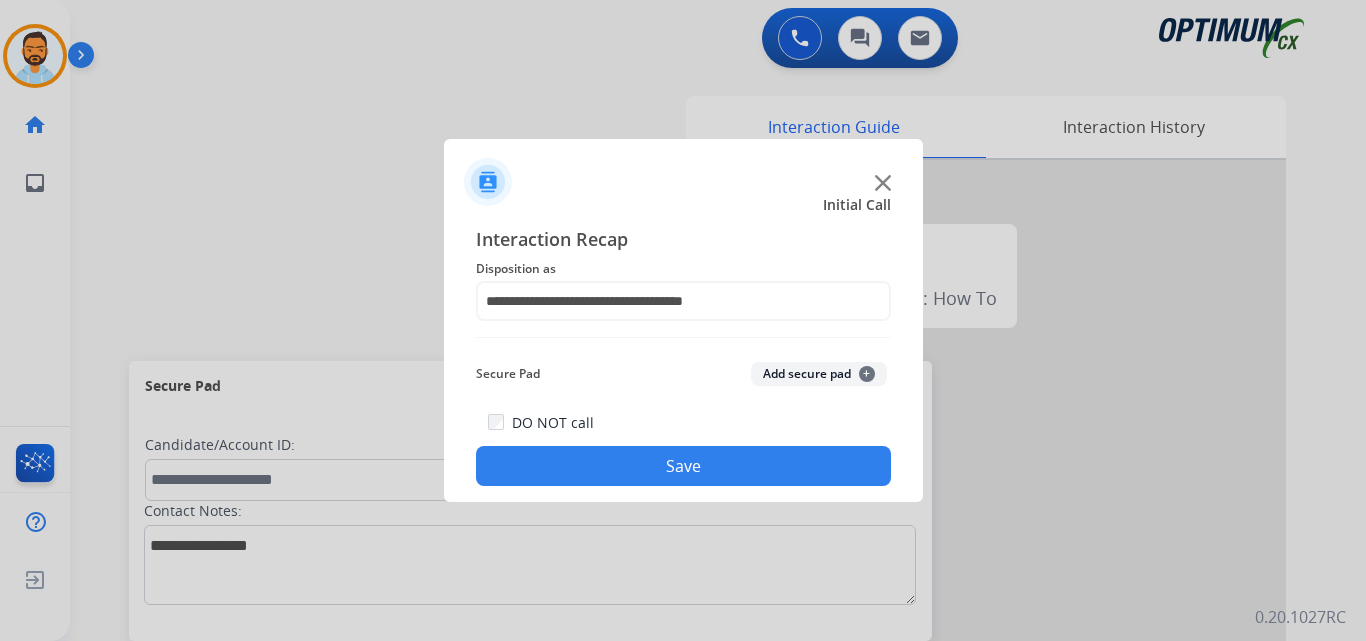 click on "Save" 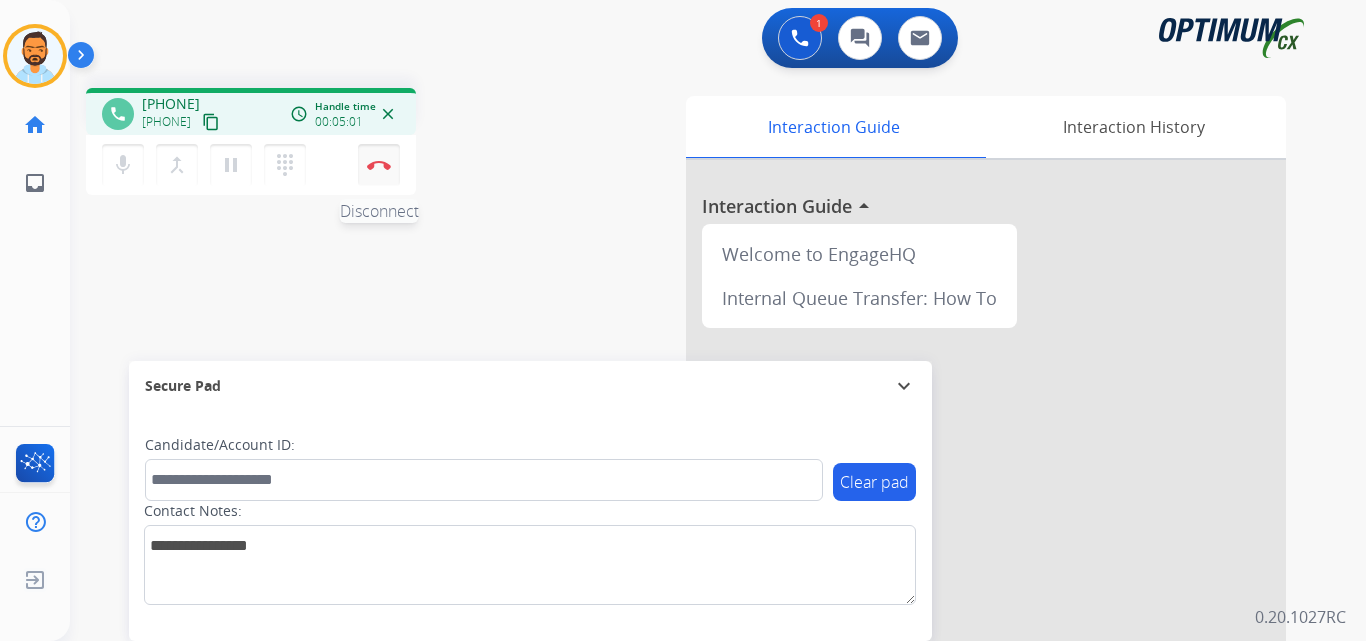 click at bounding box center (379, 165) 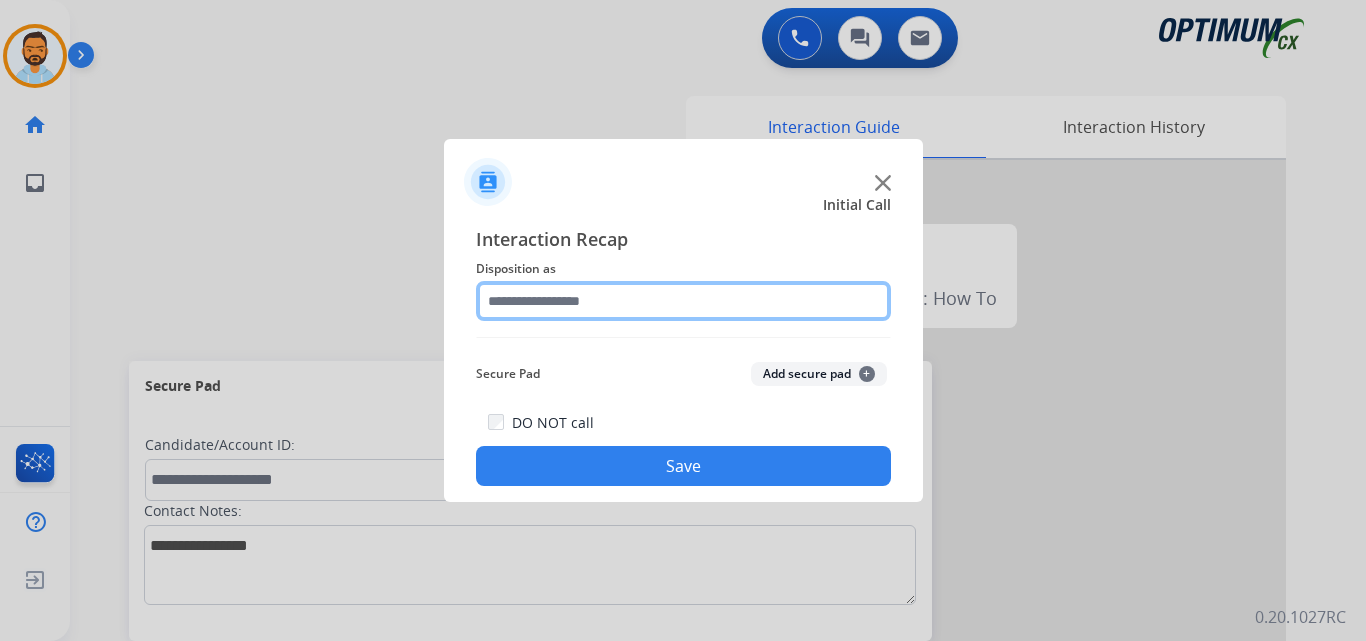 click 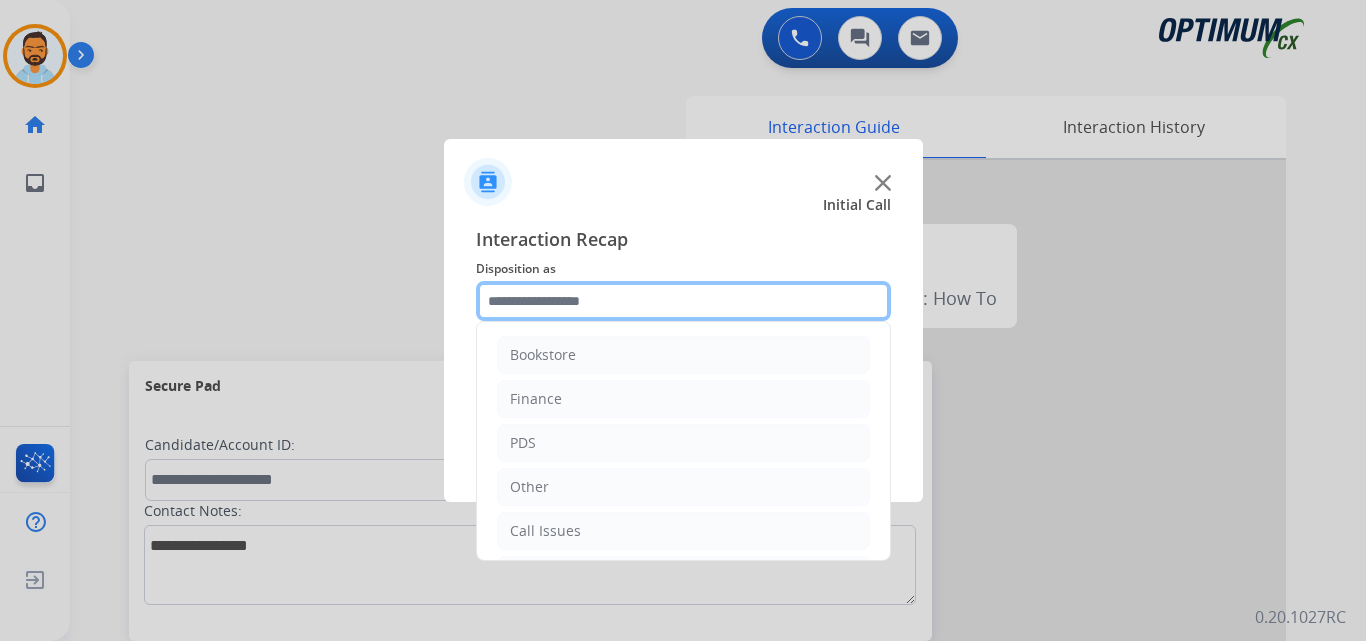 scroll, scrollTop: 136, scrollLeft: 0, axis: vertical 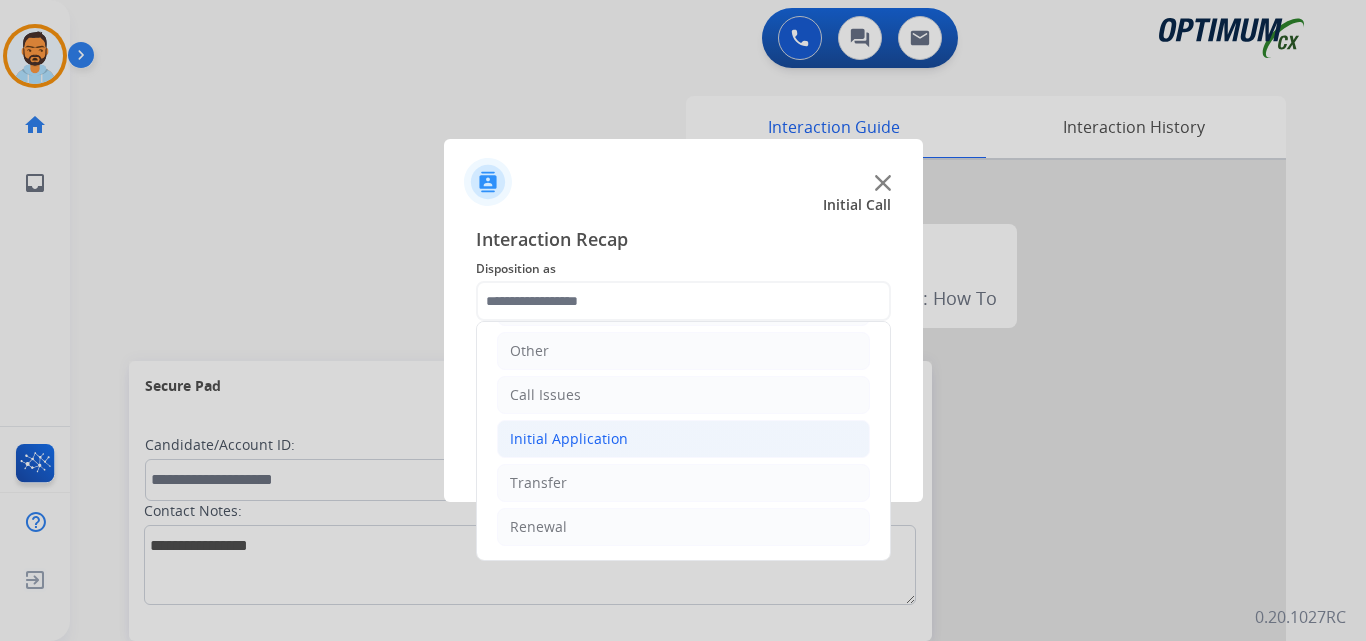 click on "Initial Application" 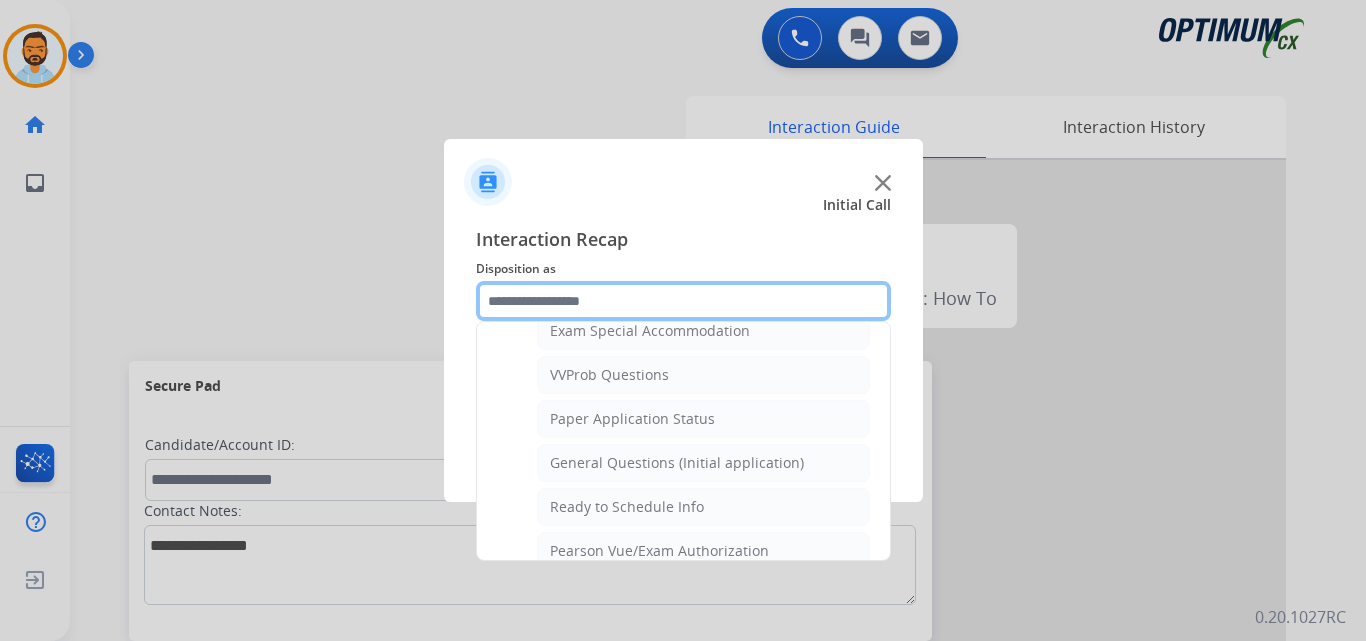 scroll, scrollTop: 1080, scrollLeft: 0, axis: vertical 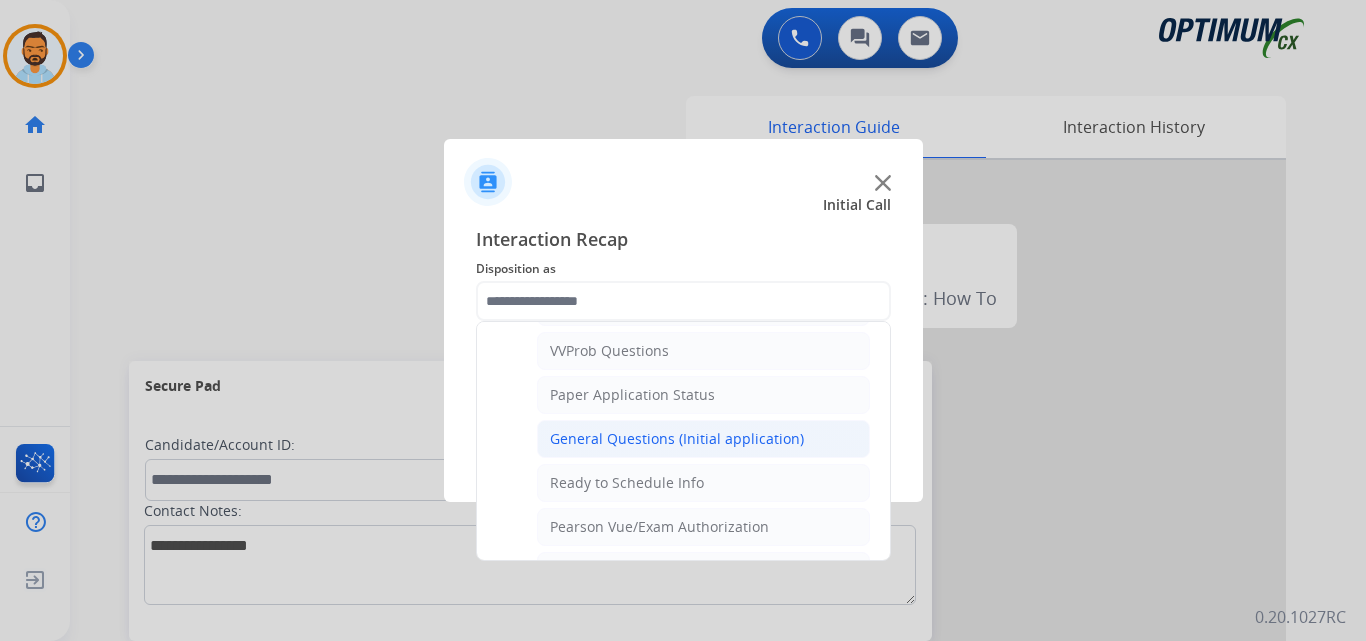 click on "General Questions (Initial application)" 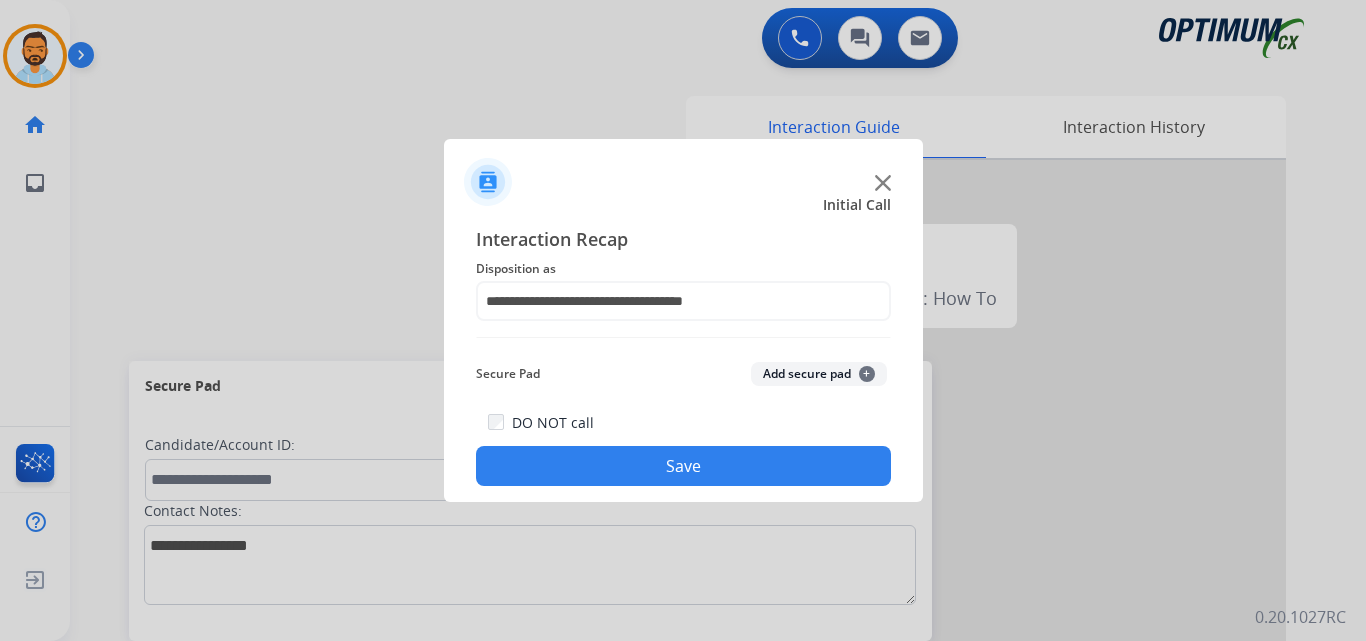 click on "Save" 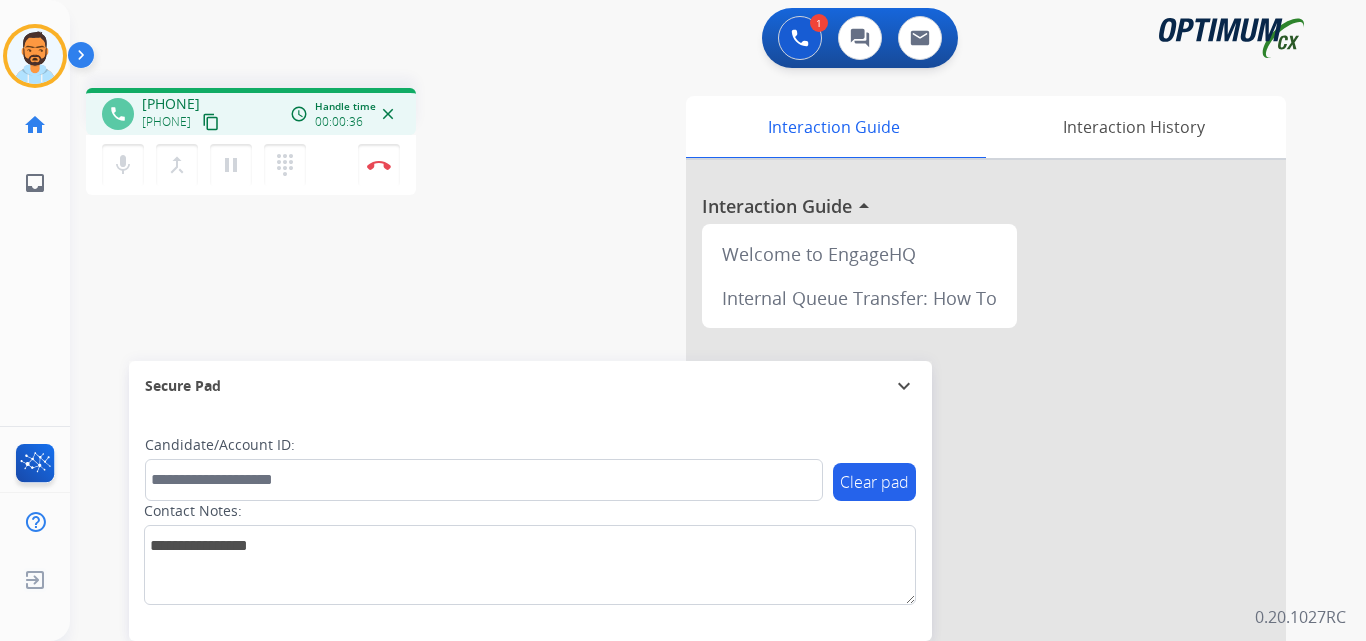 click on "content_copy" at bounding box center (211, 122) 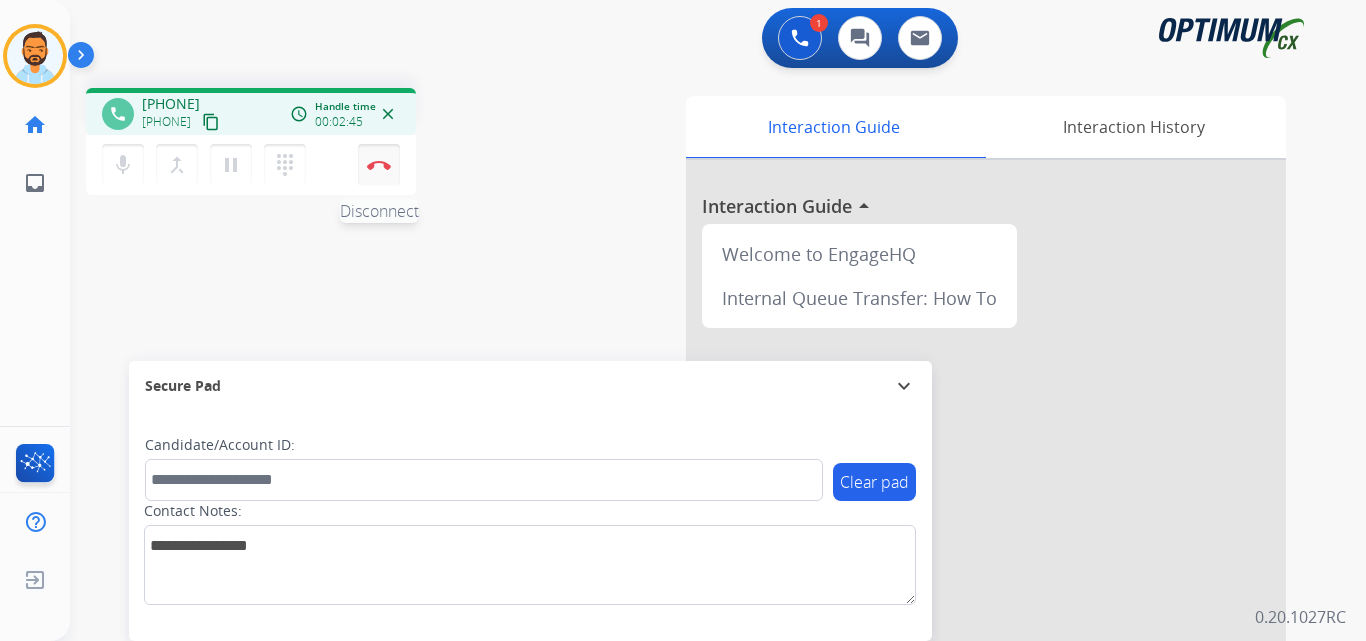 click on "Disconnect" at bounding box center (379, 165) 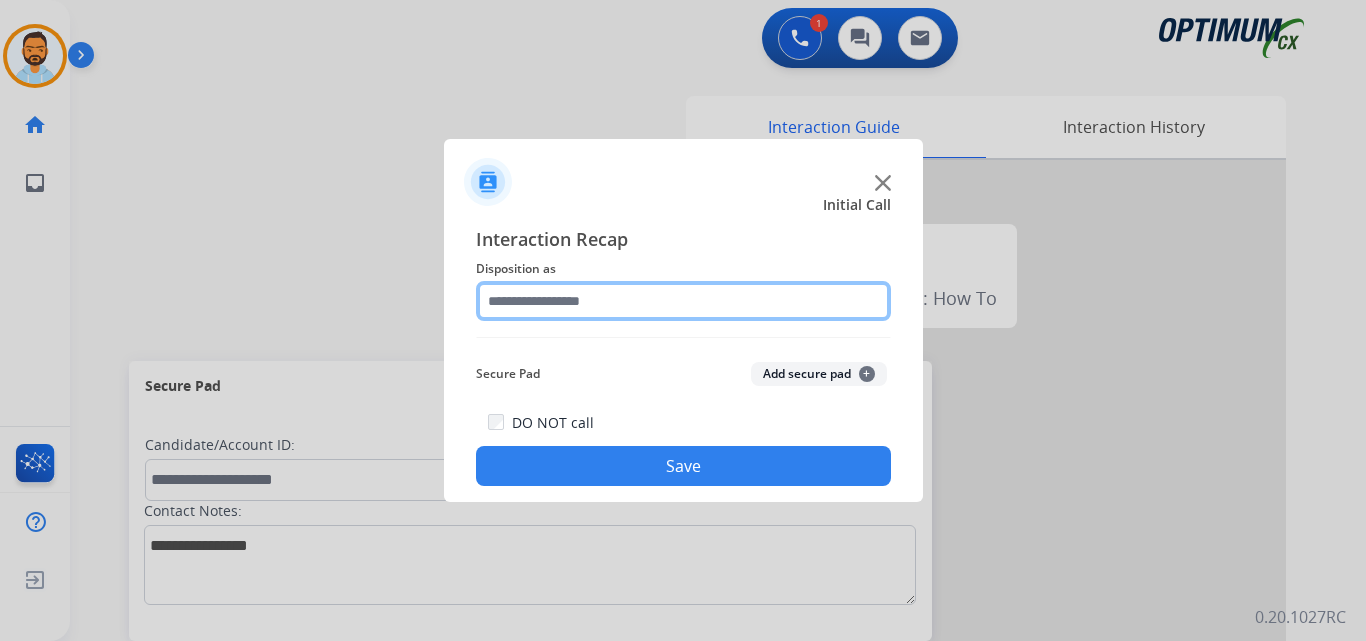 click 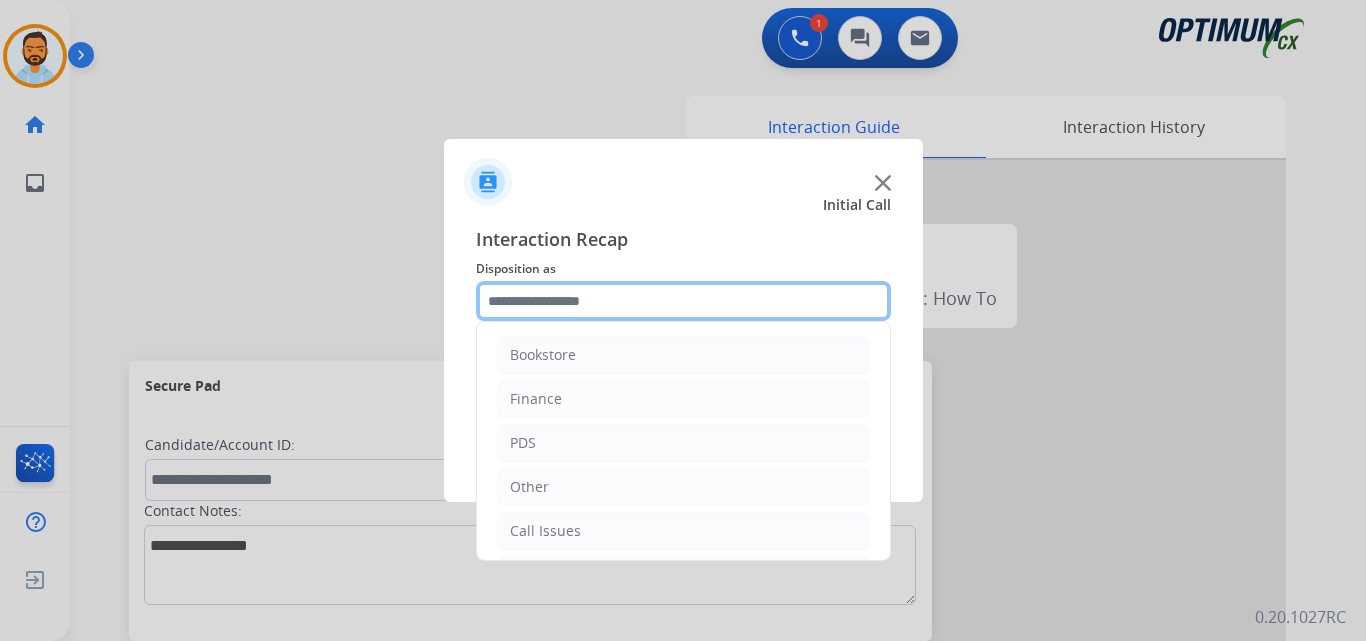 scroll, scrollTop: 136, scrollLeft: 0, axis: vertical 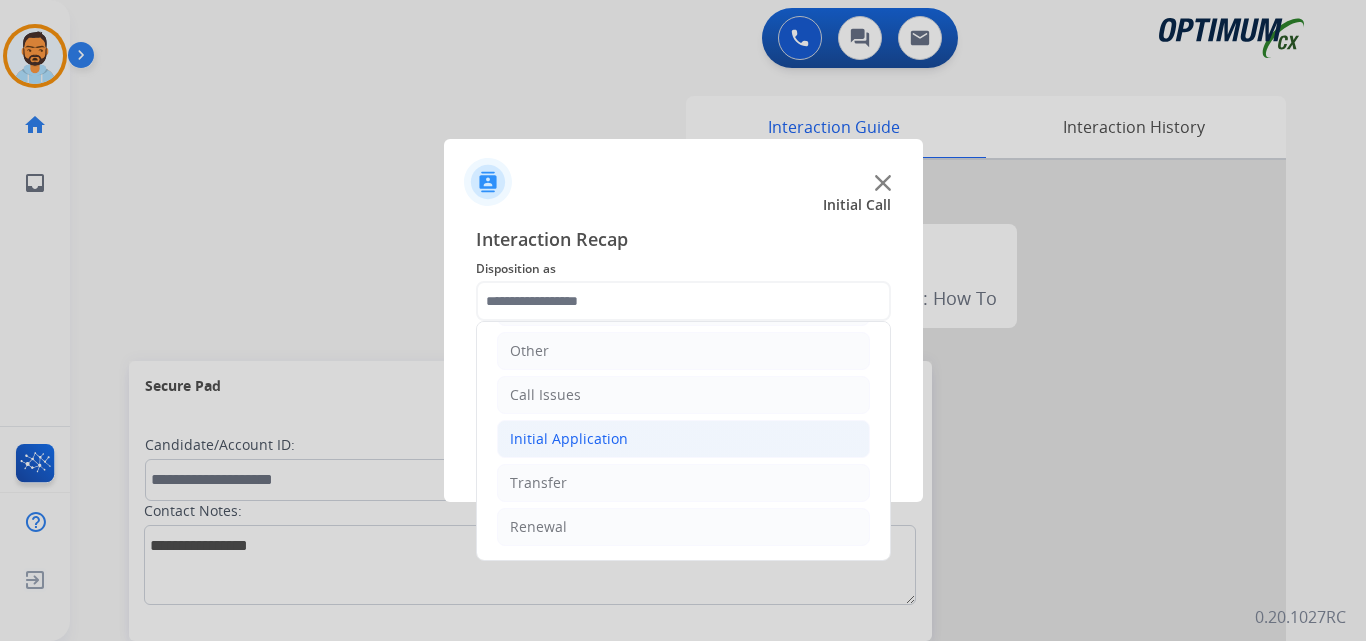 click on "Initial Application" 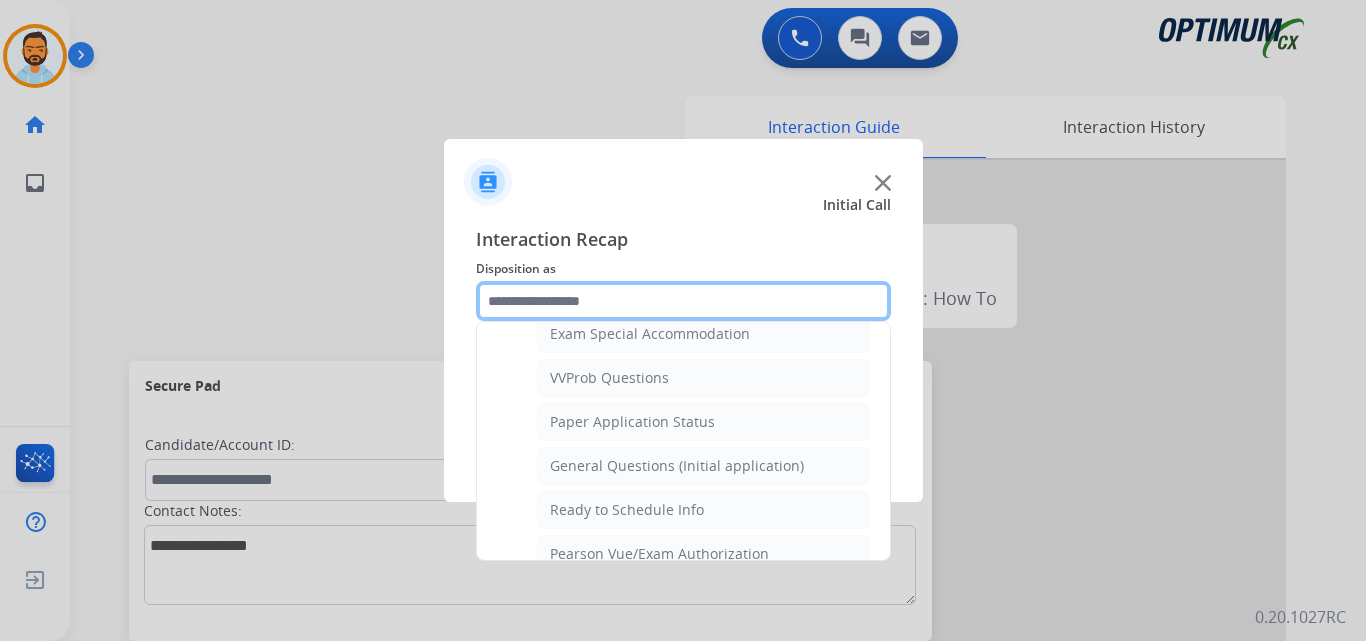 scroll, scrollTop: 1054, scrollLeft: 0, axis: vertical 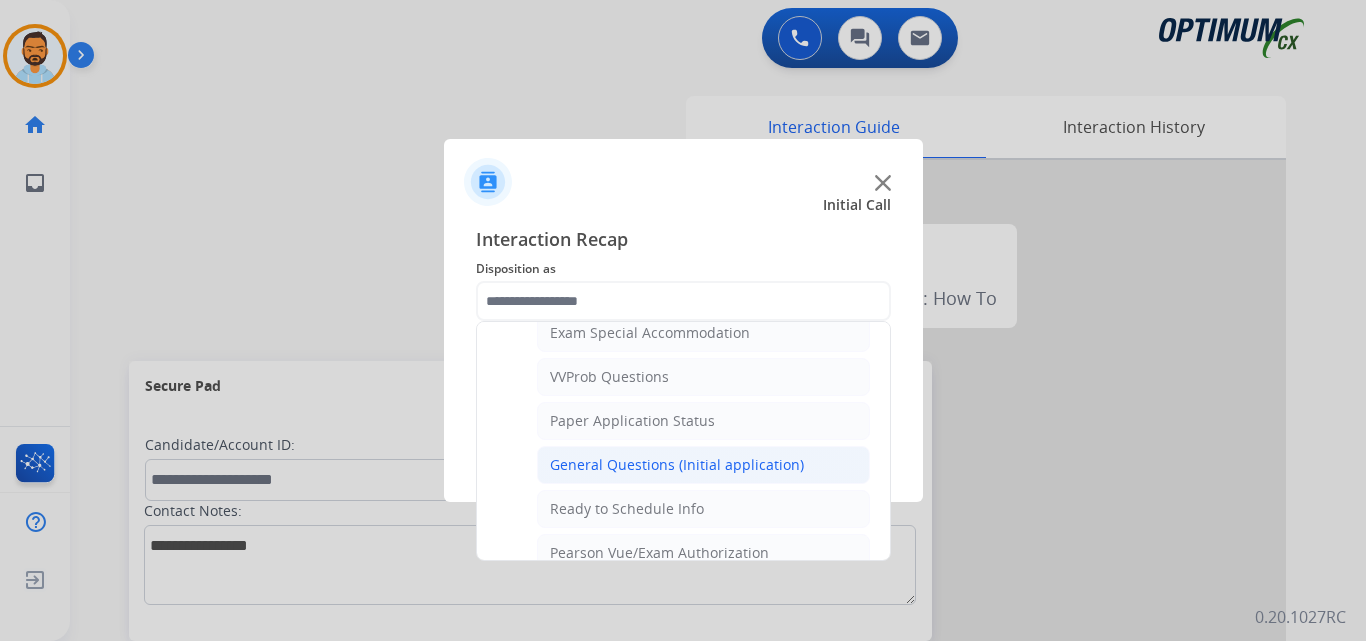 click on "General Questions (Initial application)" 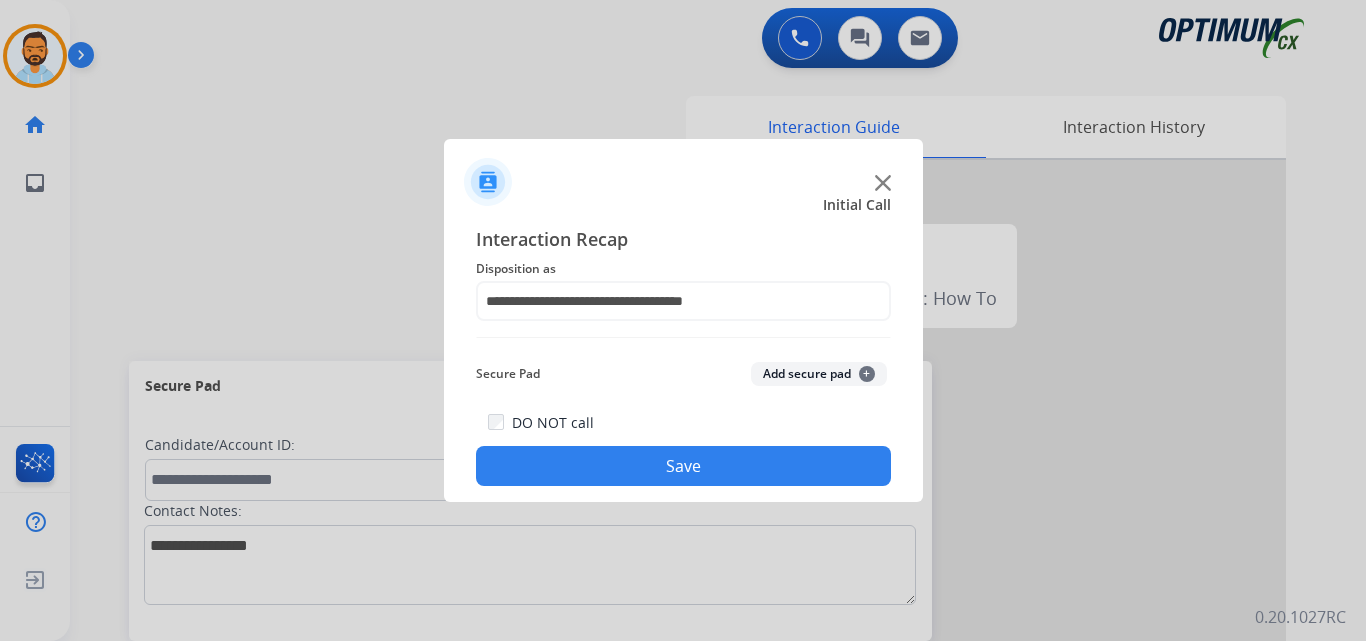 click on "Save" 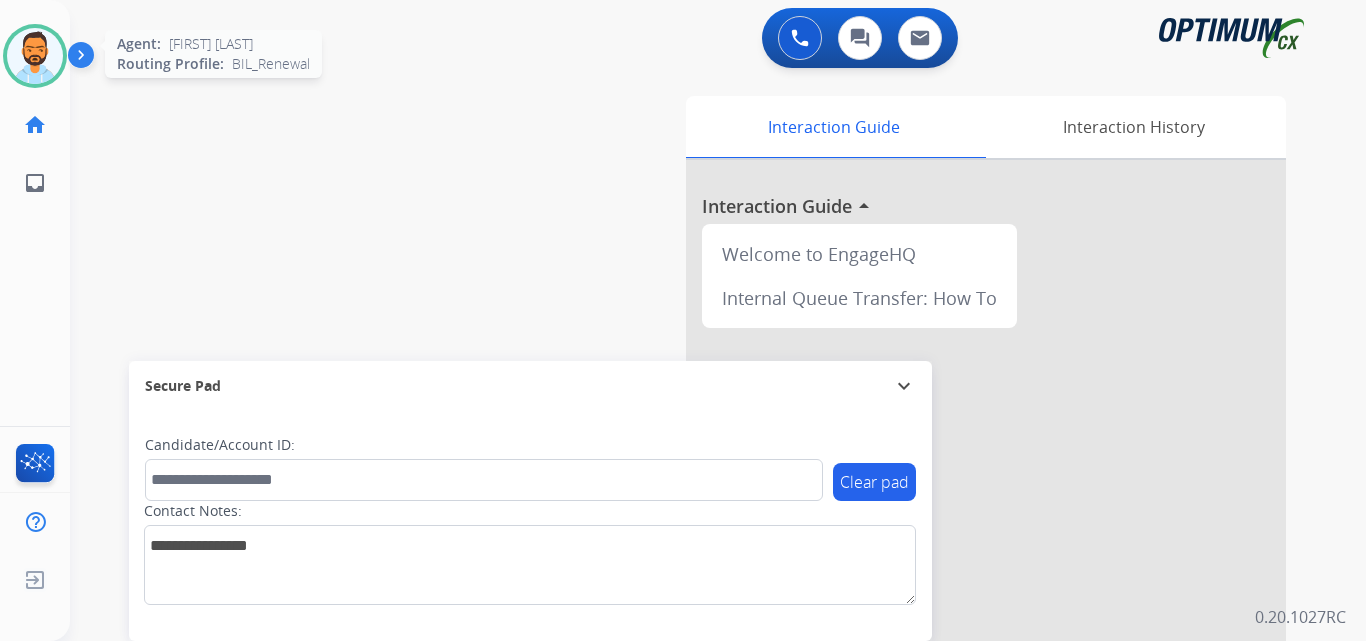 click at bounding box center [35, 56] 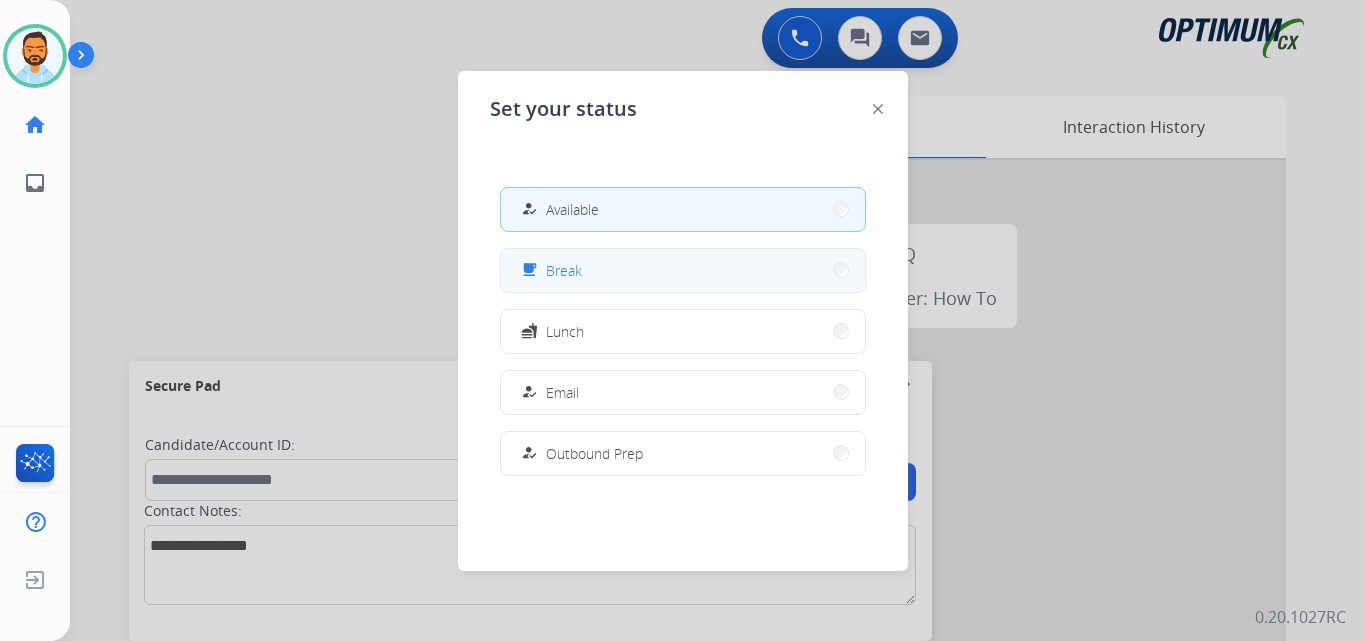 click on "free_breakfast Break" at bounding box center [683, 270] 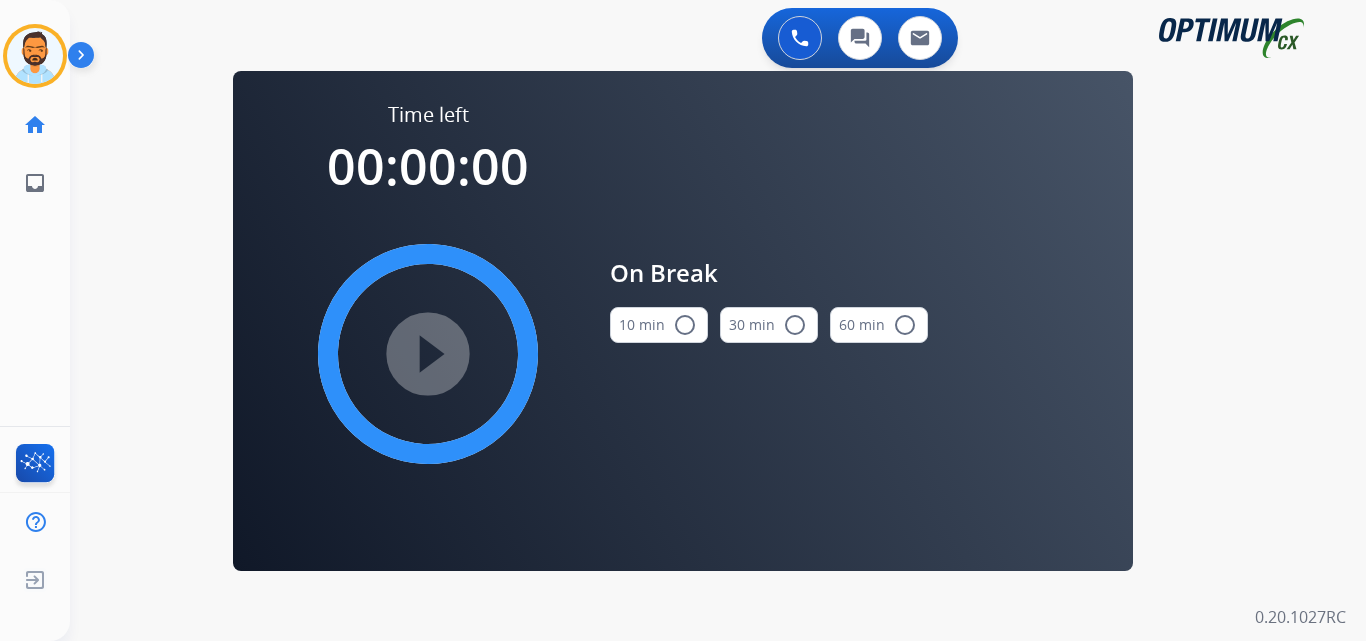 click on "10 min  radio_button_unchecked" at bounding box center (659, 325) 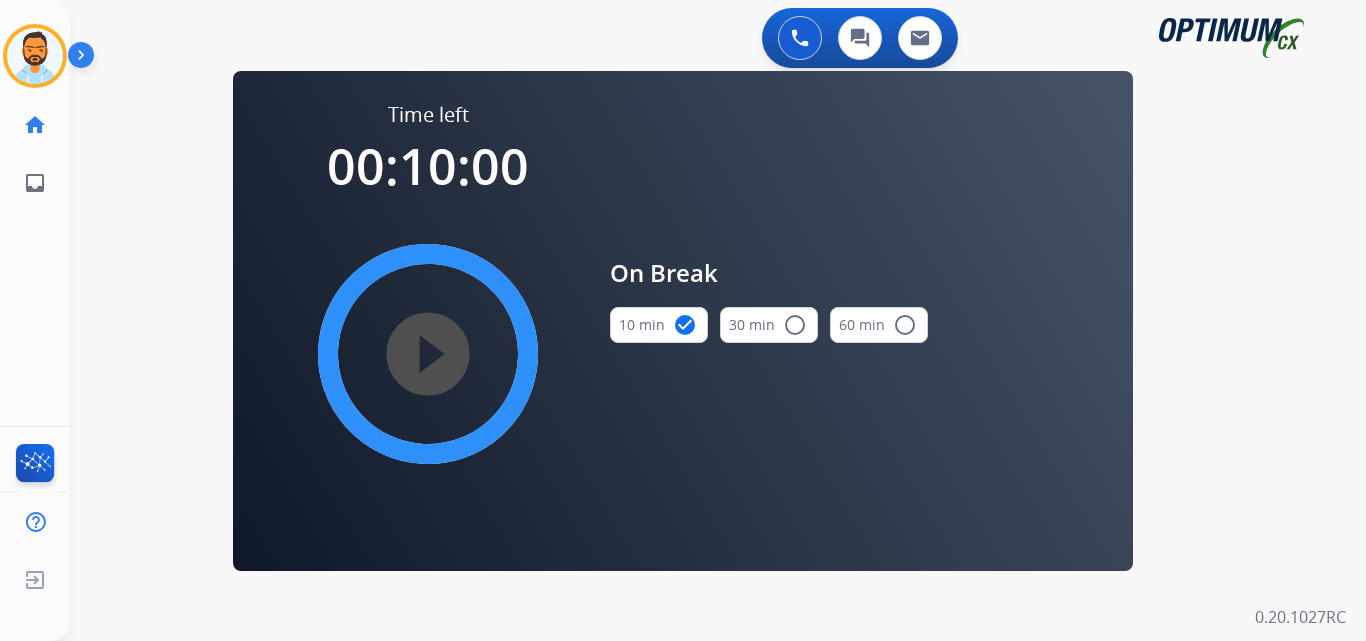 click on "play_circle_filled" at bounding box center (428, 354) 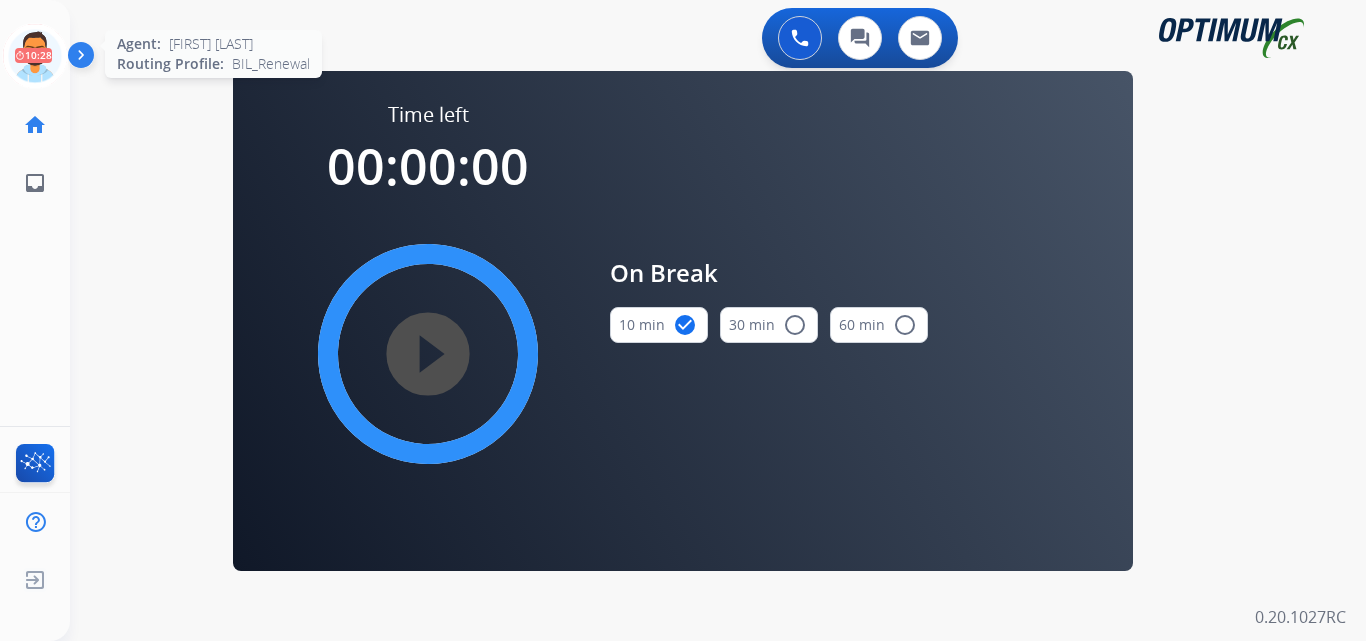 click 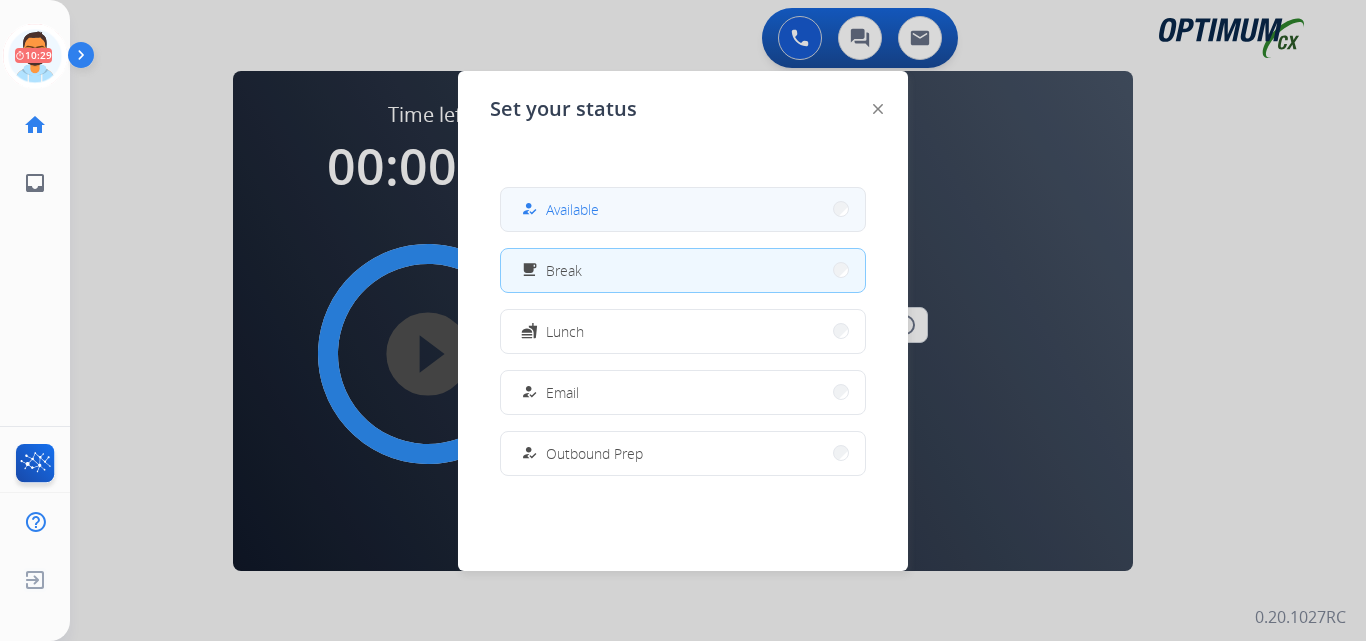 click on "Available" at bounding box center (572, 209) 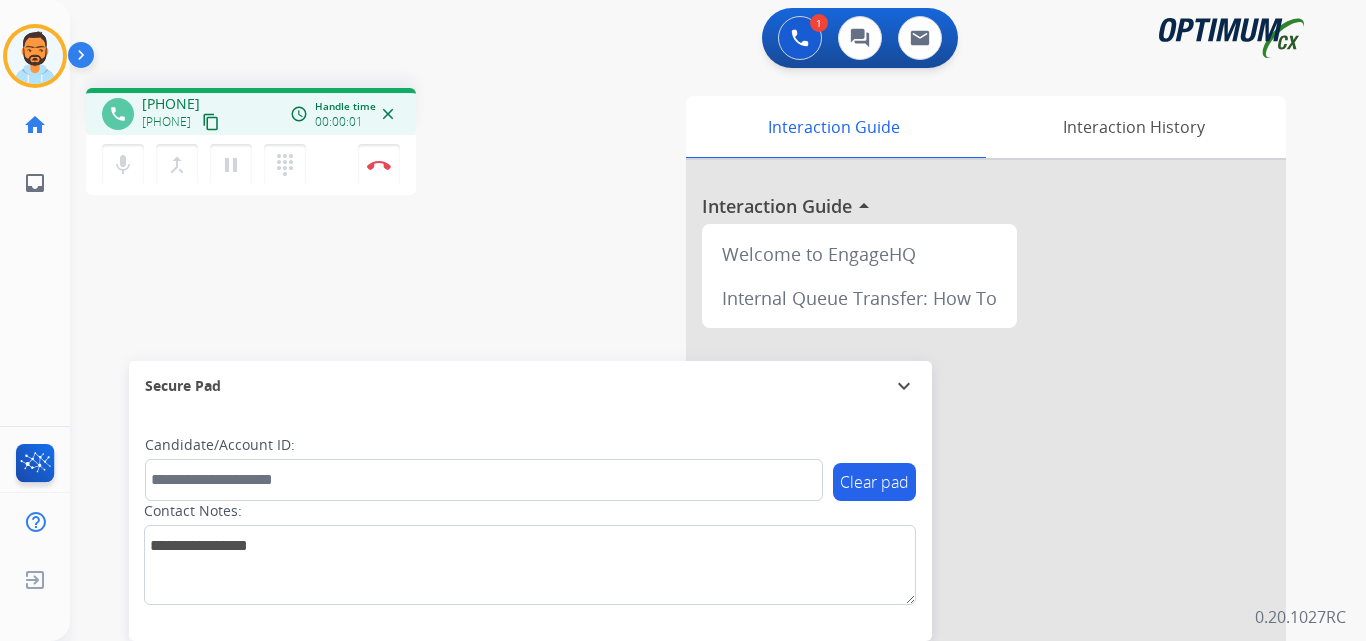 click on "content_copy" at bounding box center [211, 122] 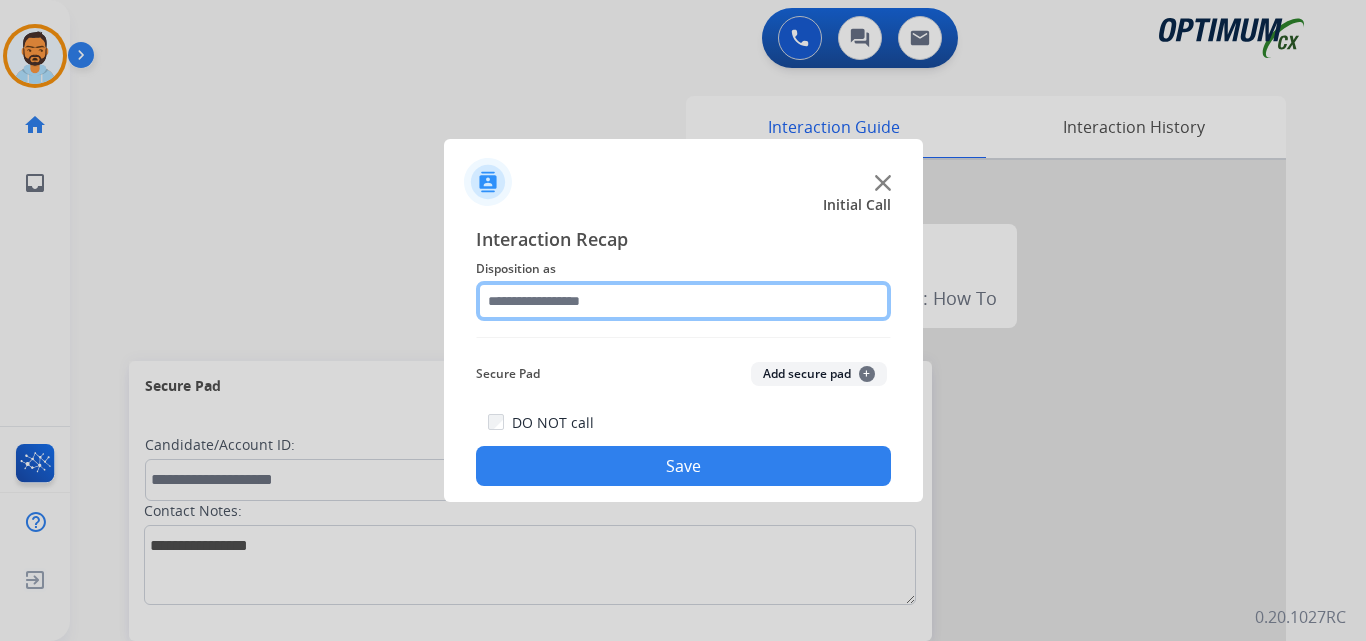 click 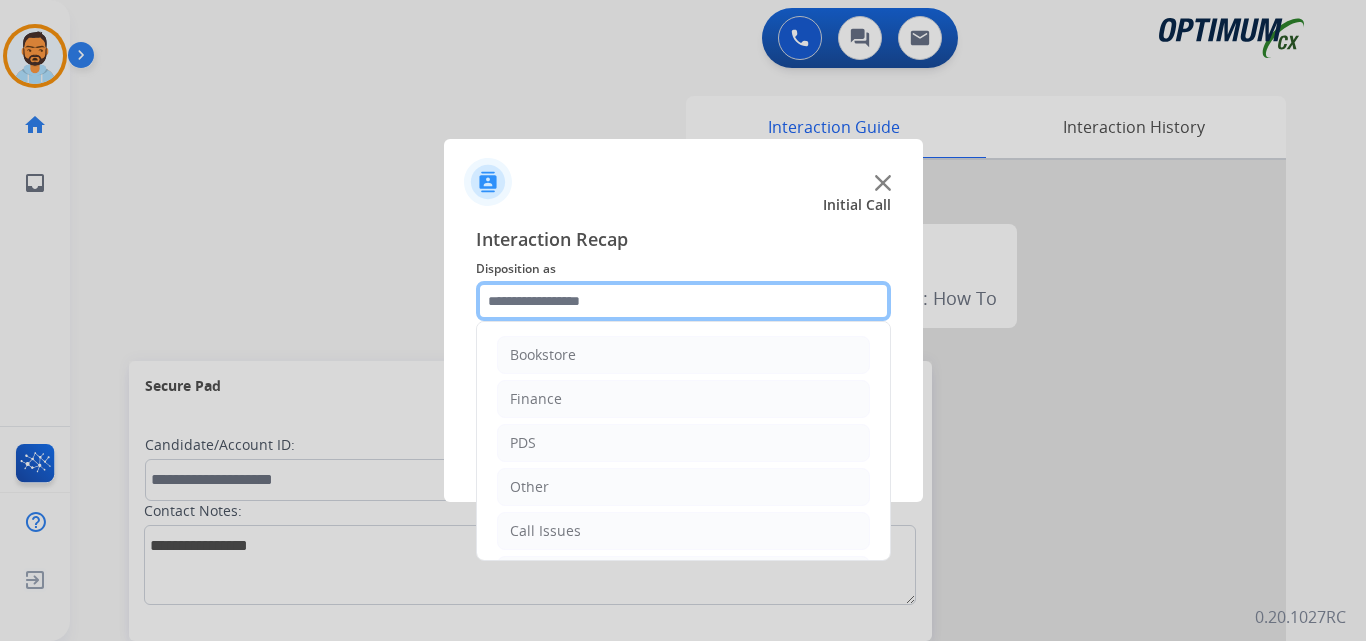 scroll, scrollTop: 136, scrollLeft: 0, axis: vertical 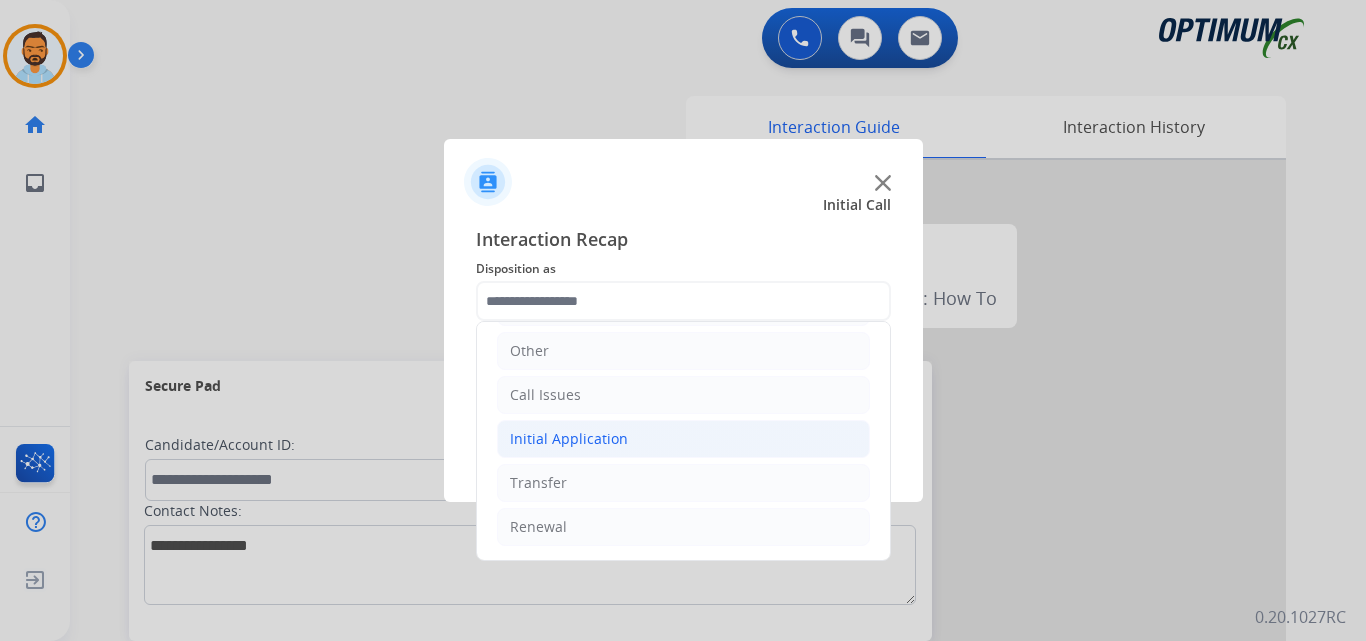 click on "Initial Application" 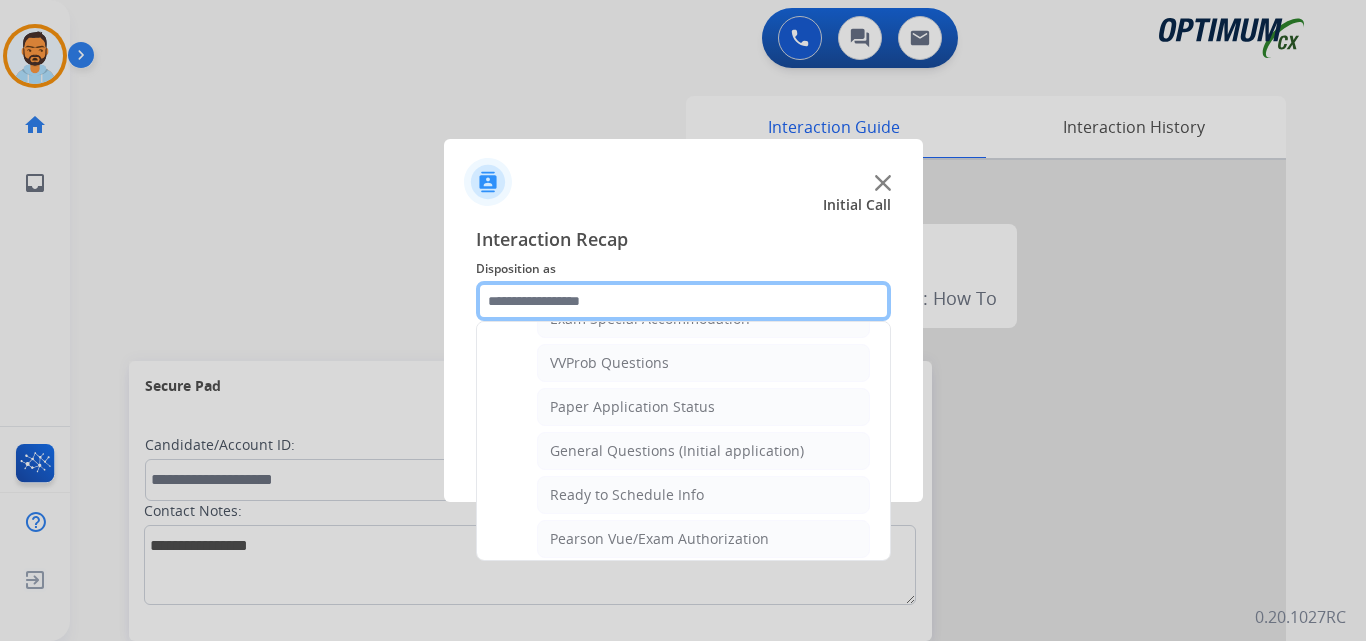 scroll, scrollTop: 1078, scrollLeft: 0, axis: vertical 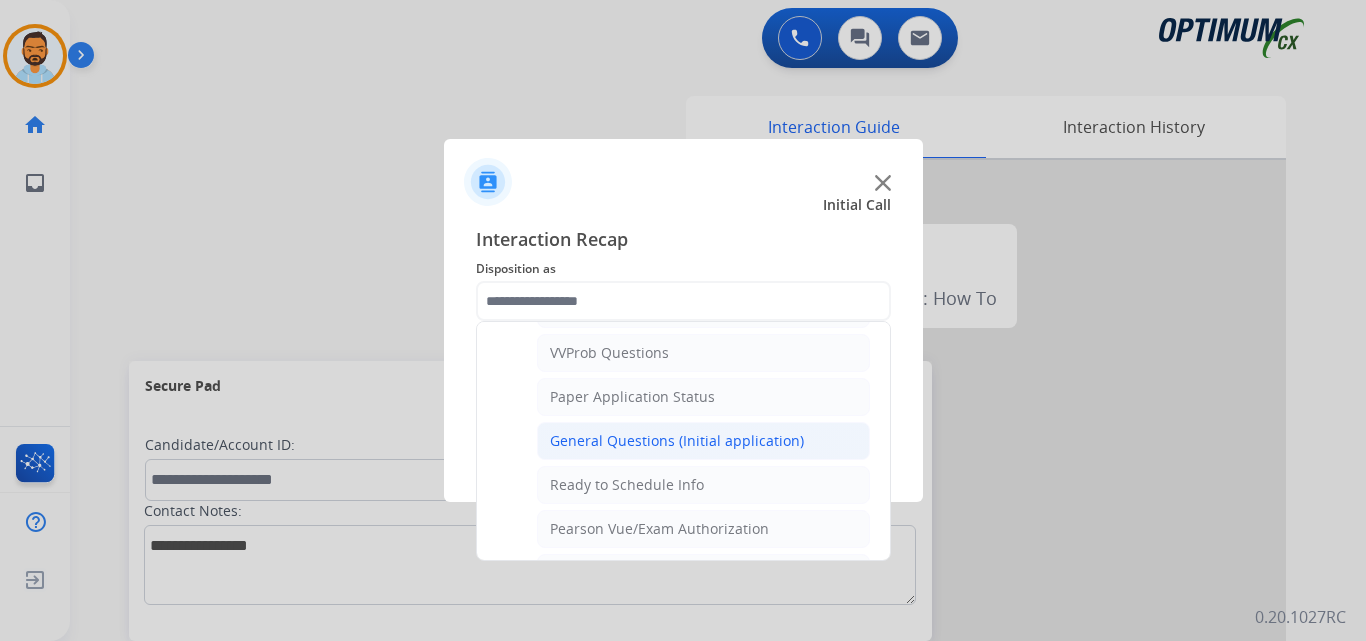 click on "General Questions (Initial application)" 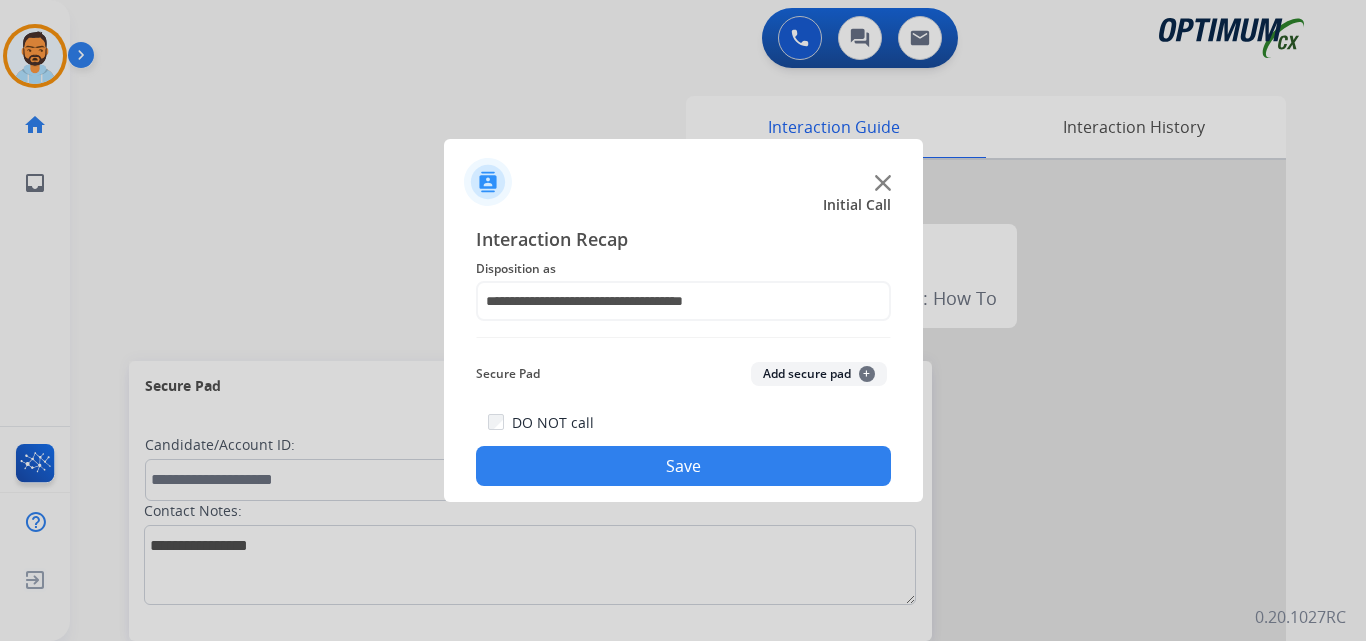 click on "Save" 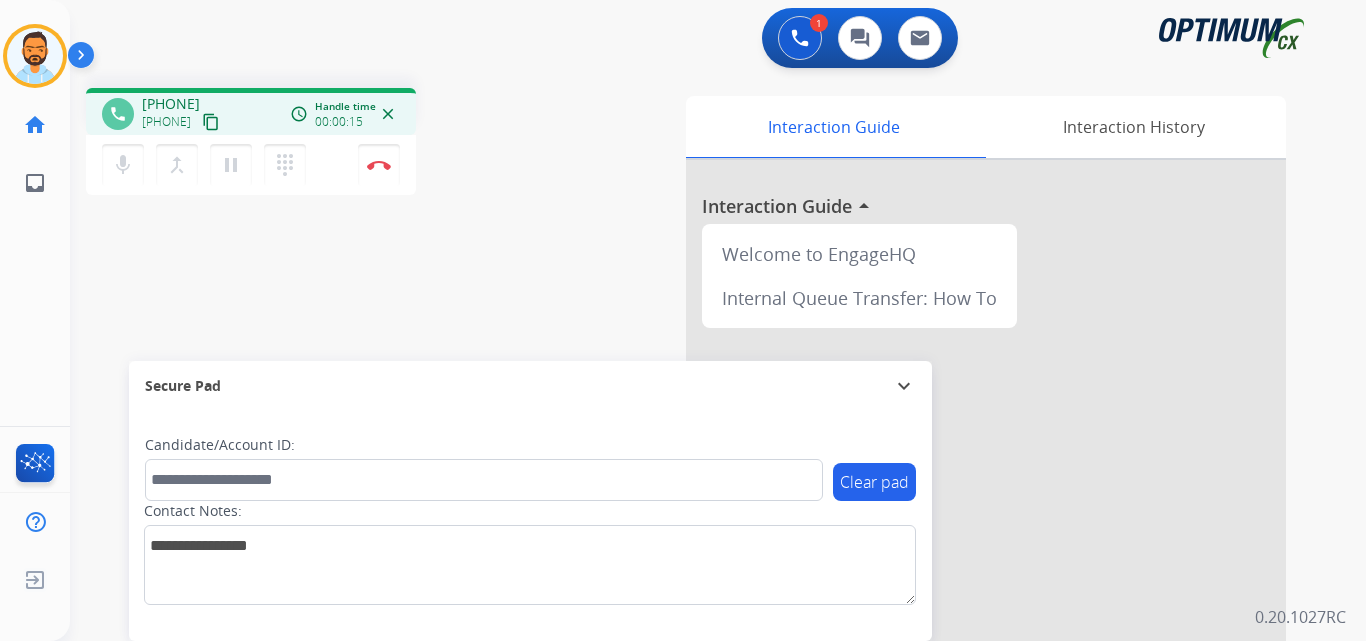 click on "content_copy" at bounding box center (211, 122) 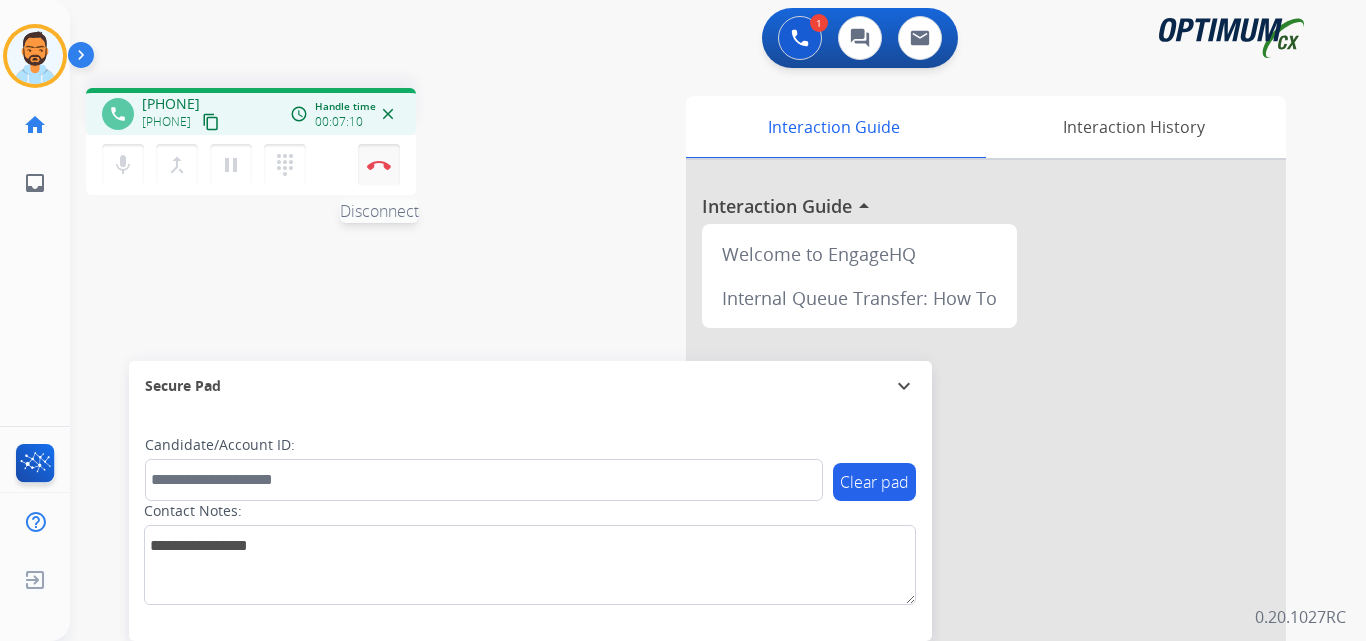 click at bounding box center [379, 165] 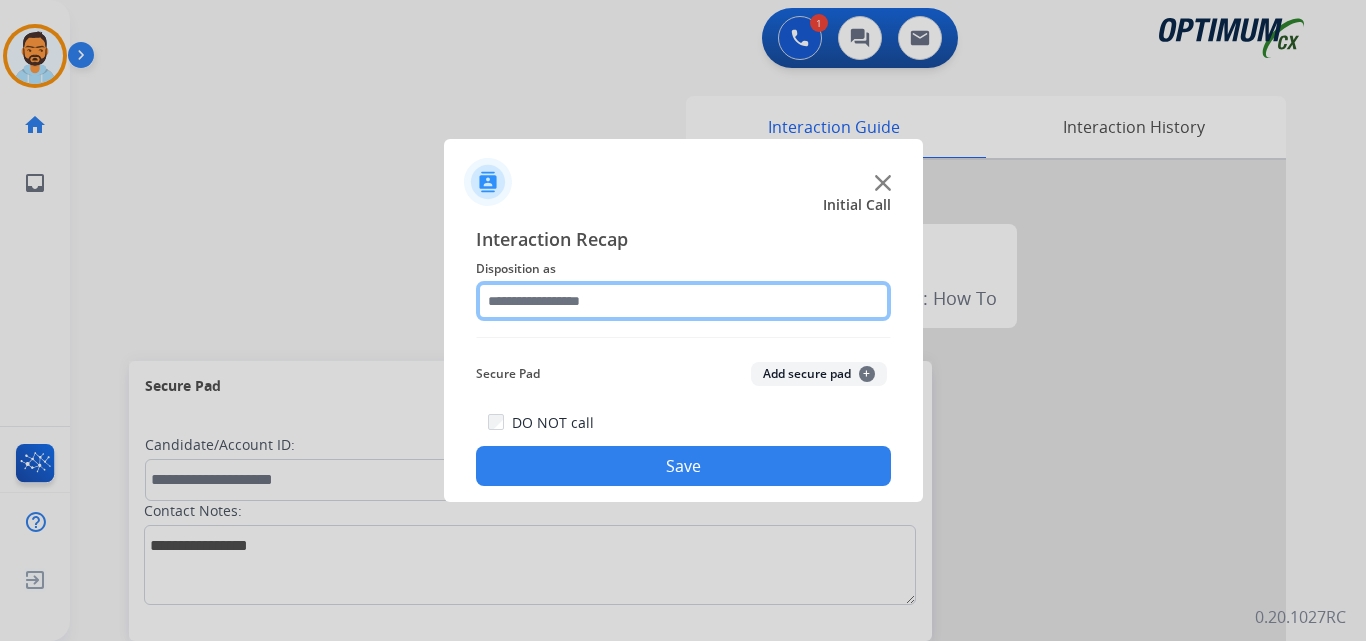 click 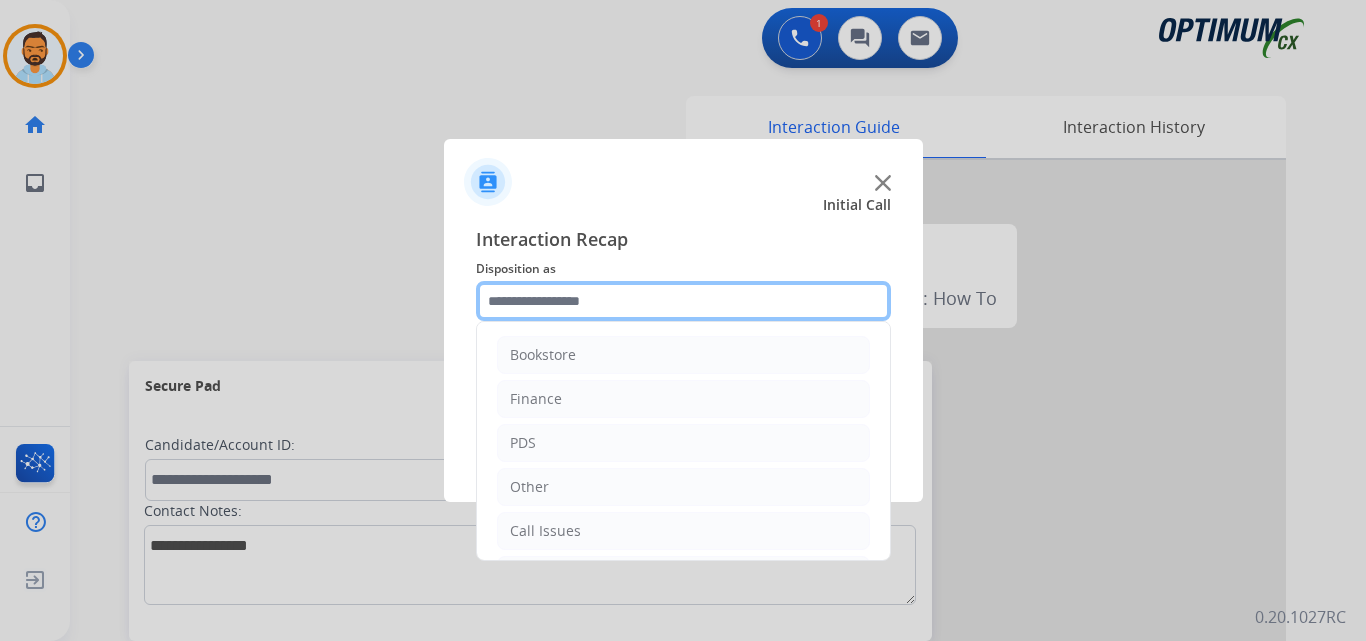 scroll, scrollTop: 136, scrollLeft: 0, axis: vertical 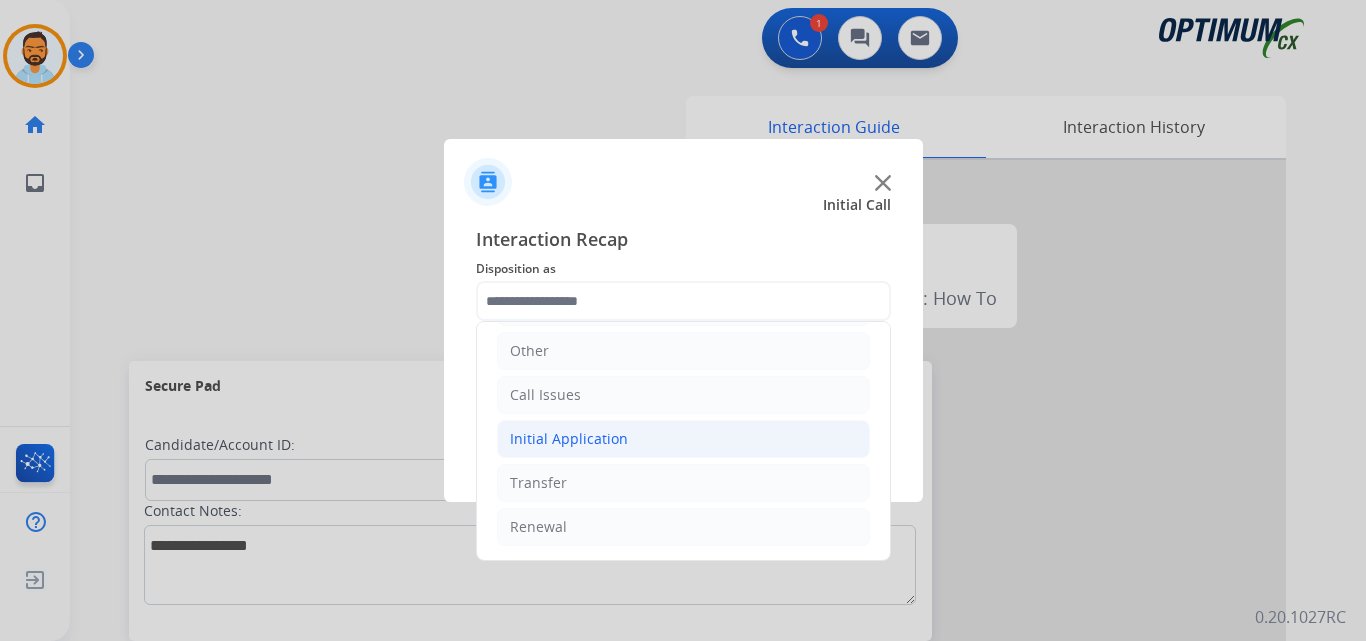 click on "Initial Application" 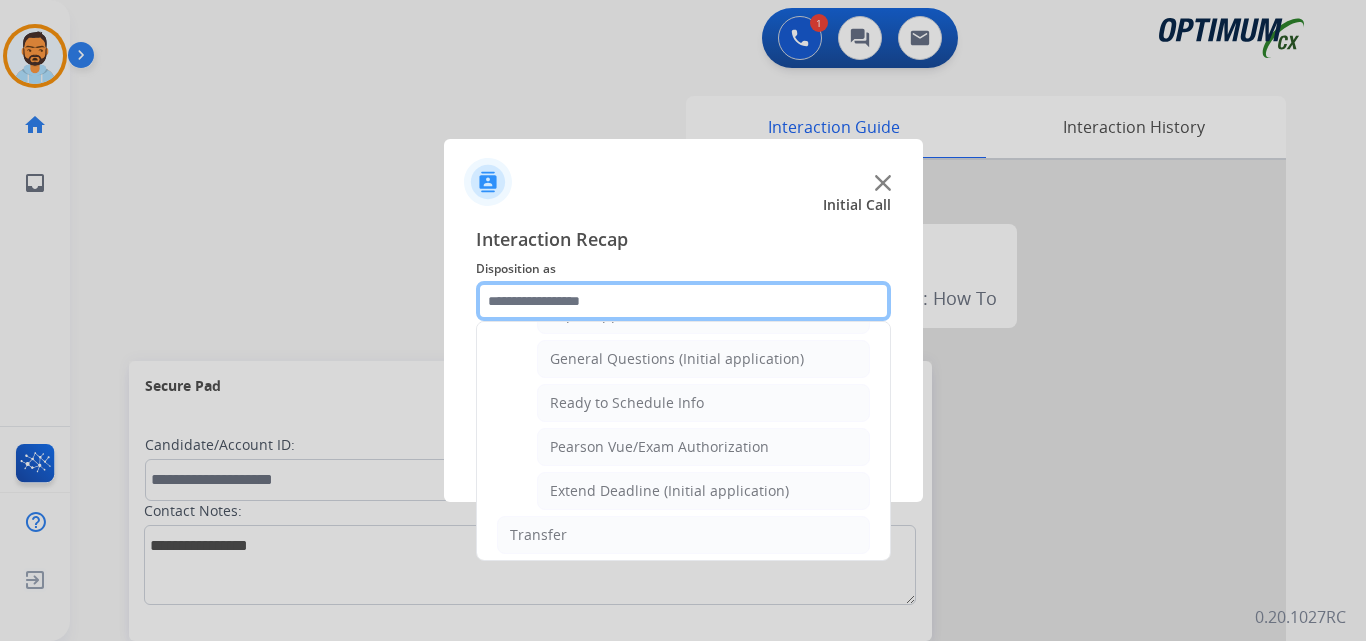 scroll, scrollTop: 1156, scrollLeft: 0, axis: vertical 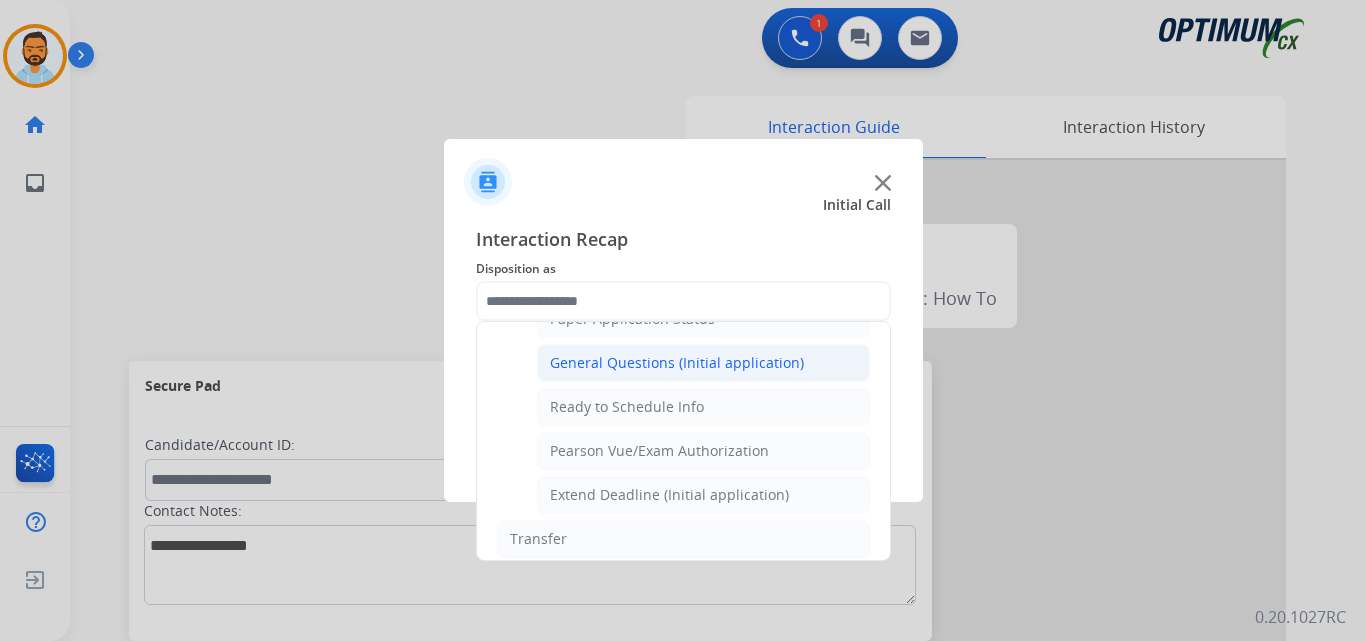 click on "General Questions (Initial application)" 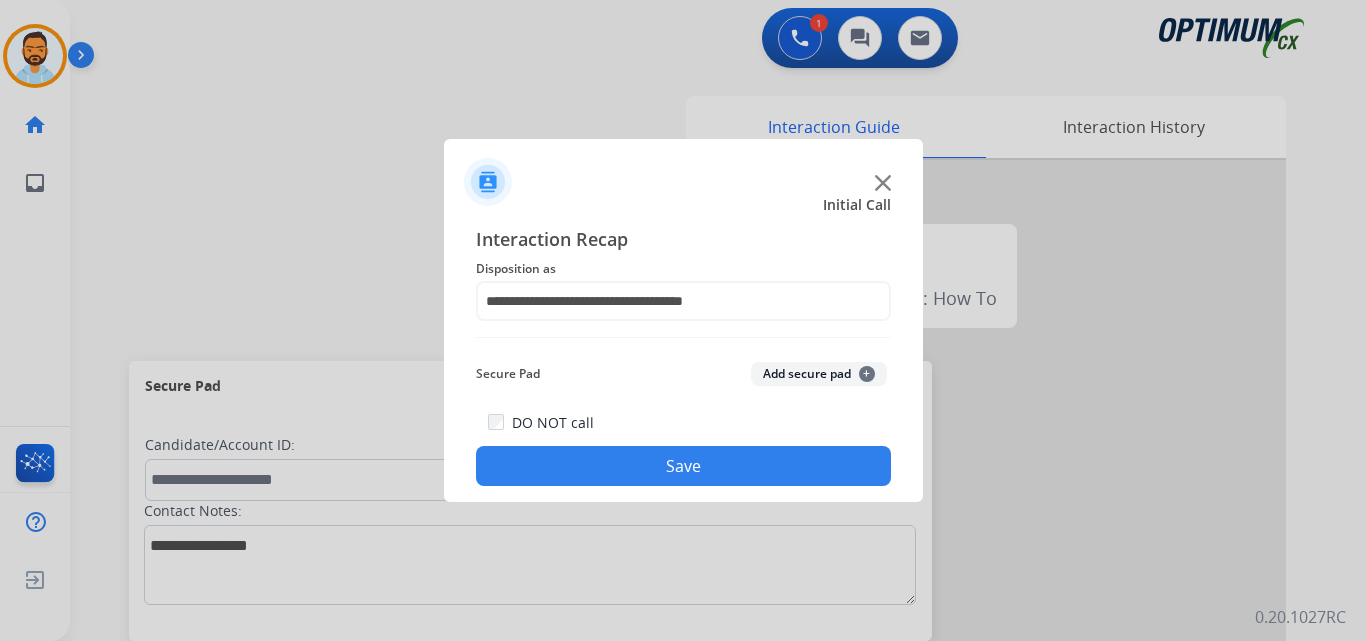 click on "Save" 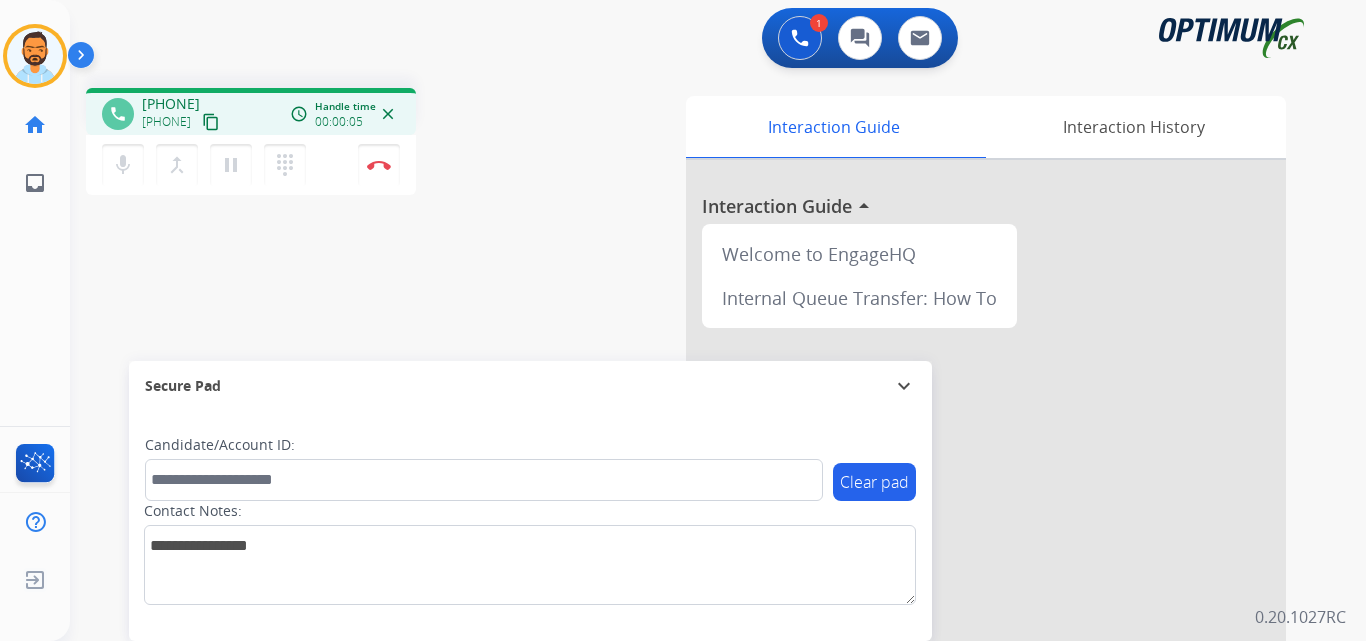 click on "content_copy" at bounding box center [211, 122] 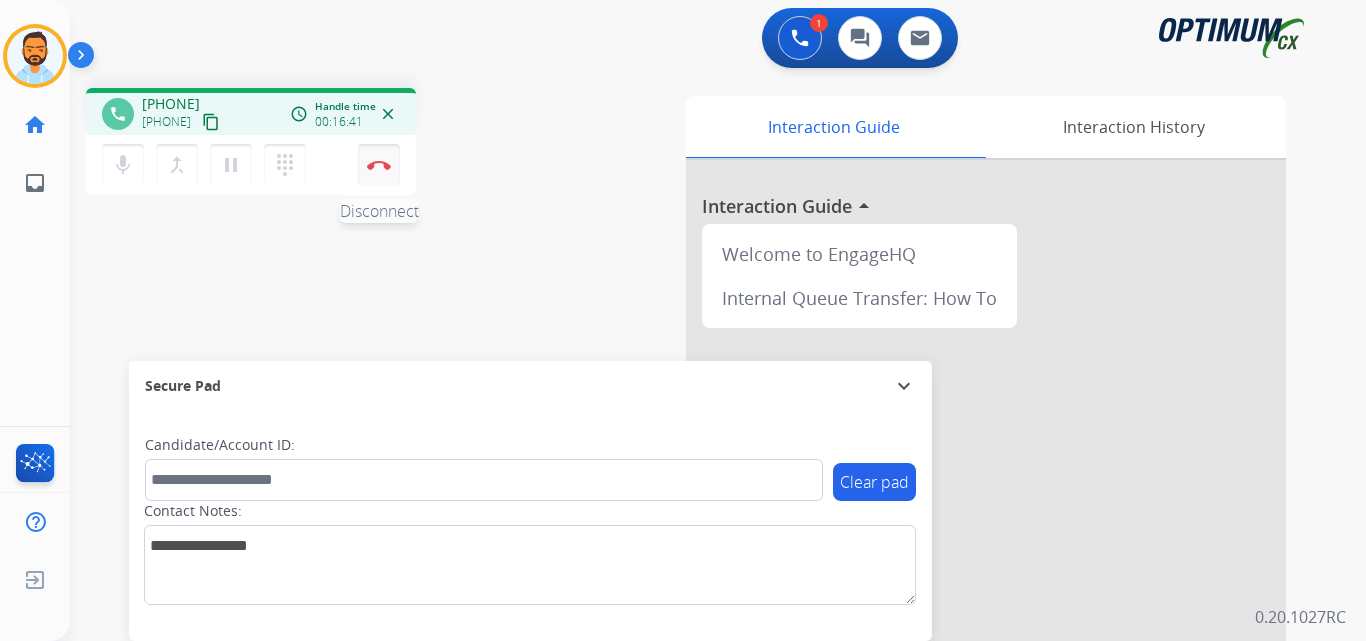 click on "Disconnect" at bounding box center (379, 165) 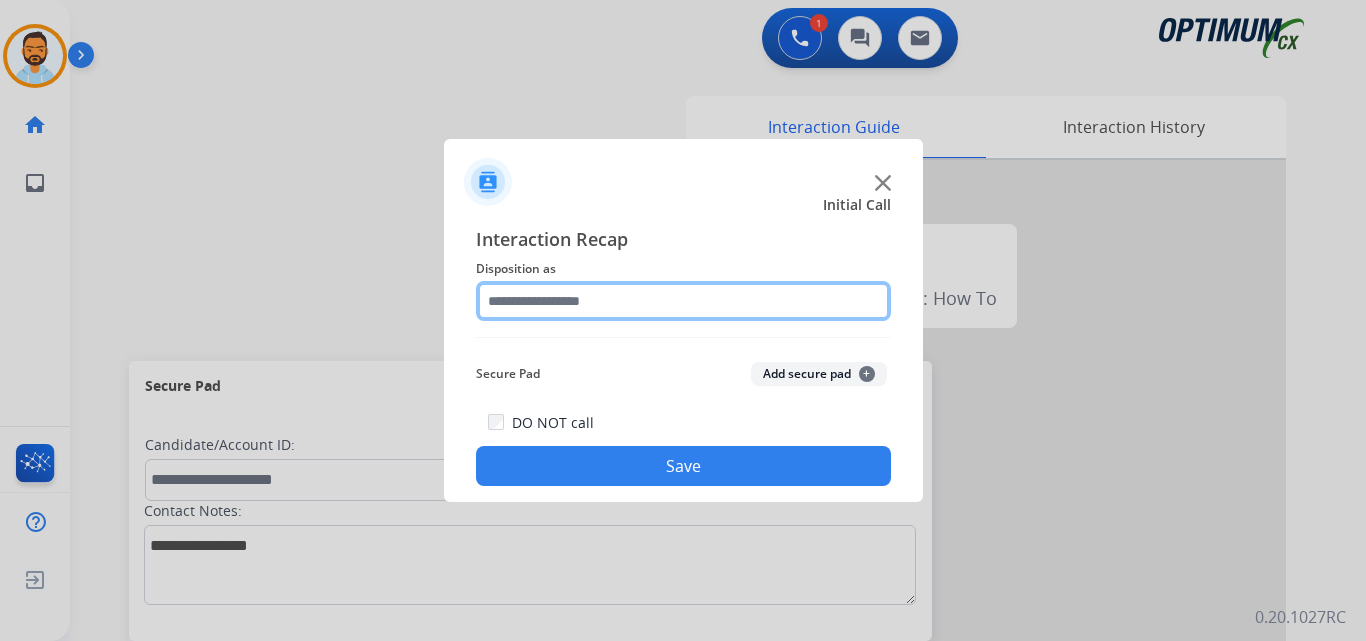 click 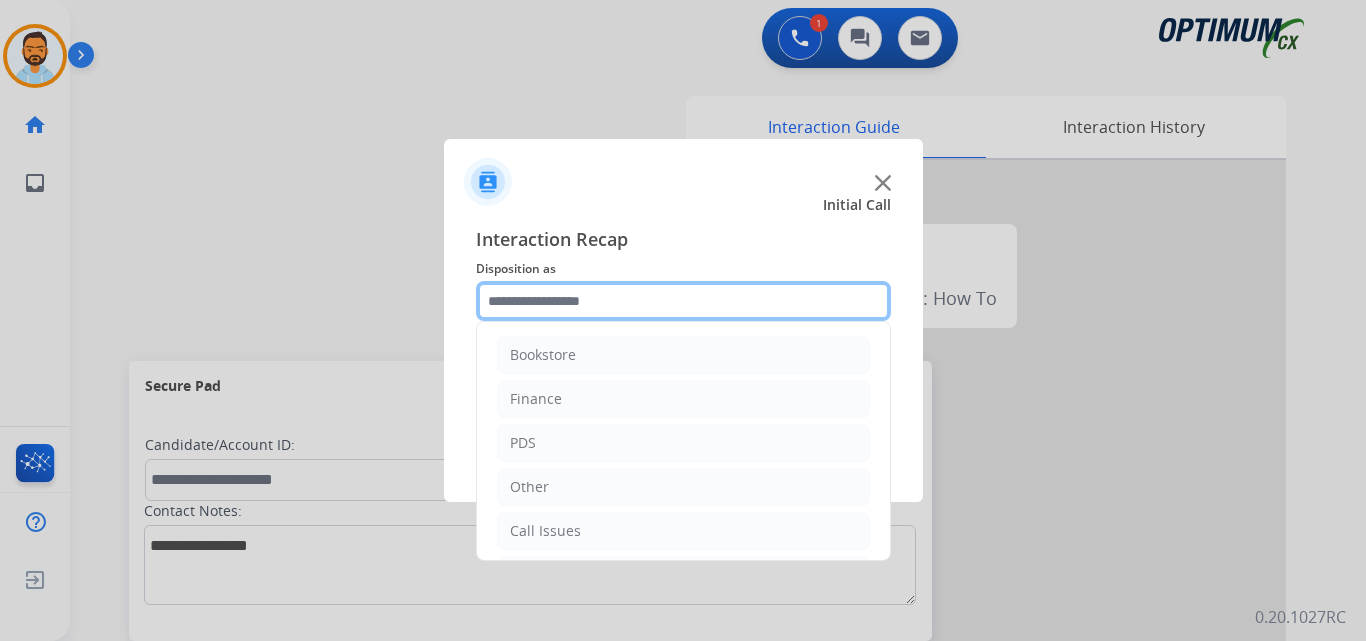 scroll, scrollTop: 136, scrollLeft: 0, axis: vertical 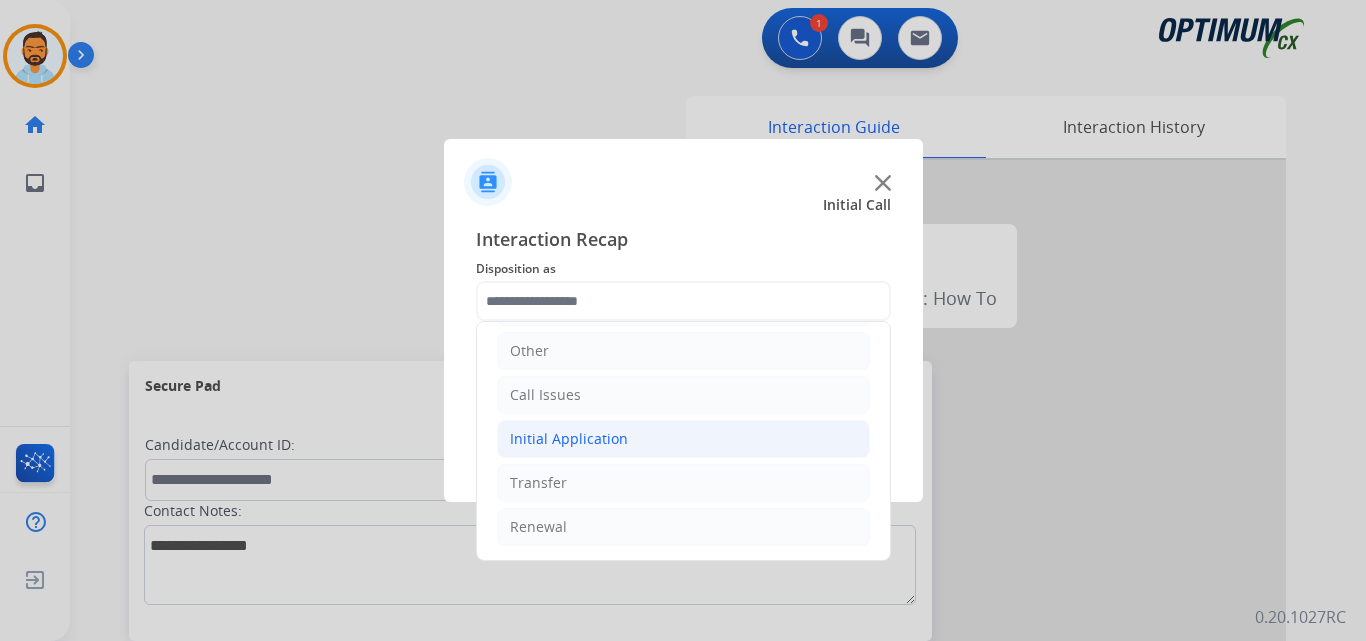 click on "Initial Application" 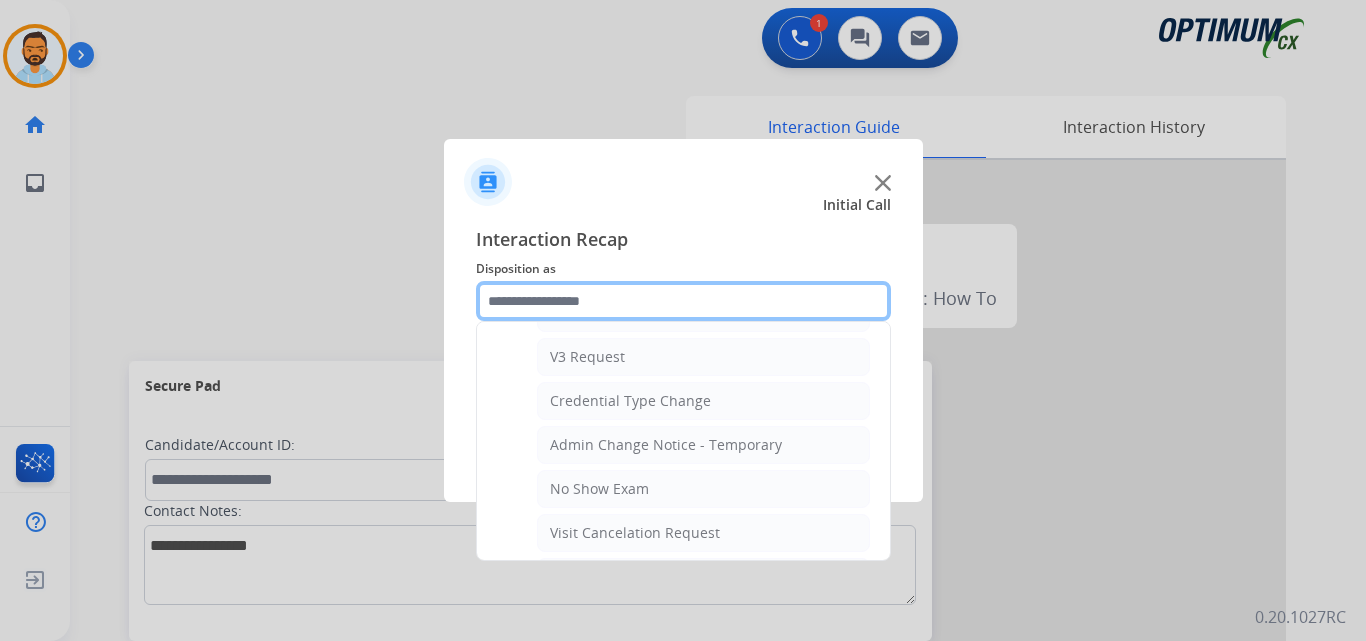 scroll, scrollTop: 797, scrollLeft: 0, axis: vertical 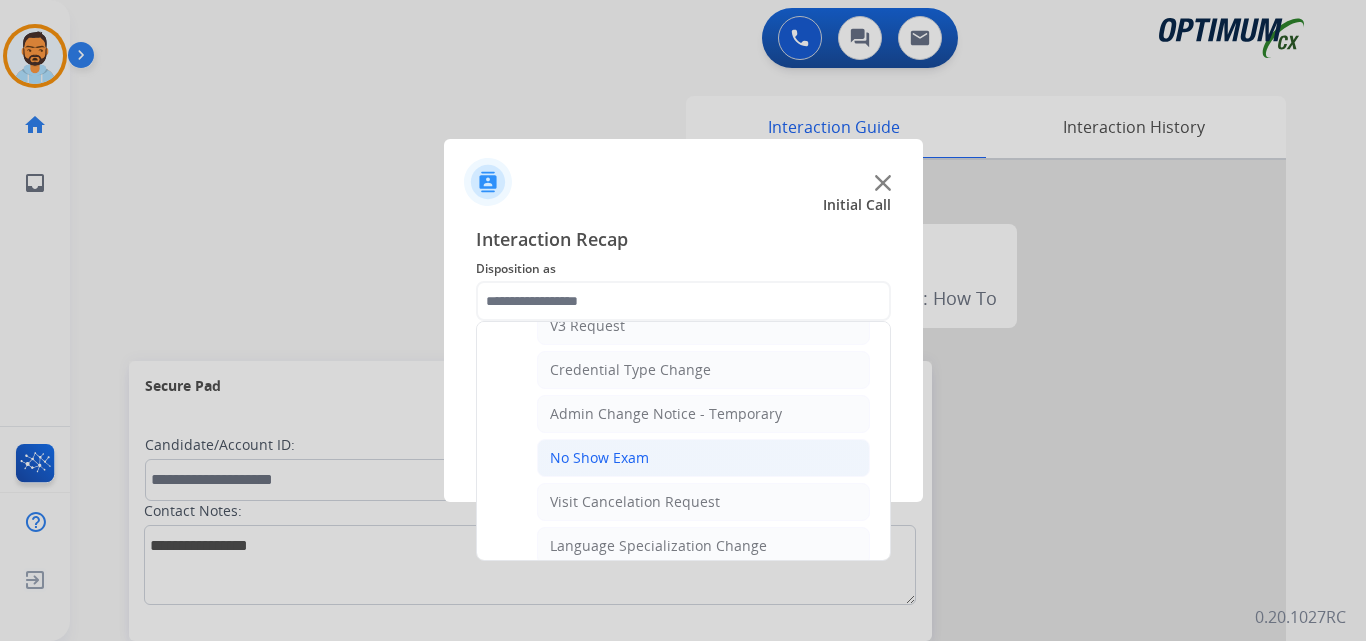 click on "No Show Exam" 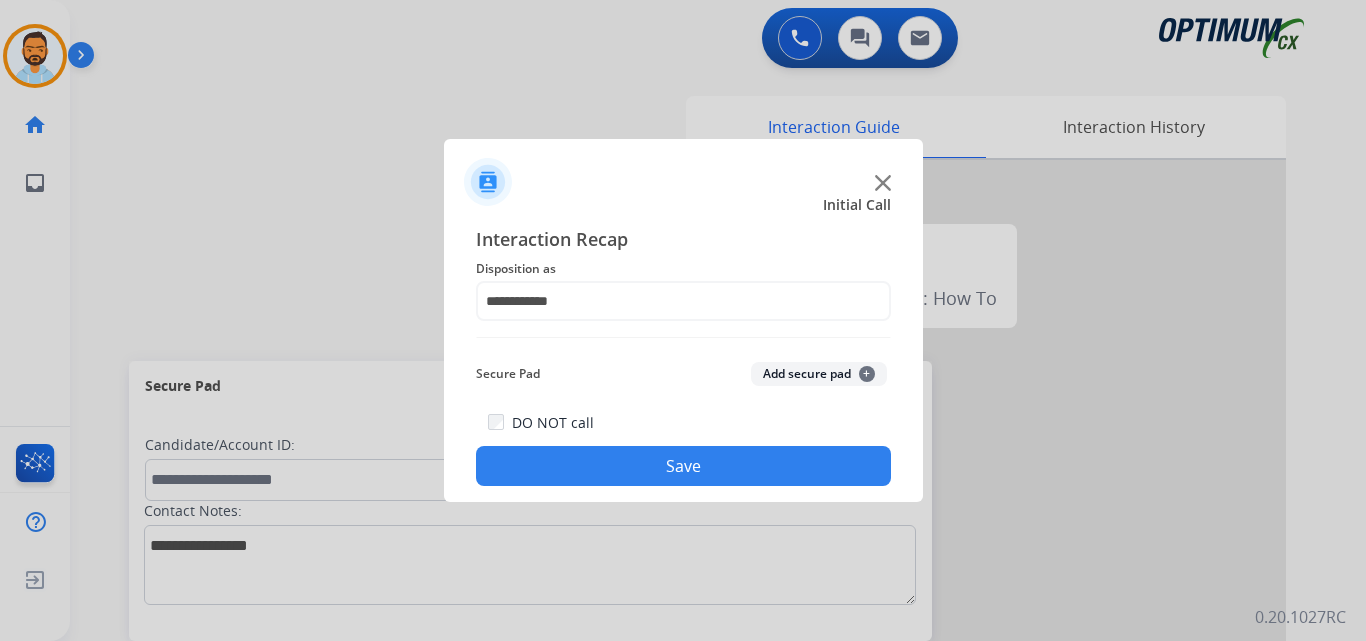 click on "Save" 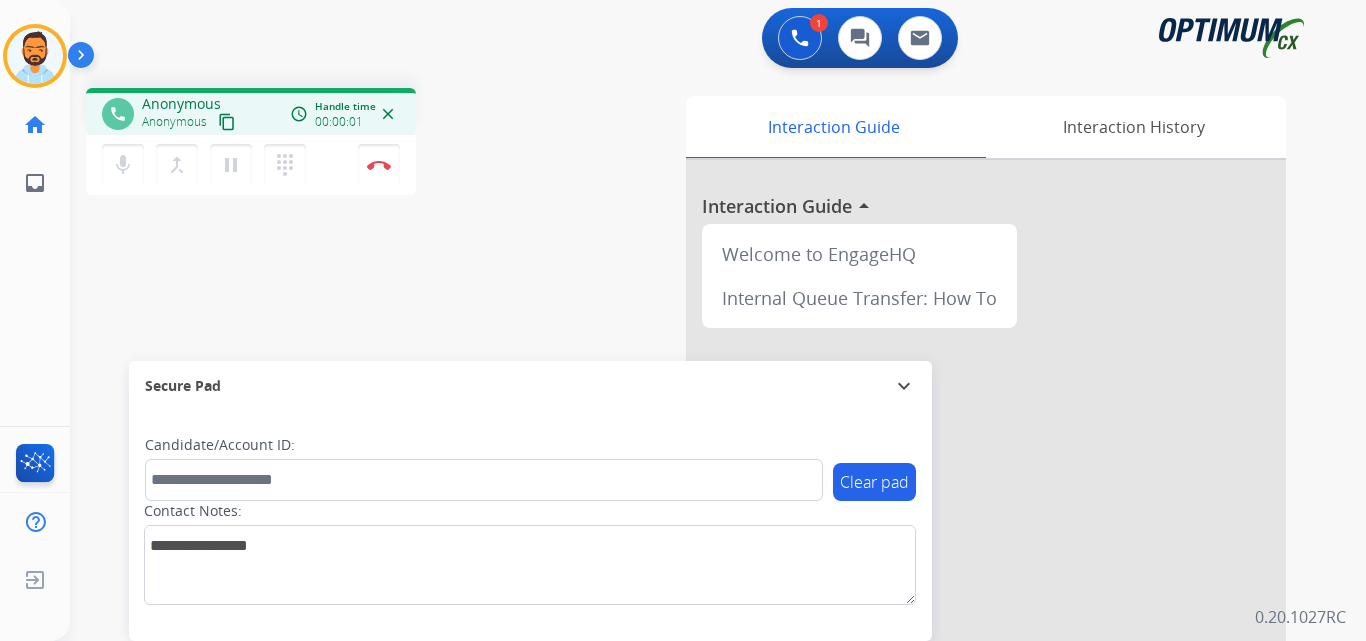 click on "content_copy" at bounding box center (227, 122) 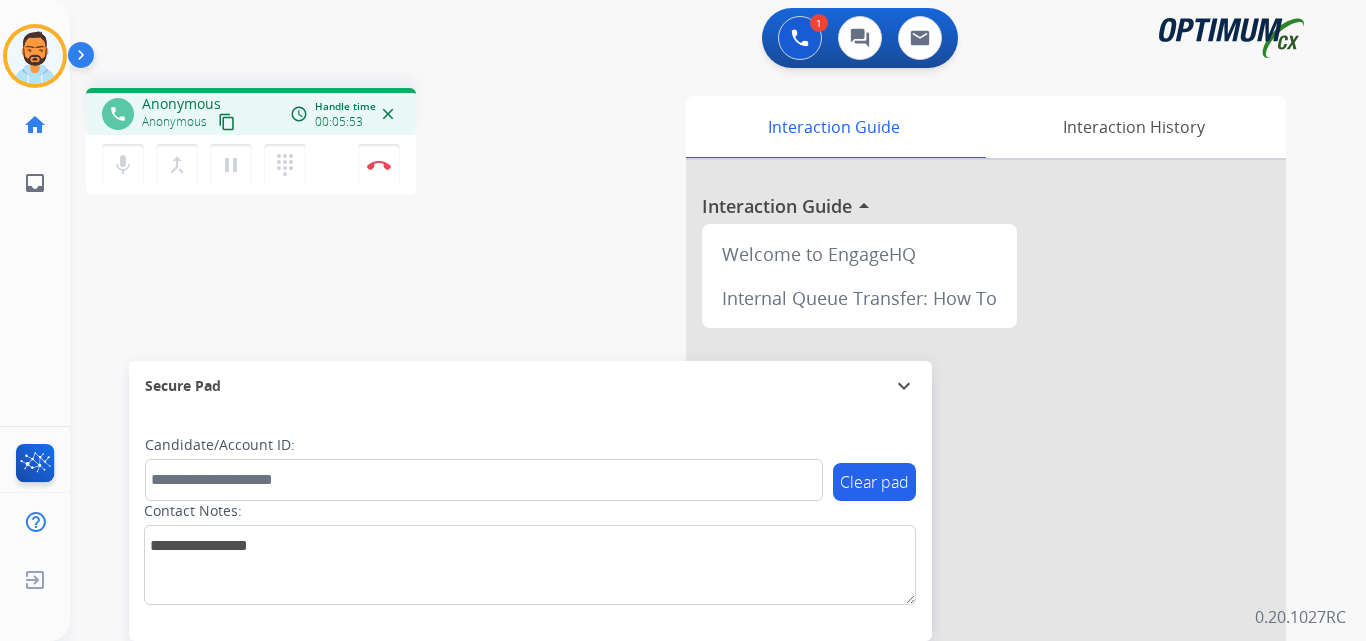 click on "phone Anonymous Anonymous content_copy access_time Call metrics Queue   00:09 Hold   00:00 Talk   05:54 Total   06:02 Handle time 00:05:53 close mic Mute merge_type Bridge pause Hold dialpad Dialpad Disconnect swap_horiz Break voice bridge close_fullscreen Connect 3-Way Call merge_type Separate 3-Way Call" at bounding box center (333, 144) 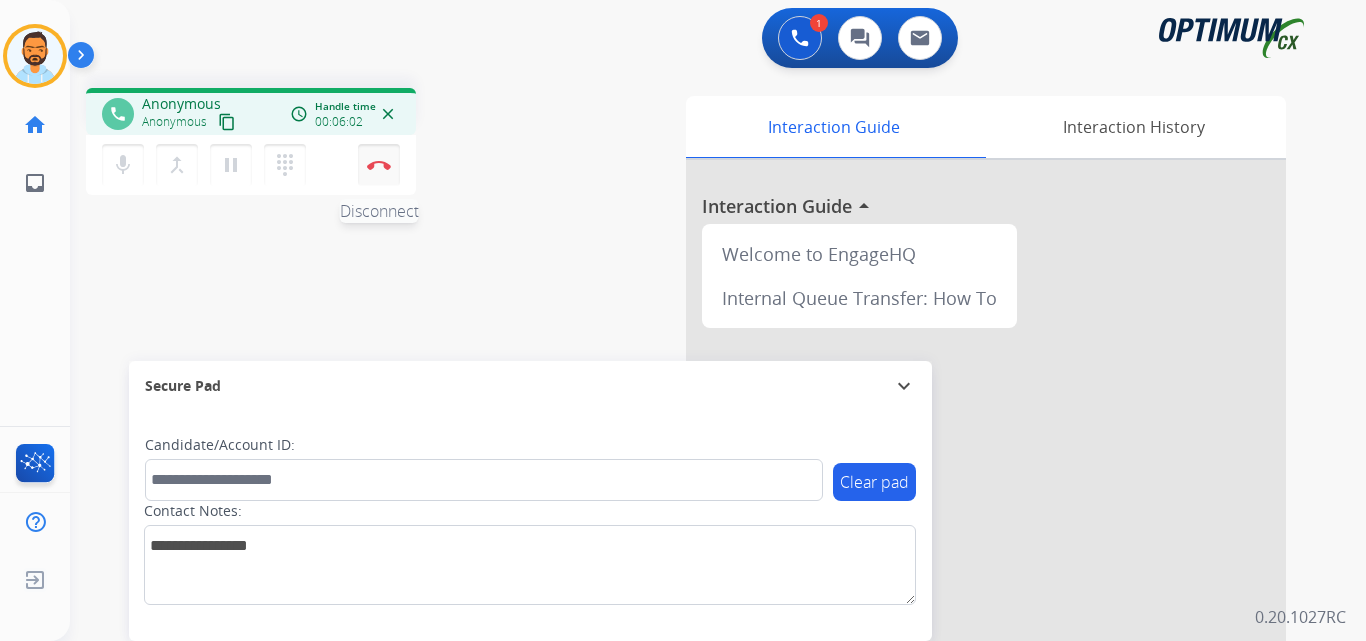 click at bounding box center (379, 165) 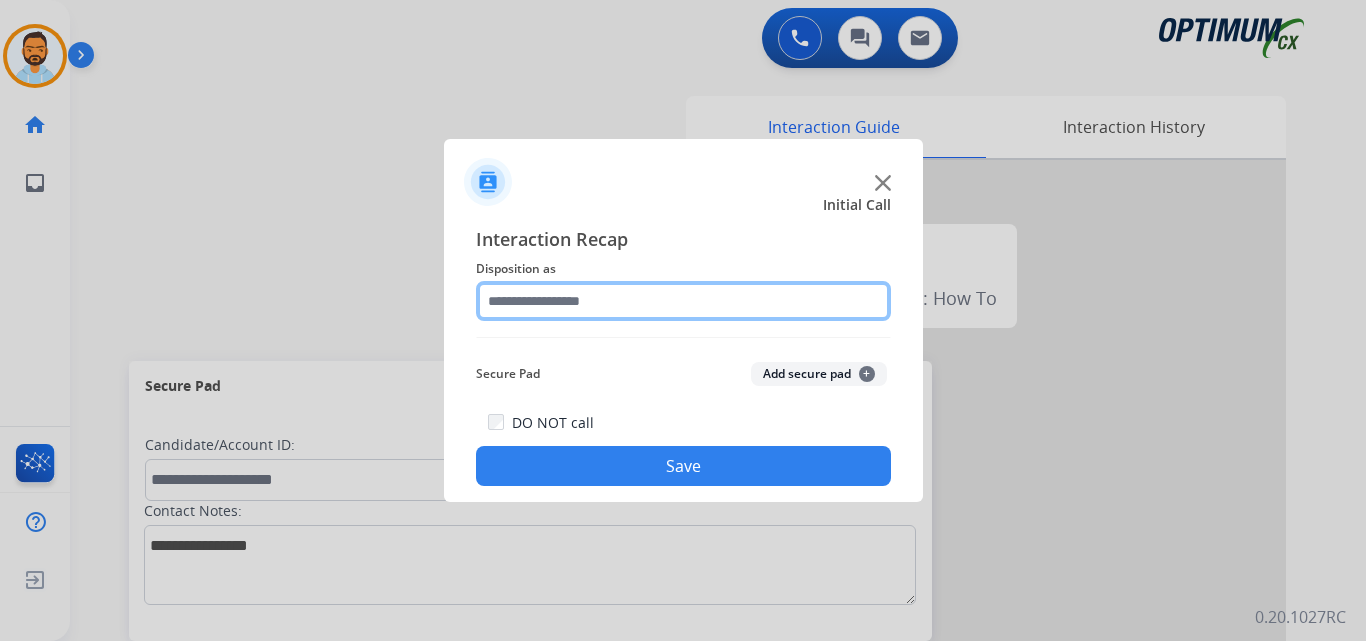 click 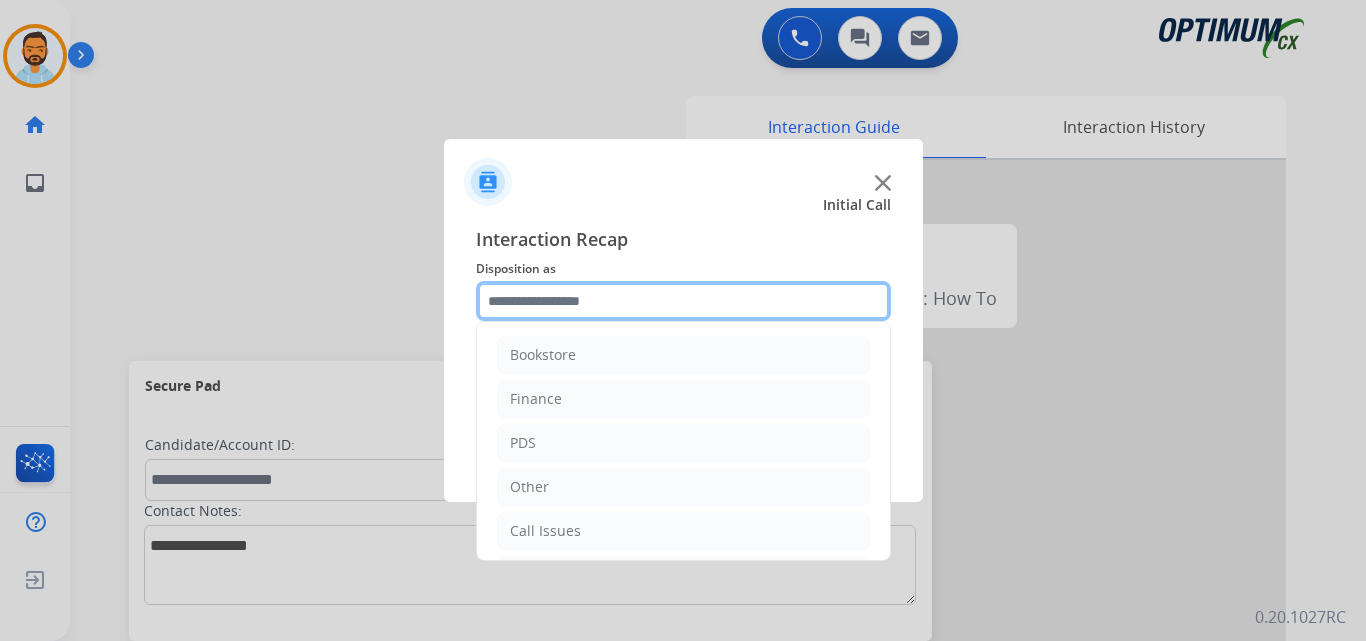 scroll, scrollTop: 136, scrollLeft: 0, axis: vertical 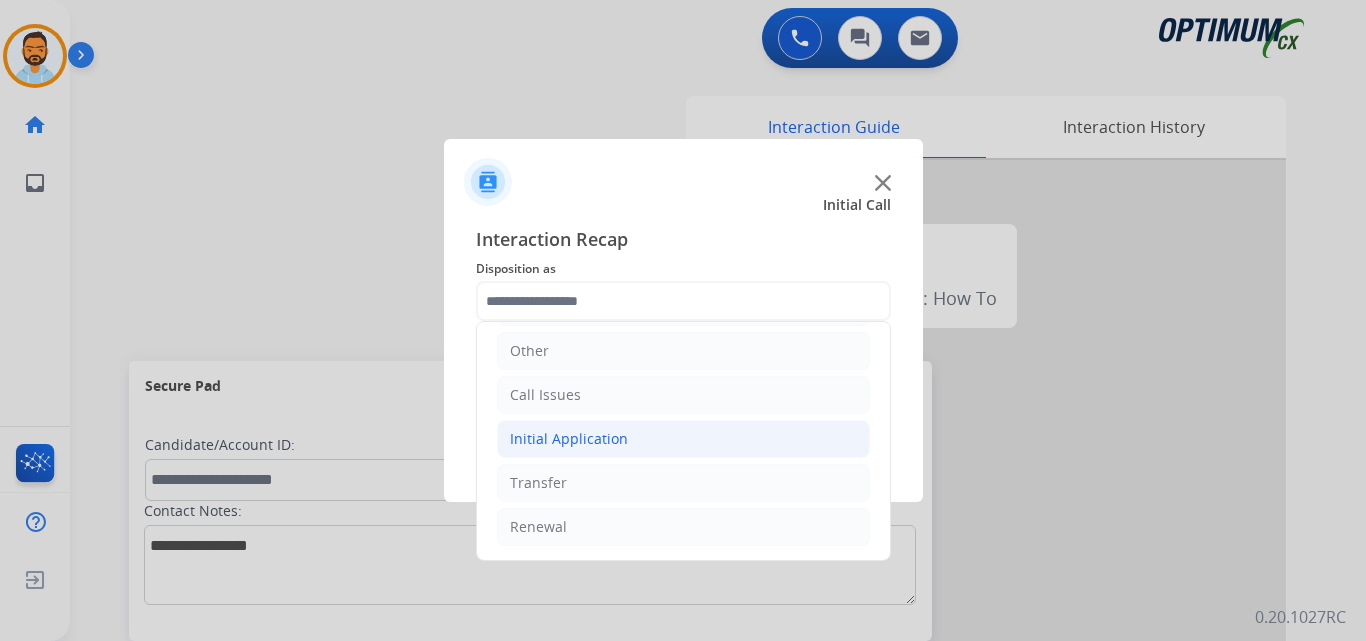 click on "Initial Application" 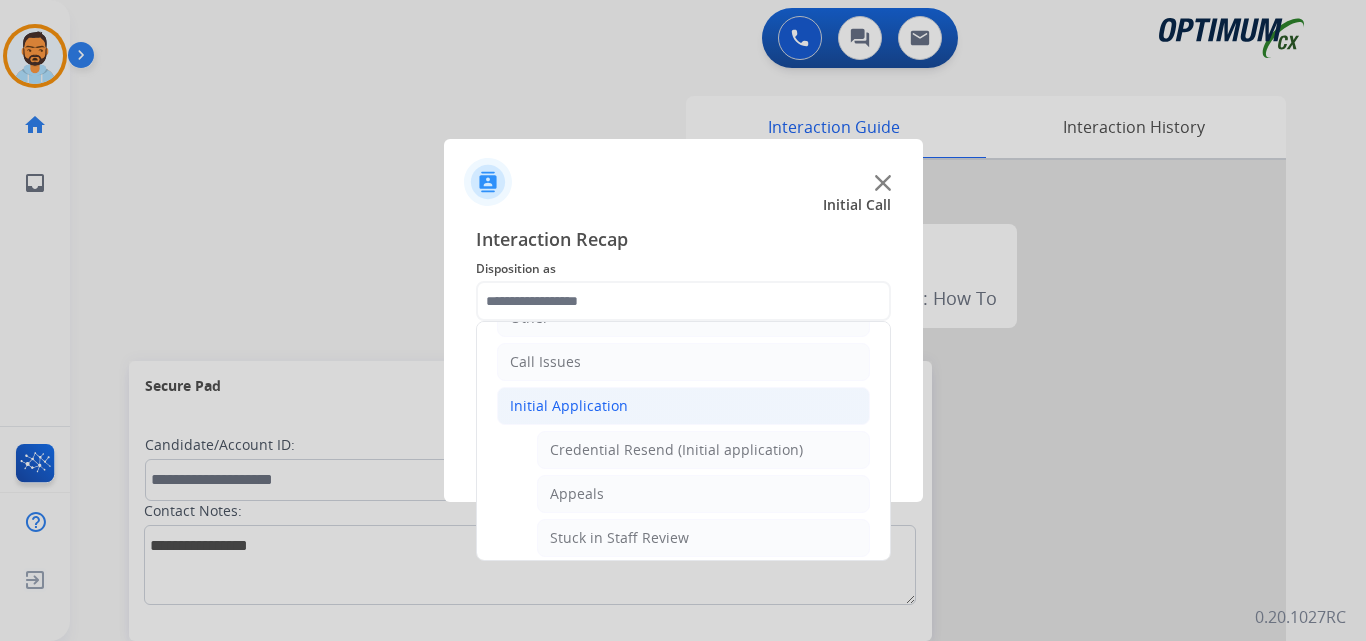 click on "Initial Application" 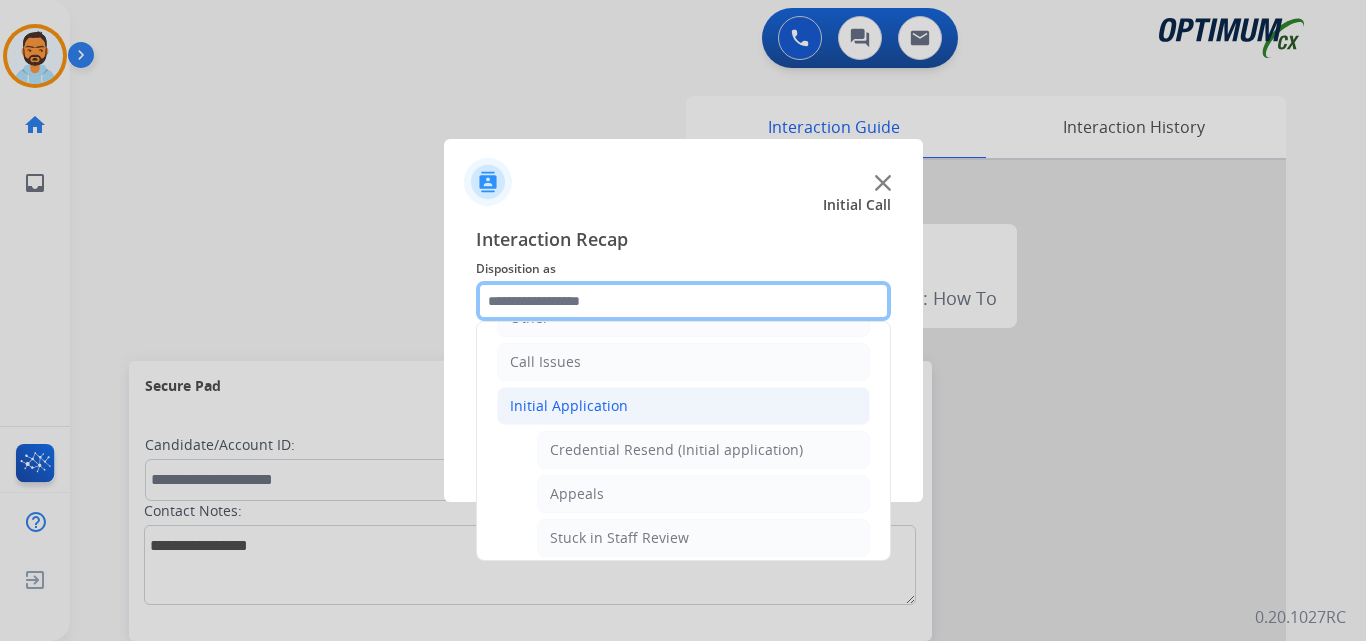 scroll, scrollTop: 136, scrollLeft: 0, axis: vertical 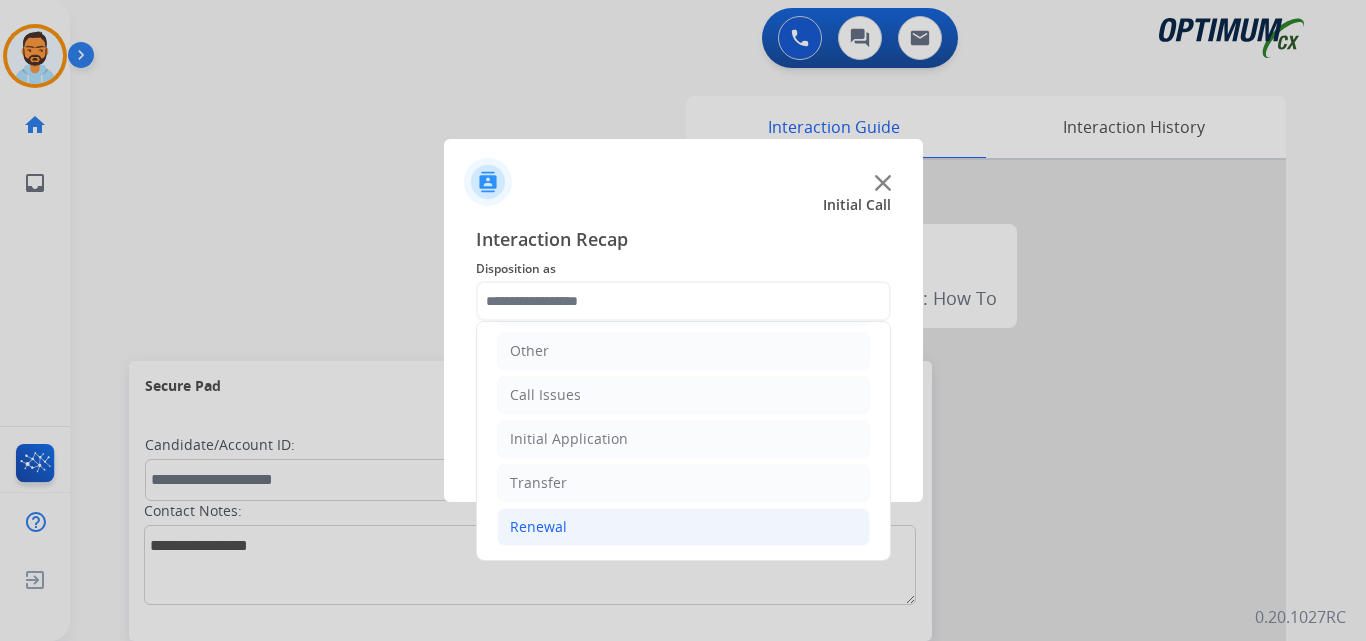 click on "Renewal" 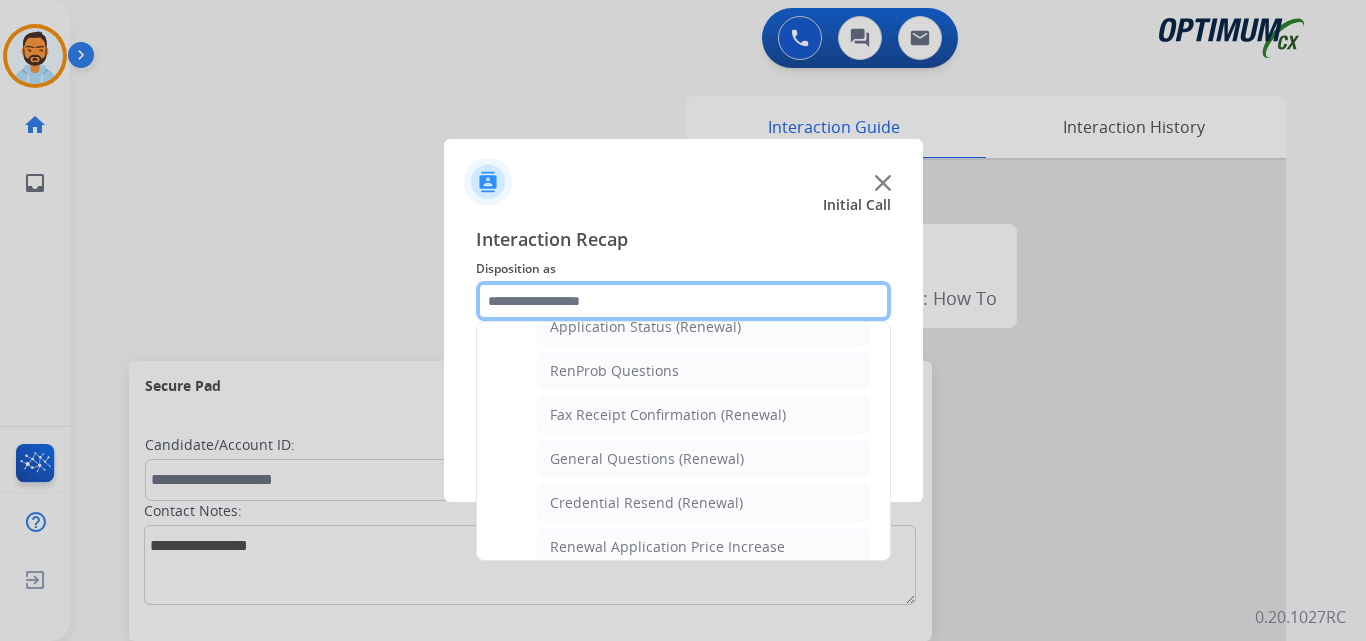 scroll, scrollTop: 504, scrollLeft: 0, axis: vertical 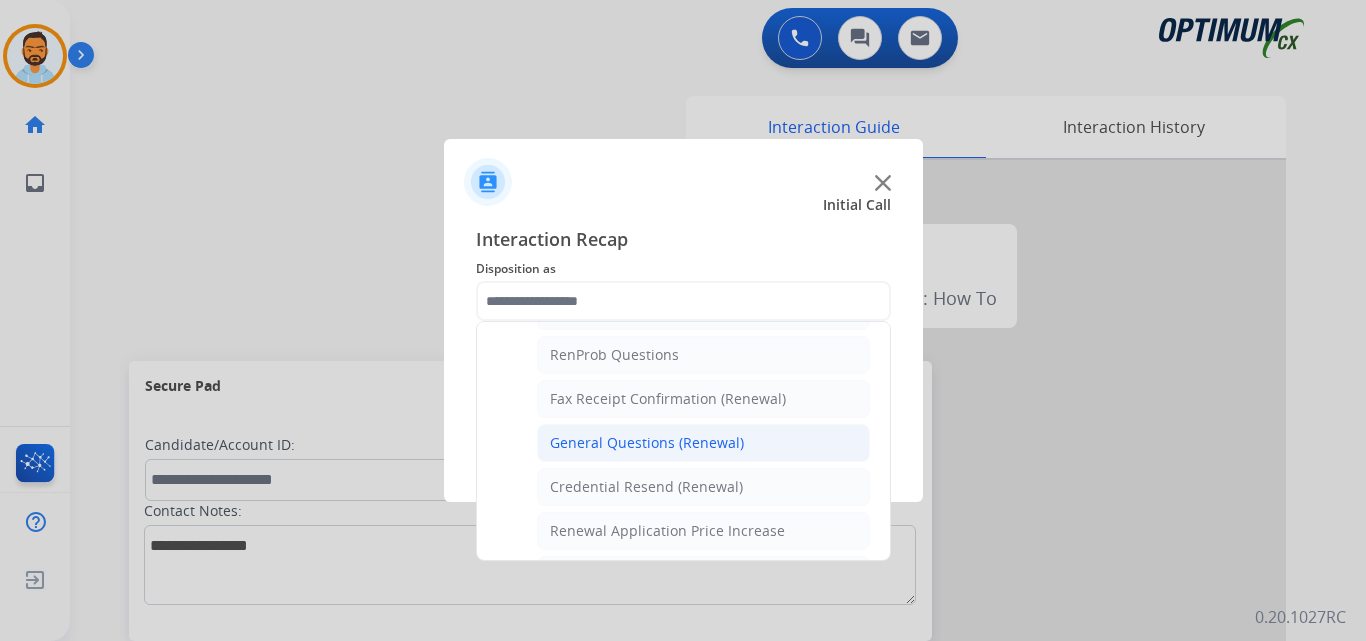 click on "General Questions (Renewal)" 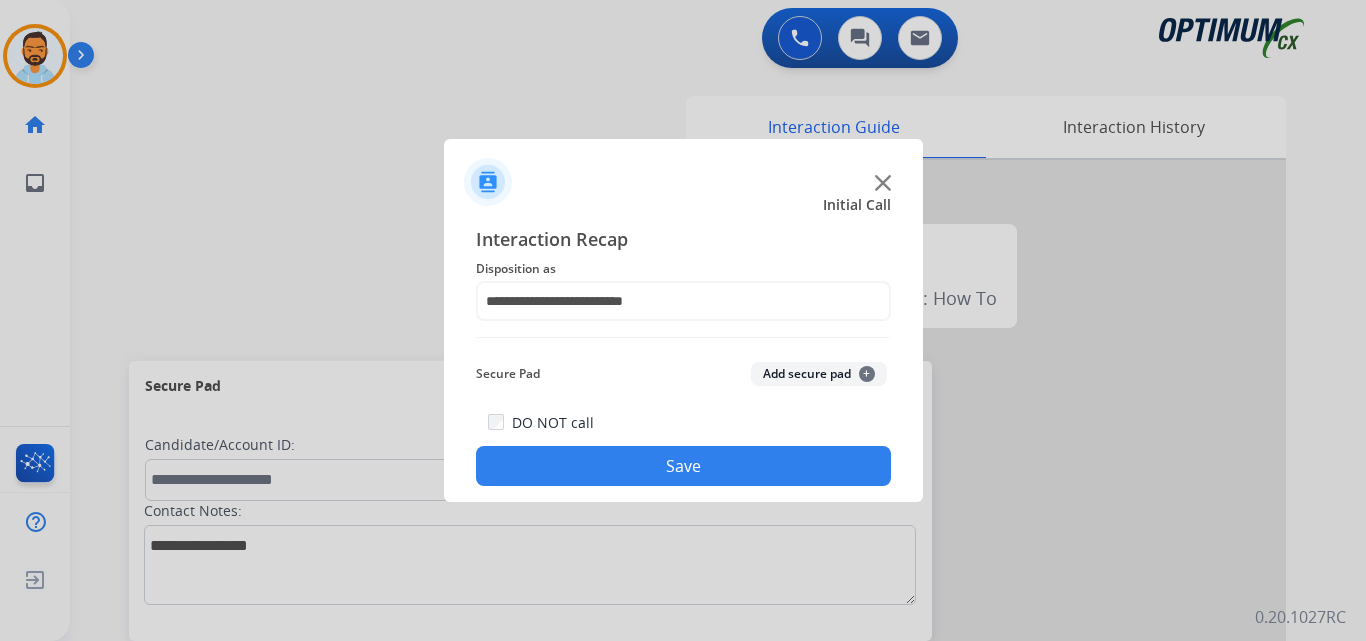 click on "Save" 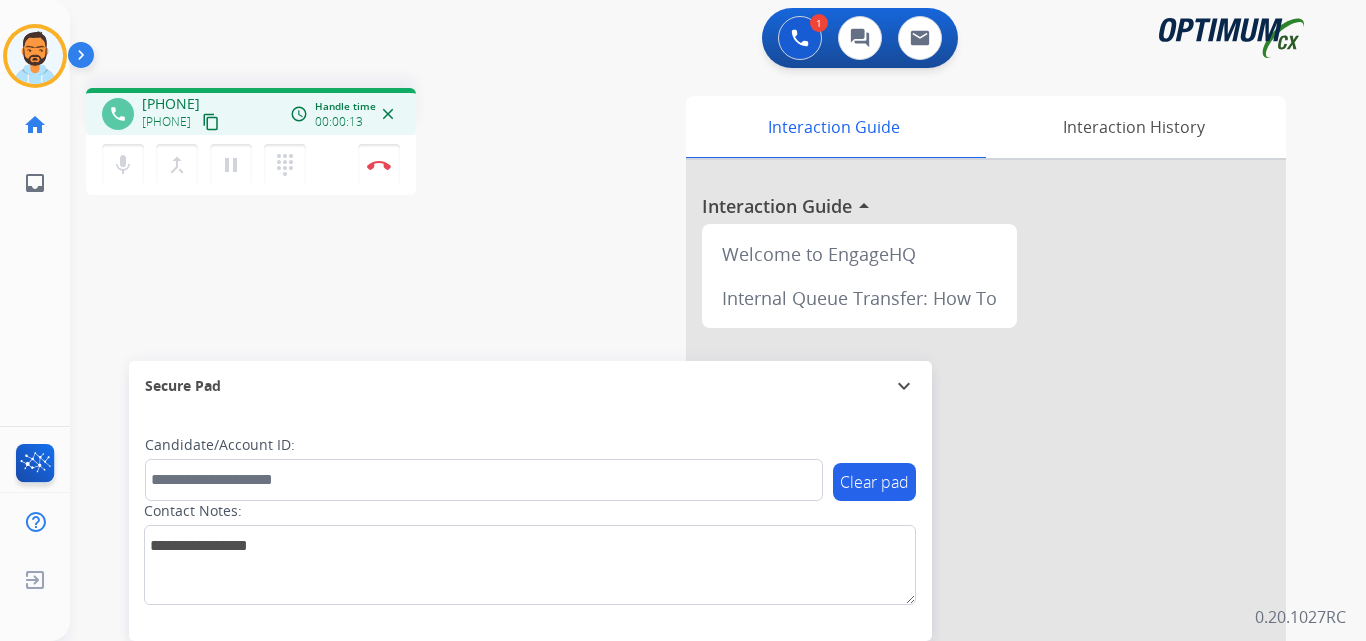 click on "content_copy" at bounding box center (211, 122) 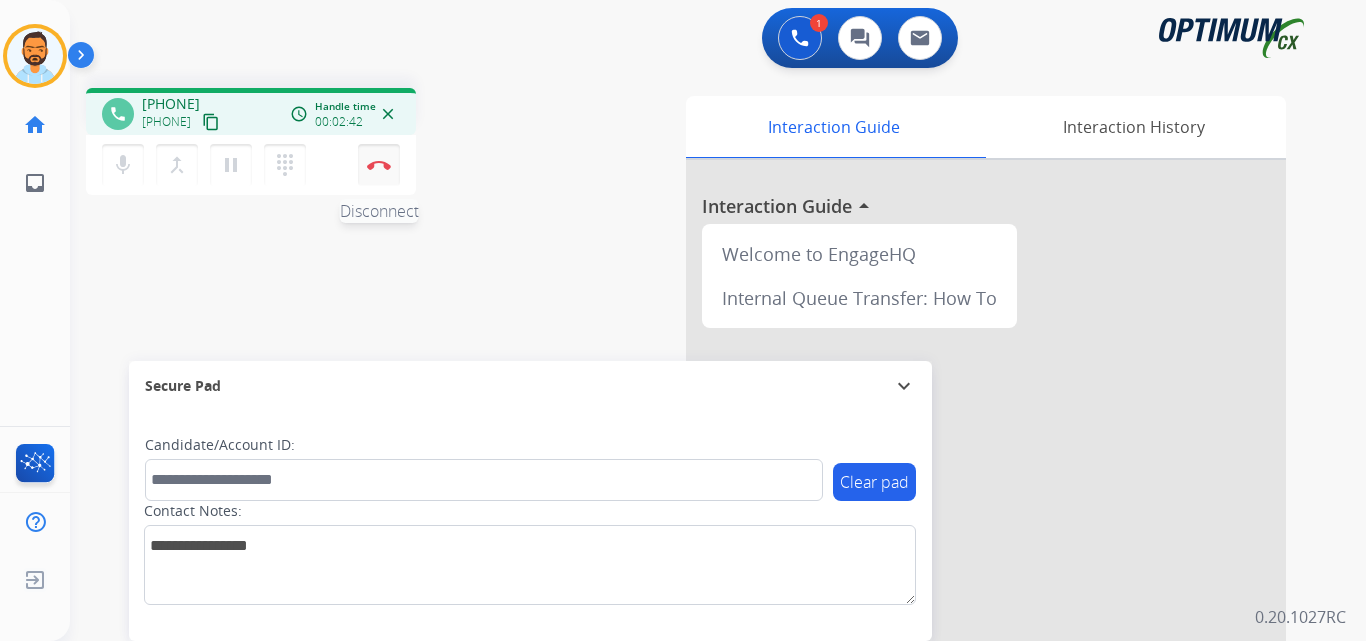 click on "Disconnect" at bounding box center (379, 165) 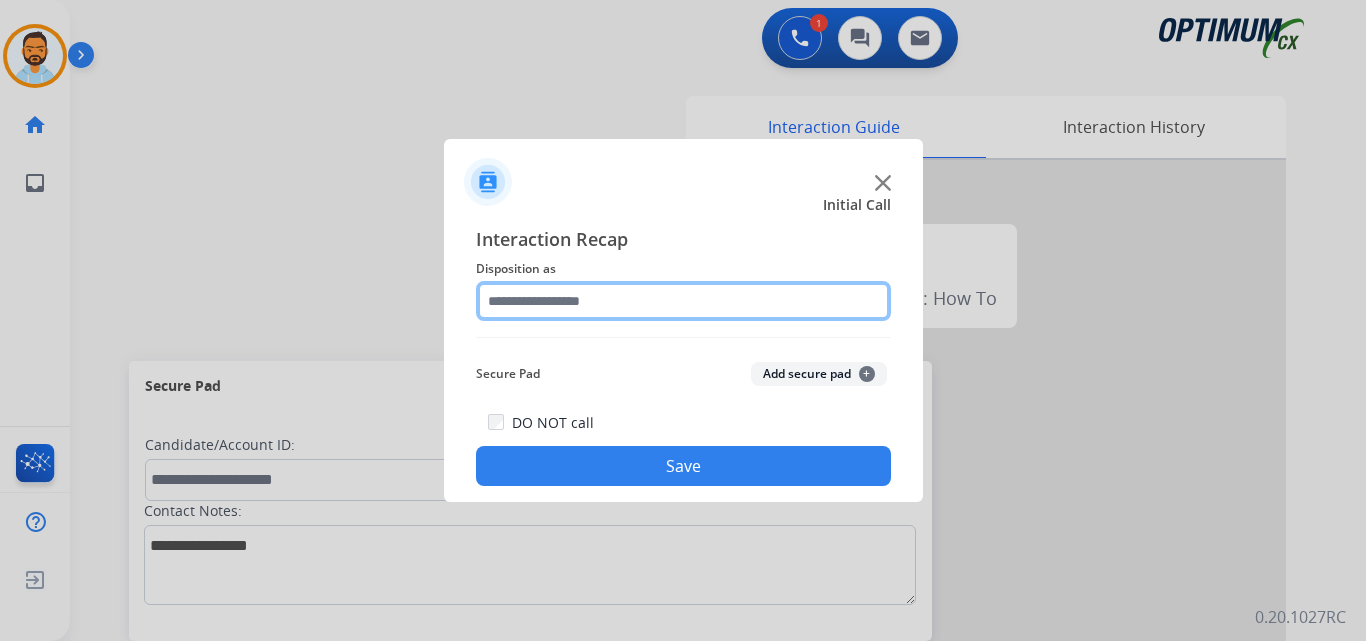 click 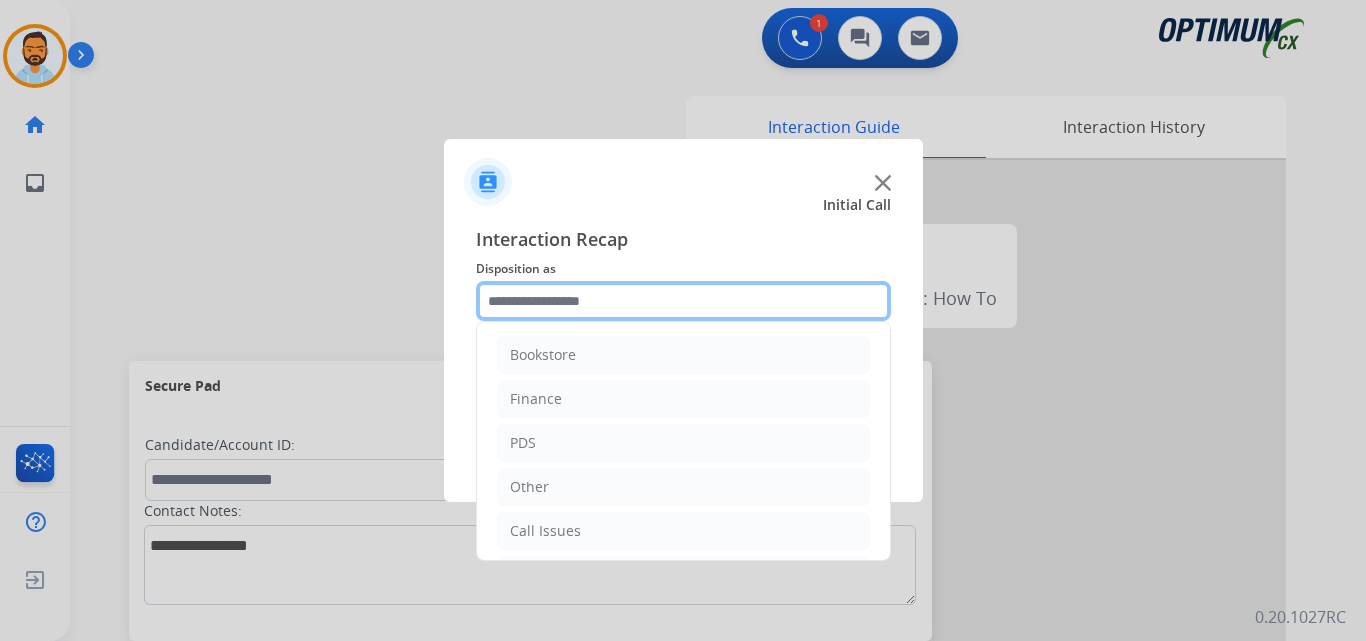 scroll, scrollTop: 136, scrollLeft: 0, axis: vertical 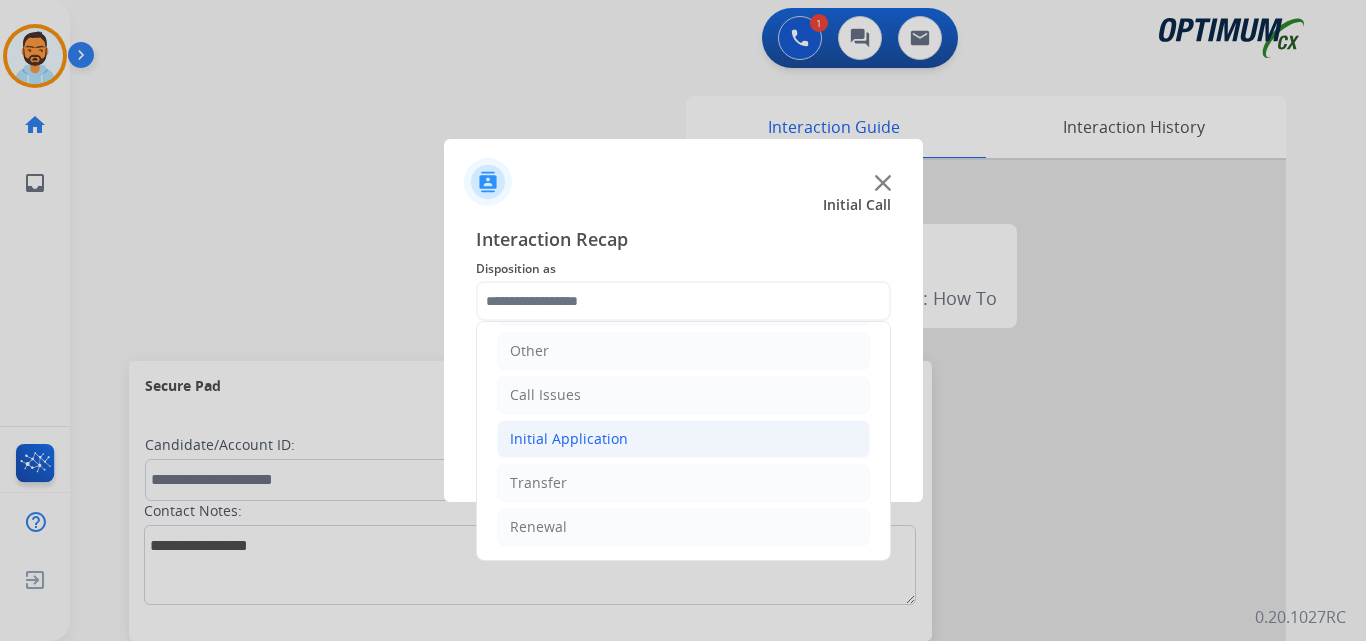 click on "Initial Application" 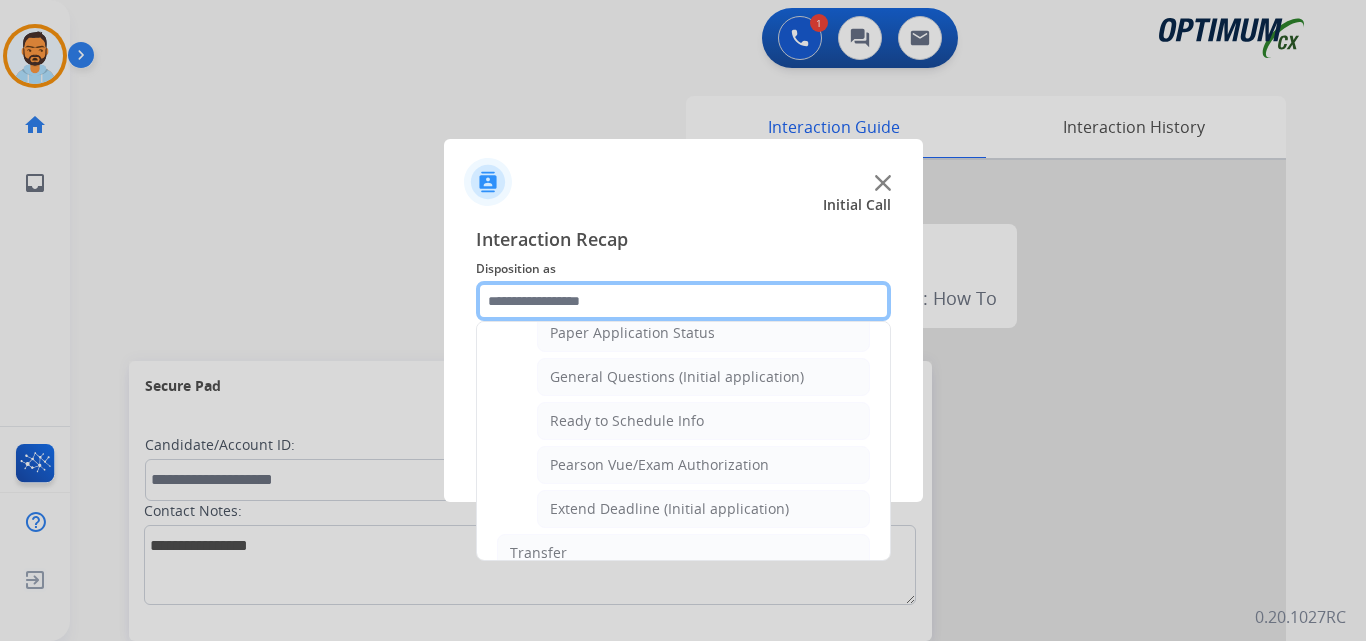 scroll, scrollTop: 1140, scrollLeft: 0, axis: vertical 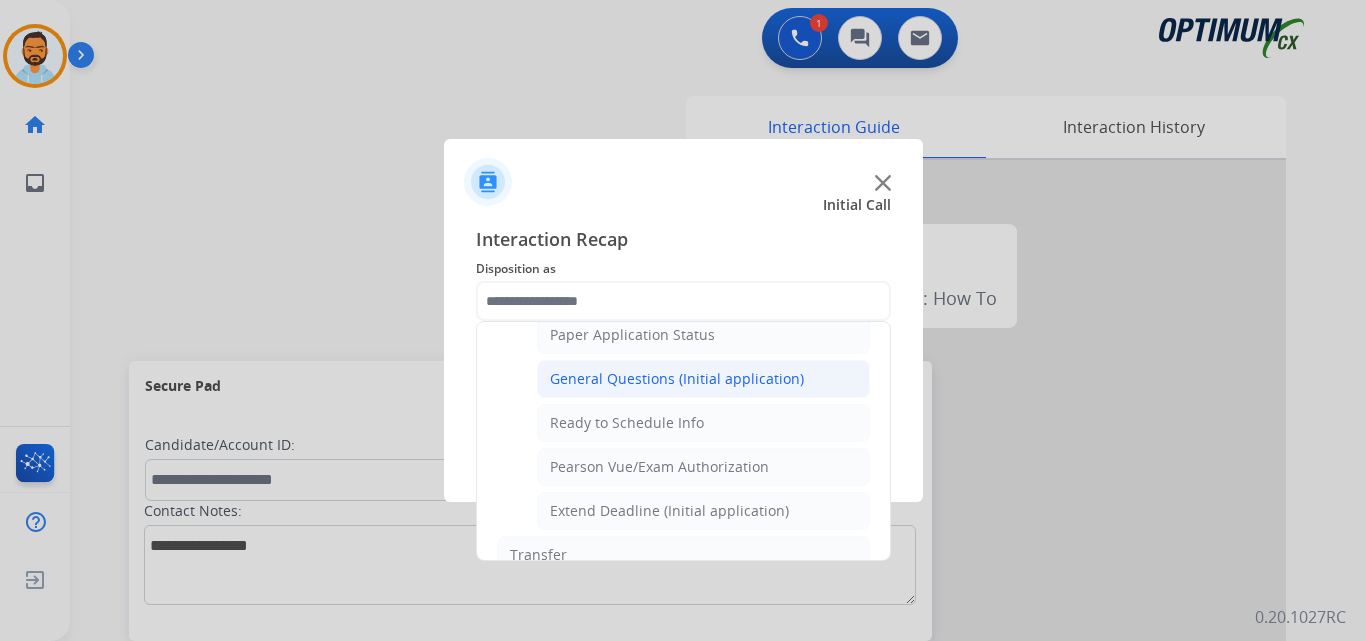 click on "General Questions (Initial application)" 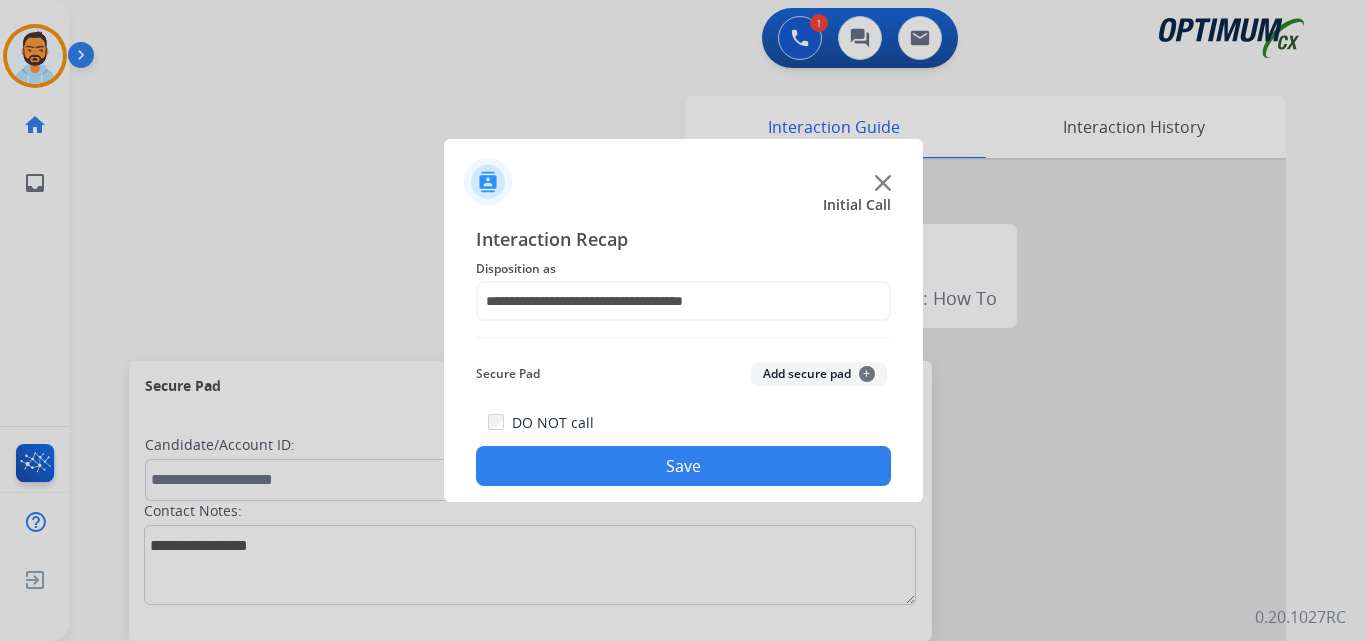 click on "Save" 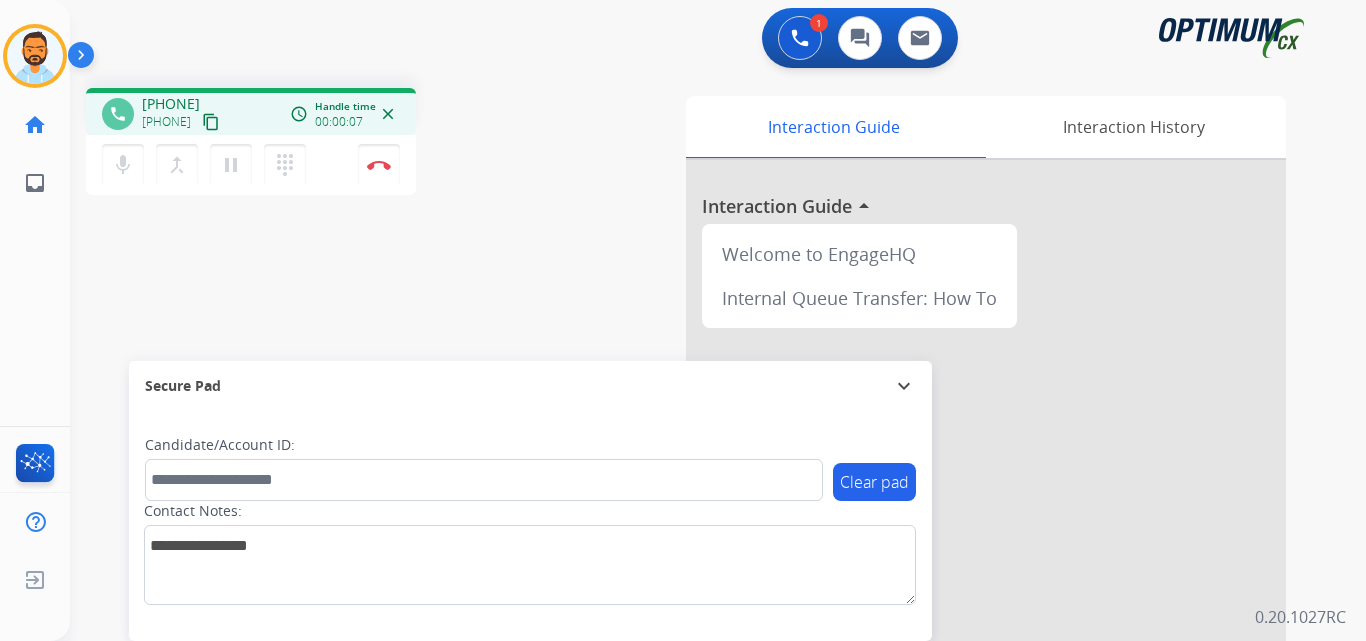 click on "content_copy" at bounding box center [211, 122] 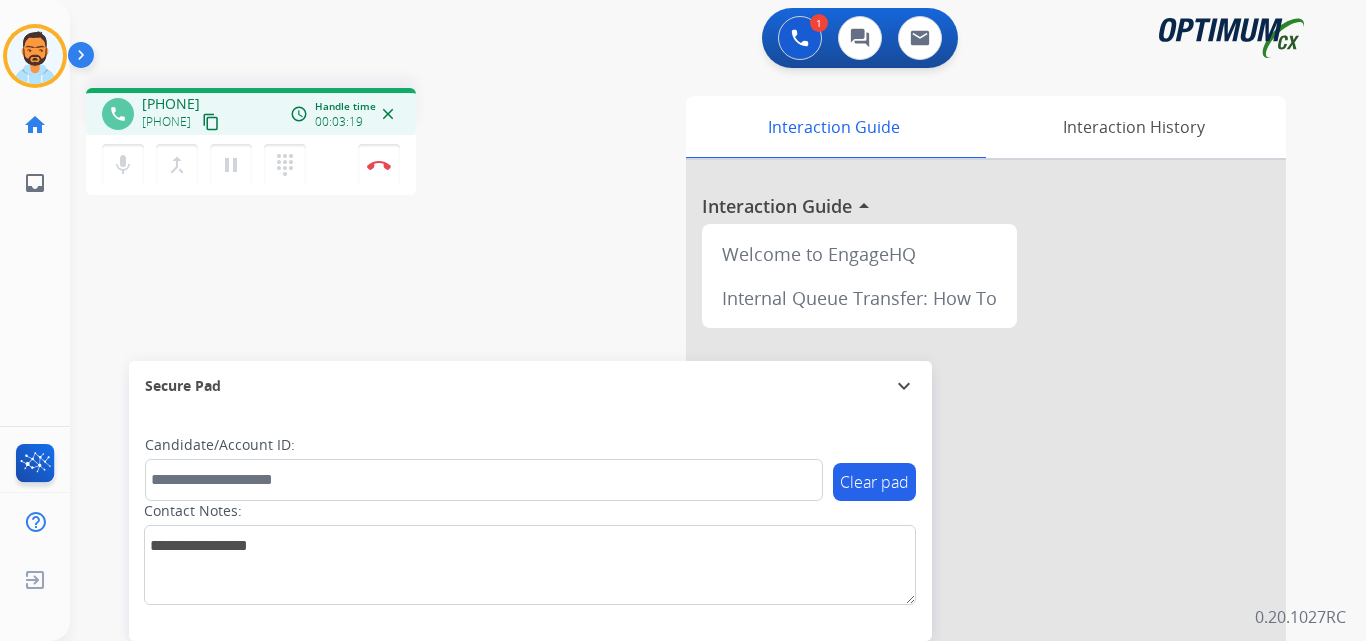 click on "content_copy" at bounding box center (211, 122) 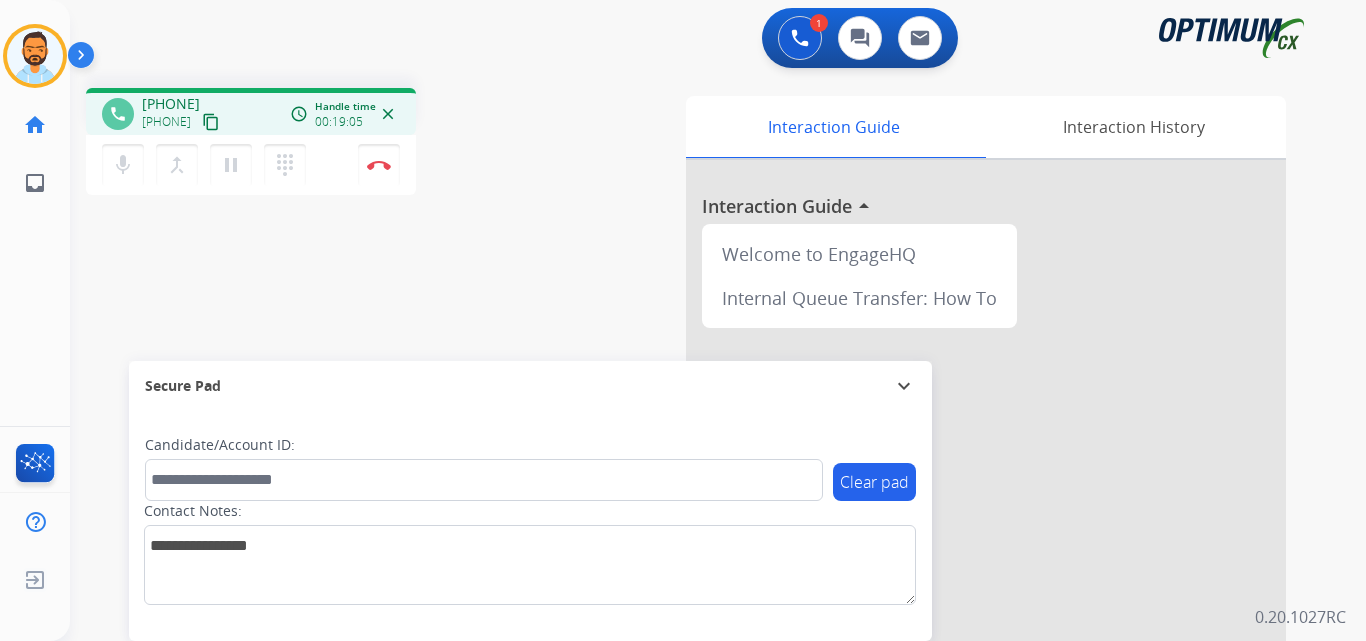click on "phone [PHONE] [PHONE] content_copy access_time Call metrics Queue   00:09 Hold   00:00 Talk   19:06 Total   19:14 Handle time 00:19:05 close mic Mute merge_type Bridge pause Hold dialpad Dialpad Disconnect swap_horiz Break voice bridge close_fullscreen Connect 3-Way Call merge_type Separate 3-Way Call" at bounding box center (333, 144) 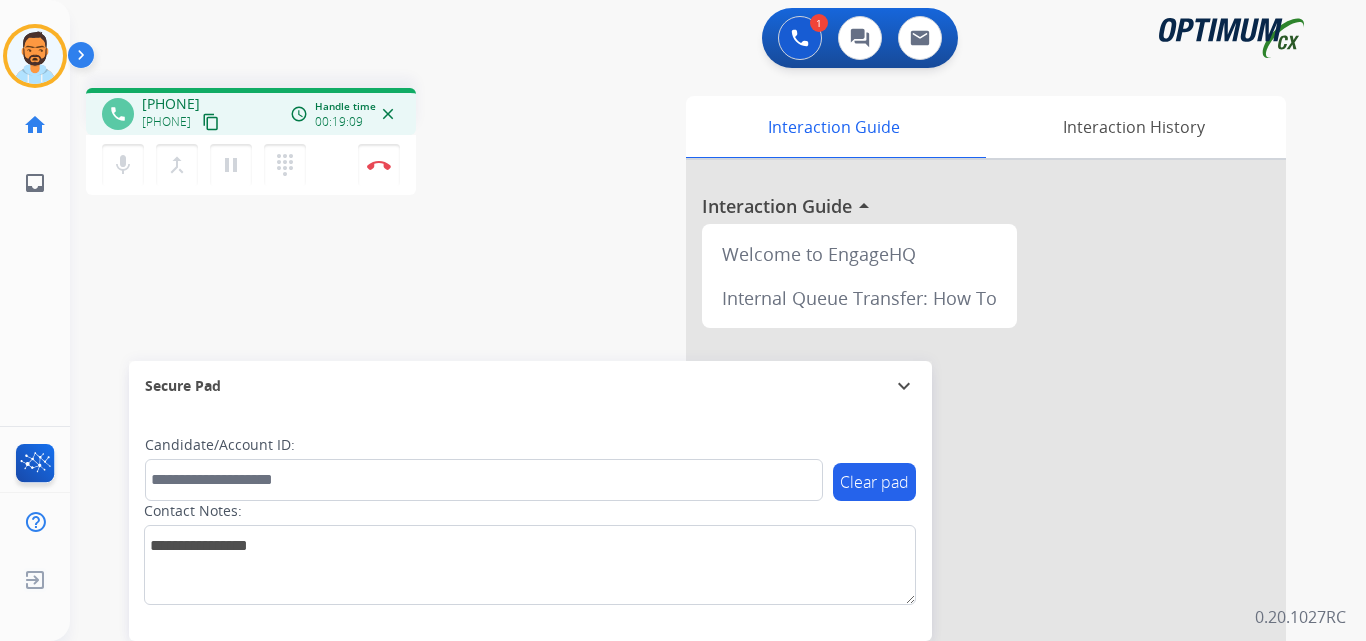 click on "phone [PHONE] [PHONE] content_copy access_time Call metrics Queue   00:09 Hold   00:00 Talk   19:10 Total   19:18 Handle time 00:19:09 close mic Mute merge_type Bridge pause Hold dialpad Dialpad Disconnect swap_horiz Break voice bridge close_fullscreen Connect 3-Way Call merge_type Separate 3-Way Call" at bounding box center [333, 144] 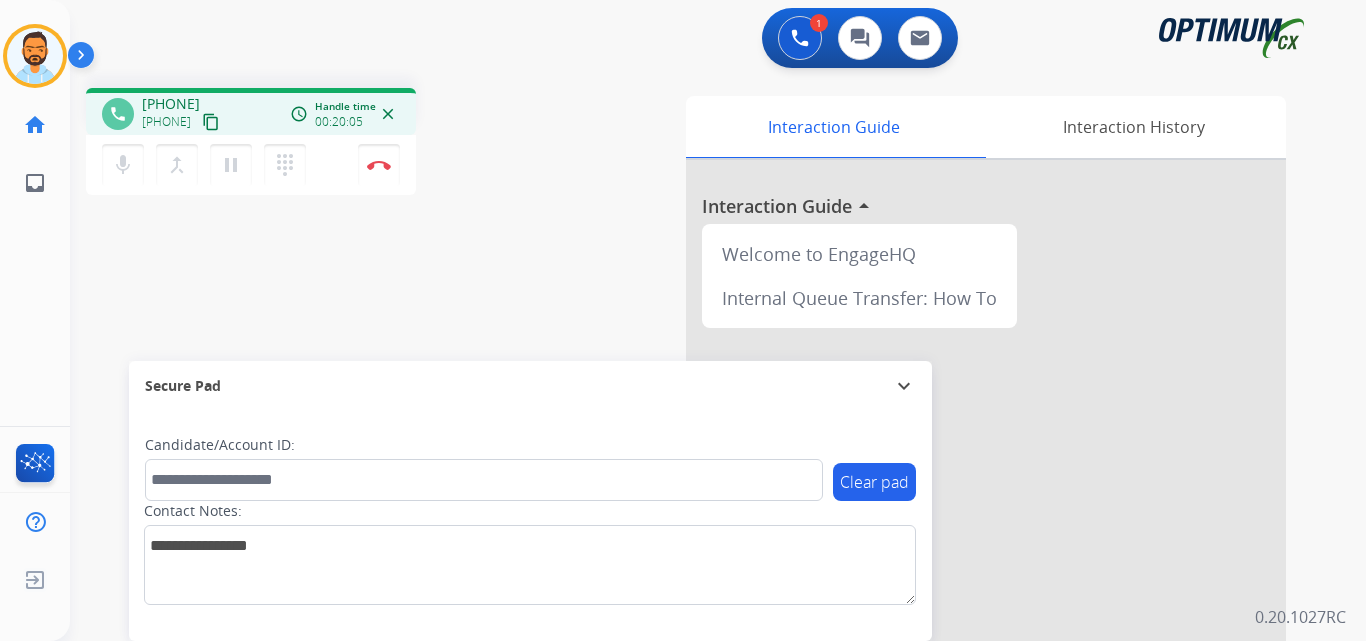 click on "phone [PHONE] [PHONE] content_copy access_time Call metrics Queue   00:09 Hold   00:00 Talk   20:06 Total   20:14 Handle time 00:20:05 close mic Mute merge_type Bridge pause Hold dialpad Dialpad Disconnect swap_horiz Break voice bridge close_fullscreen Connect 3-Way Call merge_type Separate 3-Way Call  Interaction Guide   Interaction History  Interaction Guide arrow_drop_up  Welcome to EngageHQ   Internal Queue Transfer: How To  Secure Pad expand_more Clear pad Candidate/Account ID: Contact Notes:" at bounding box center (694, 489) 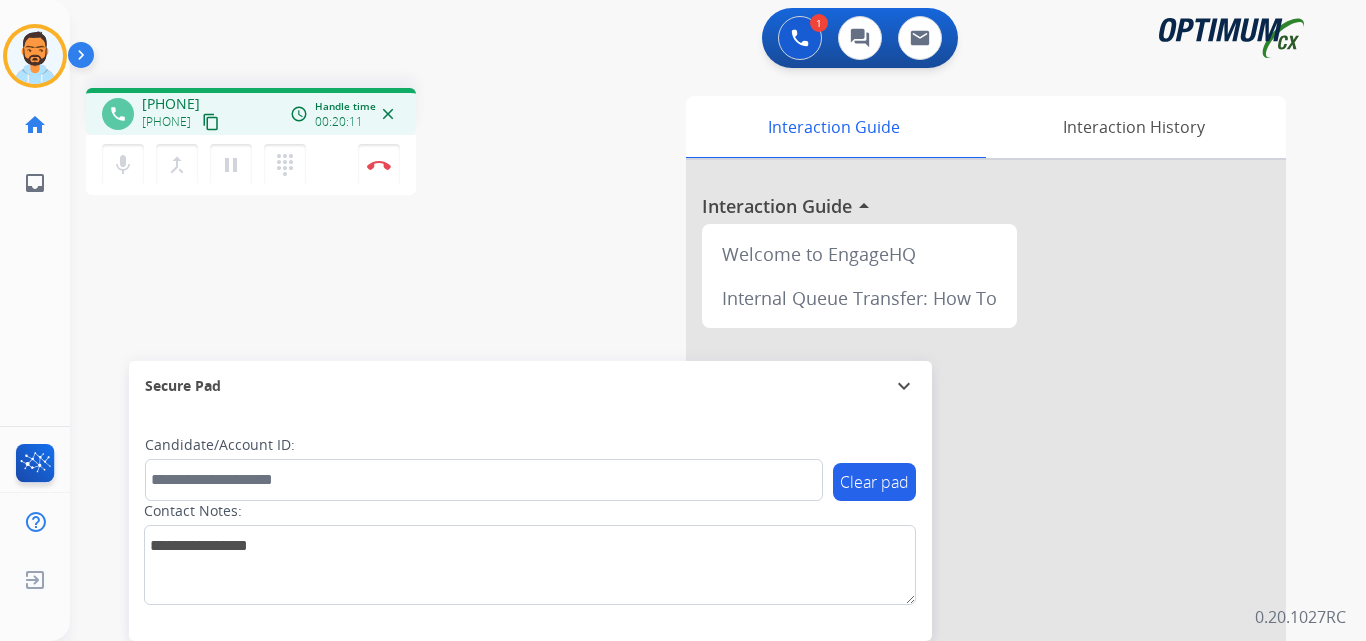click on "phone [PHONE] [PHONE] content_copy access_time Call metrics Queue   00:09 Hold   00:00 Talk   20:12 Total   20:20 Handle time 00:20:11 close mic Mute merge_type Bridge pause Hold dialpad Dialpad Disconnect swap_horiz Break voice bridge close_fullscreen Connect 3-Way Call merge_type Separate 3-Way Call  Interaction Guide   Interaction History  Interaction Guide arrow_drop_up  Welcome to EngageHQ   Internal Queue Transfer: How To  Secure Pad expand_more Clear pad Candidate/Account ID: Contact Notes:" at bounding box center (694, 489) 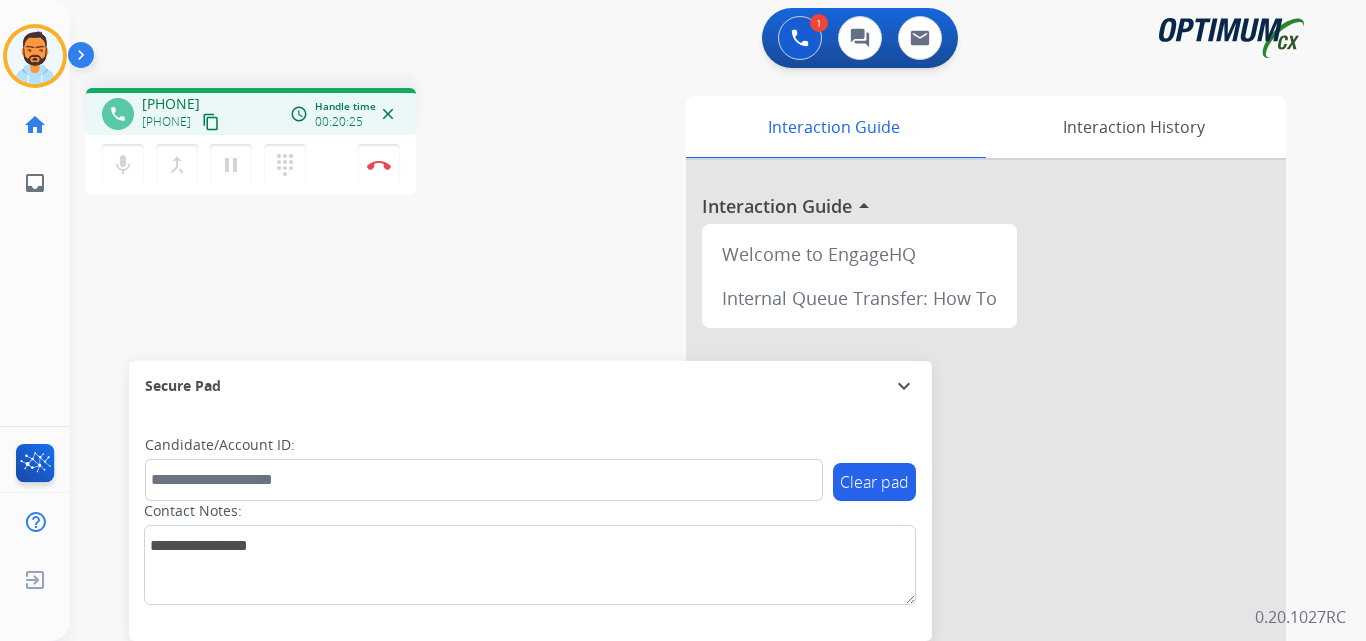 click on "phone [PHONE] [PHONE] content_copy access_time Call metrics Queue   00:09 Hold   00:00 Talk   20:26 Total   20:34 Handle time 00:20:25 close mic Mute merge_type Bridge pause Hold dialpad Dialpad Disconnect swap_horiz Break voice bridge close_fullscreen Connect 3-Way Call merge_type Separate 3-Way Call  Interaction Guide   Interaction History  Interaction Guide arrow_drop_up  Welcome to EngageHQ   Internal Queue Transfer: How To  Secure Pad expand_more Clear pad Candidate/Account ID: Contact Notes:" at bounding box center (694, 489) 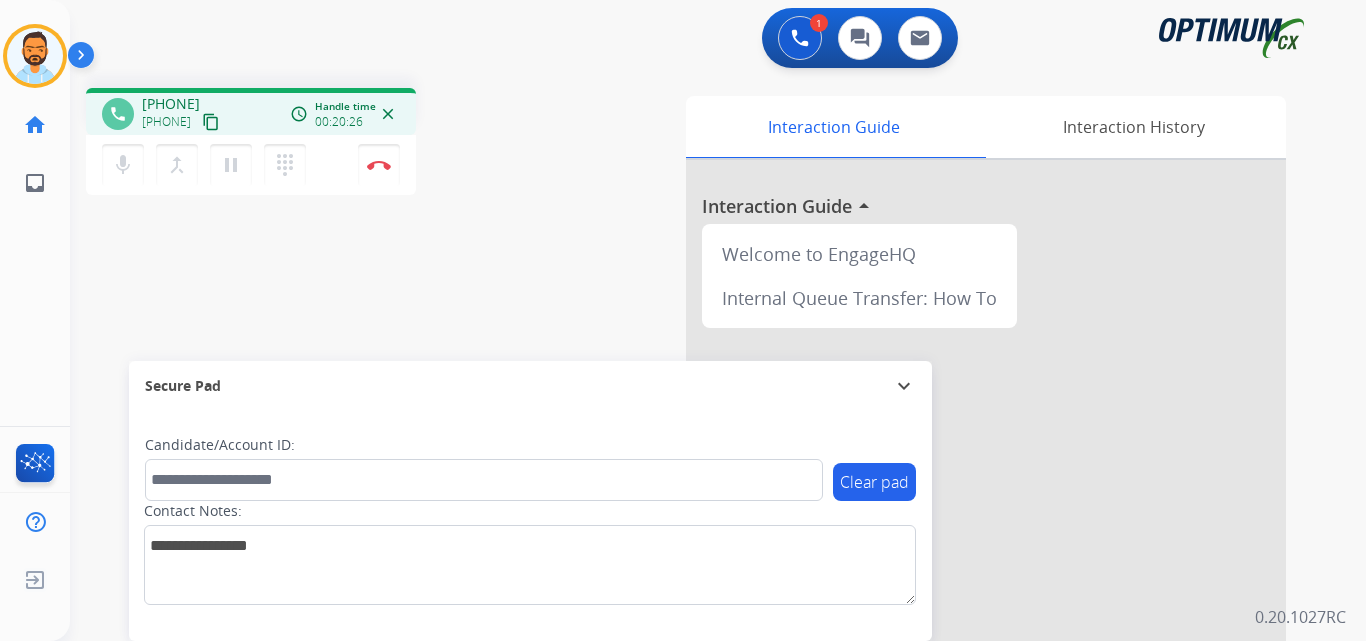 click on "phone [PHONE] [PHONE] content_copy access_time Call metrics Queue   00:09 Hold   00:00 Talk   20:27 Total   20:35 Handle time 00:20:26 close mic Mute merge_type Bridge pause Hold dialpad Dialpad Disconnect swap_horiz Break voice bridge close_fullscreen Connect 3-Way Call merge_type Separate 3-Way Call" at bounding box center (333, 144) 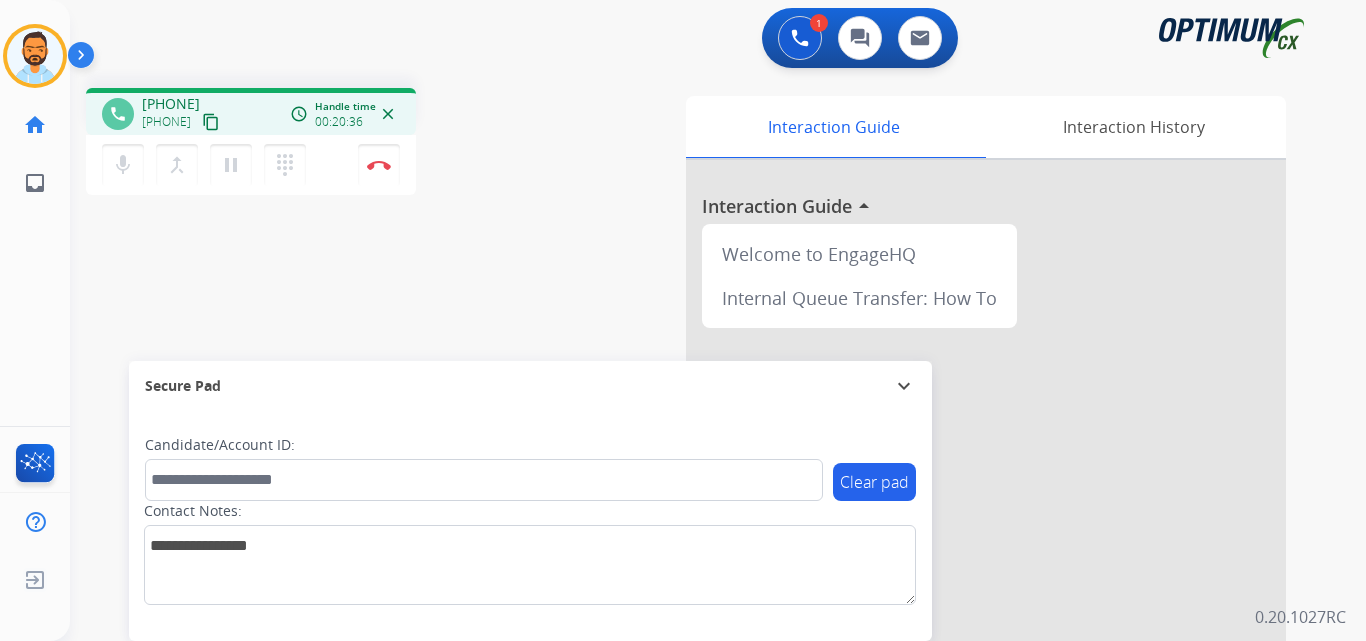 click on "phone [PHONE] [PHONE] content_copy access_time Call metrics Queue   00:09 Hold   00:00 Talk   20:37 Total   20:45 Handle time 00:20:36 close mic Mute merge_type Bridge pause Hold dialpad Dialpad Disconnect swap_horiz Break voice bridge close_fullscreen Connect 3-Way Call merge_type Separate 3-Way Call" at bounding box center [333, 144] 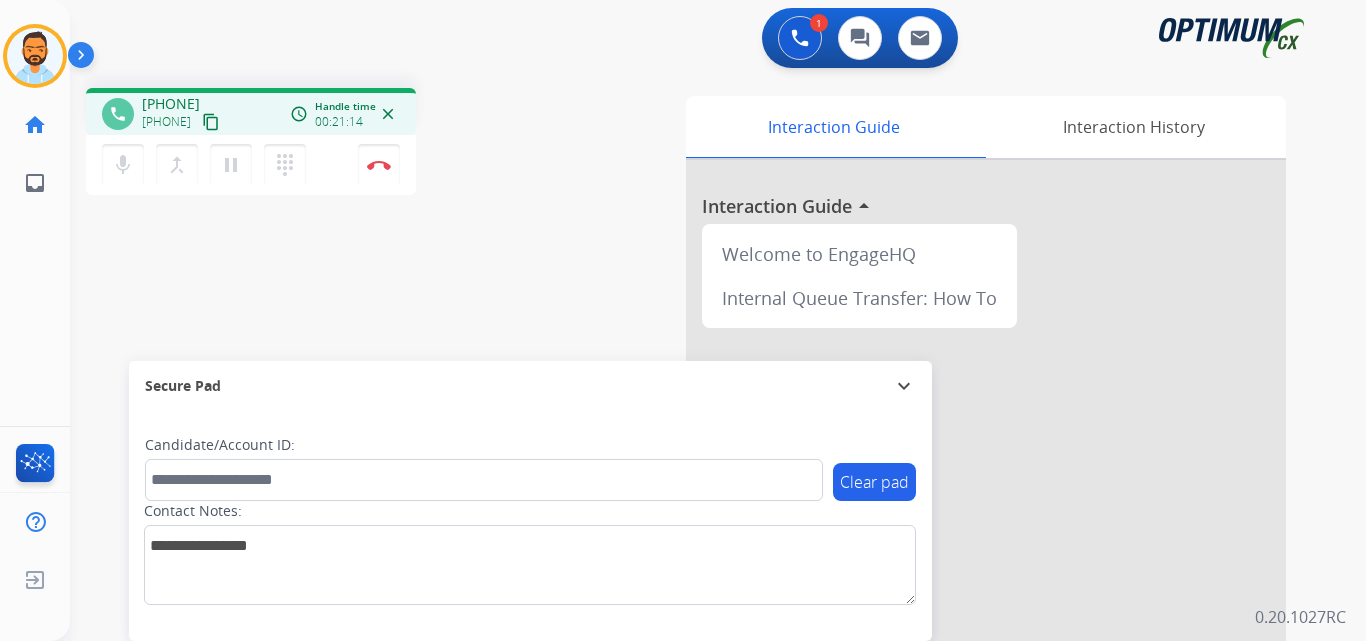 click on "phone [PHONE] [PHONE] content_copy access_time Call metrics Queue   00:09 Hold   00:00 Talk   21:15 Total   21:23 Handle time 00:21:14 close mic Mute merge_type Bridge pause Hold dialpad Dialpad Disconnect swap_horiz Break voice bridge close_fullscreen Connect 3-Way Call merge_type Separate 3-Way Call" at bounding box center [333, 144] 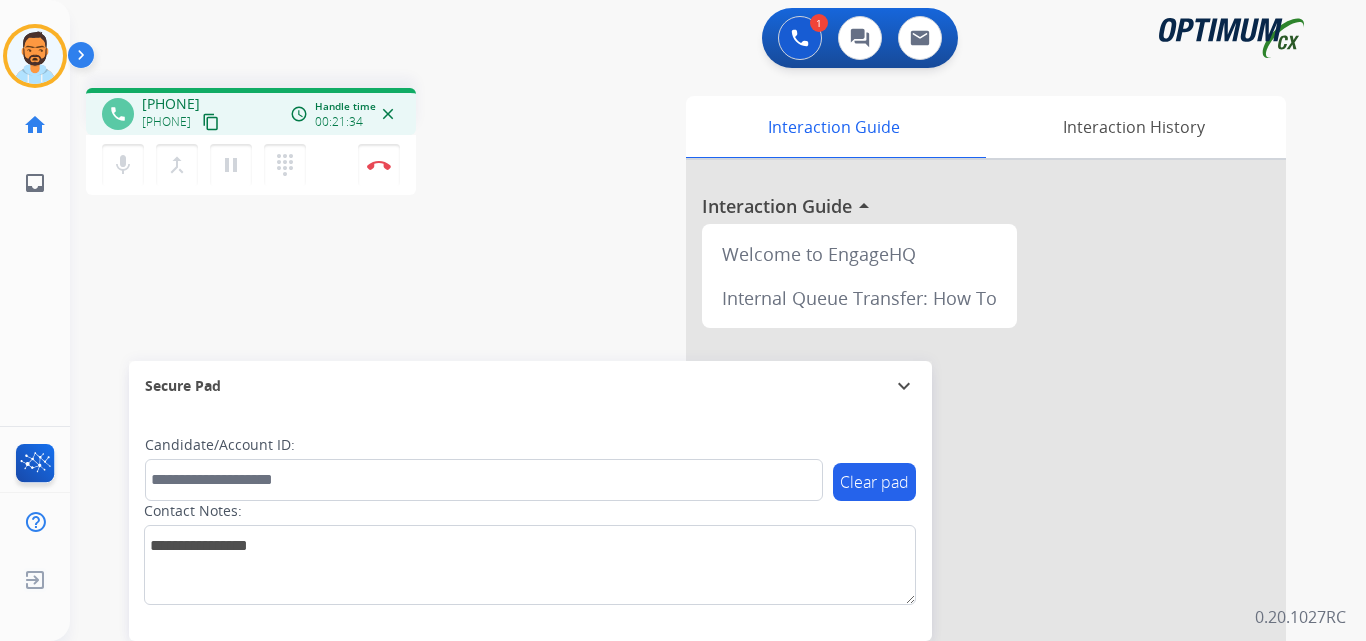 click on "phone [PHONE] [PHONE] content_copy access_time Call metrics Queue   00:09 Hold   00:00 Talk   21:35 Total   21:43 Handle time 00:21:34 close mic Mute merge_type Bridge pause Hold dialpad Dialpad Disconnect swap_horiz Break voice bridge close_fullscreen Connect 3-Way Call merge_type Separate 3-Way Call" at bounding box center [333, 144] 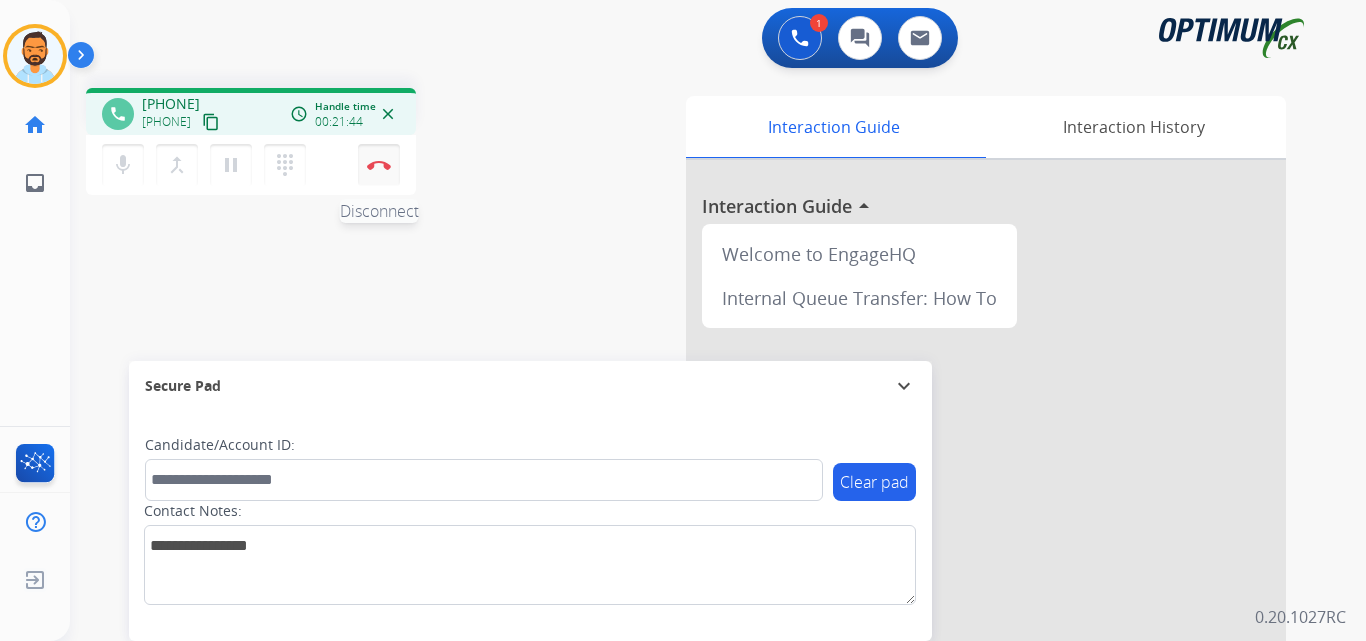 click on "Disconnect" at bounding box center (379, 165) 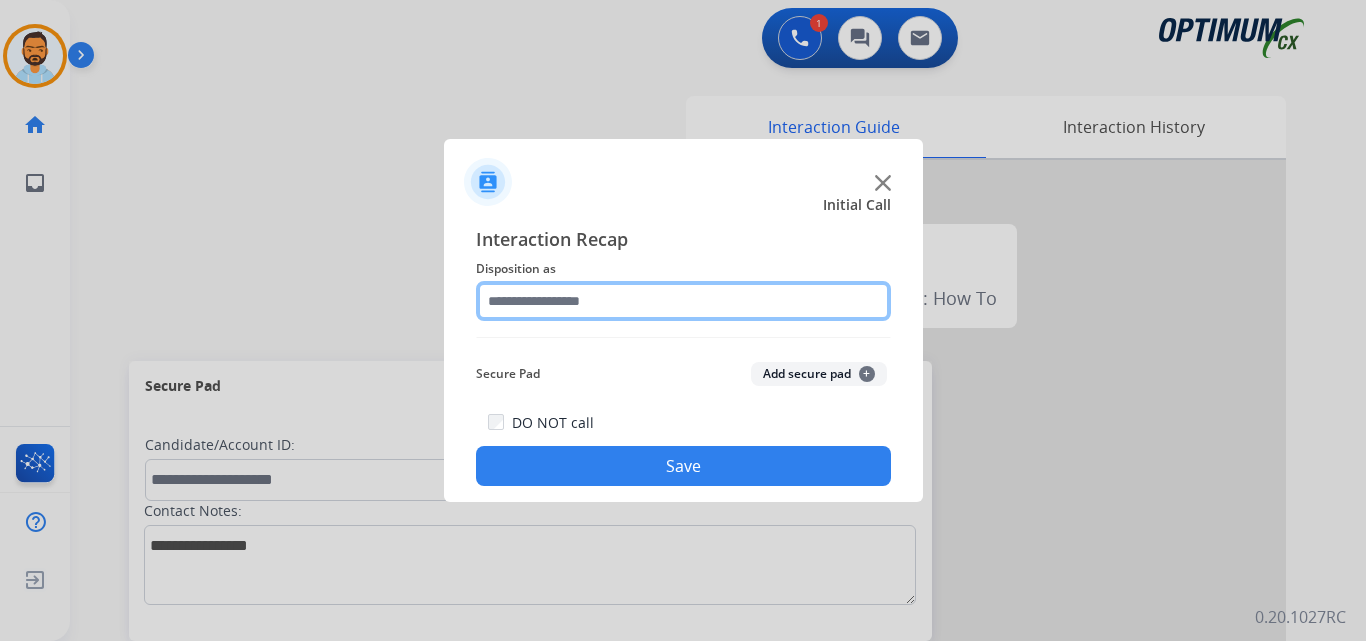 click 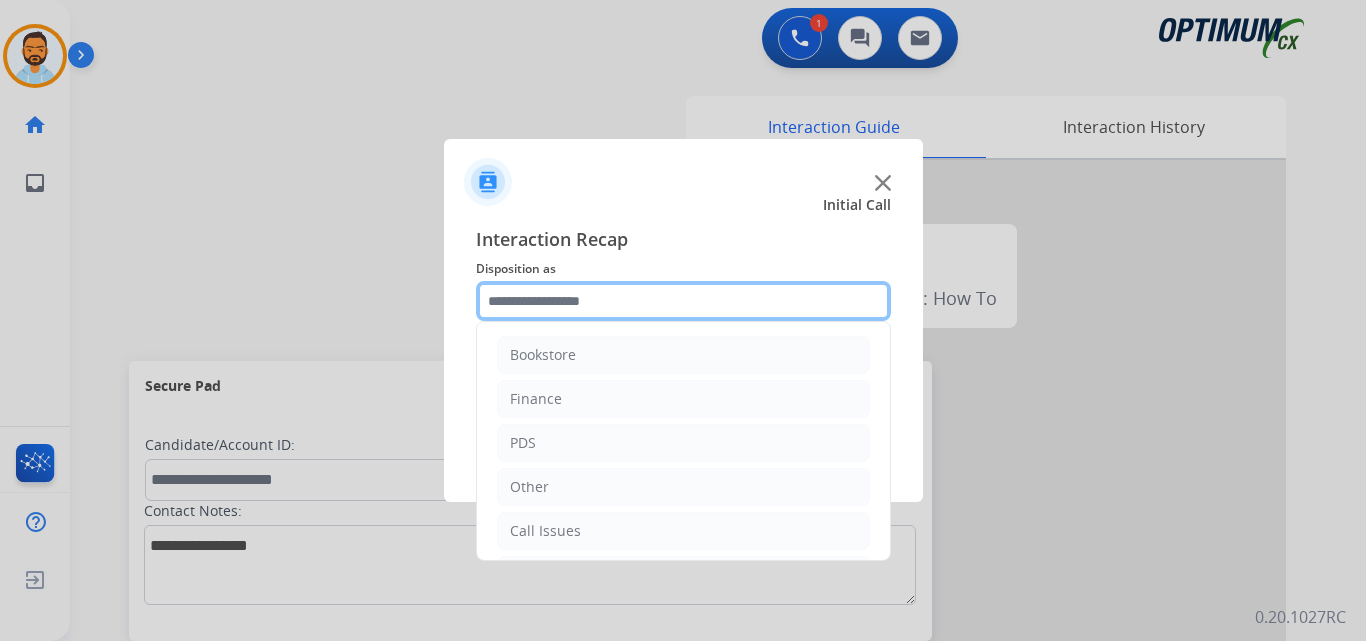 scroll, scrollTop: 136, scrollLeft: 0, axis: vertical 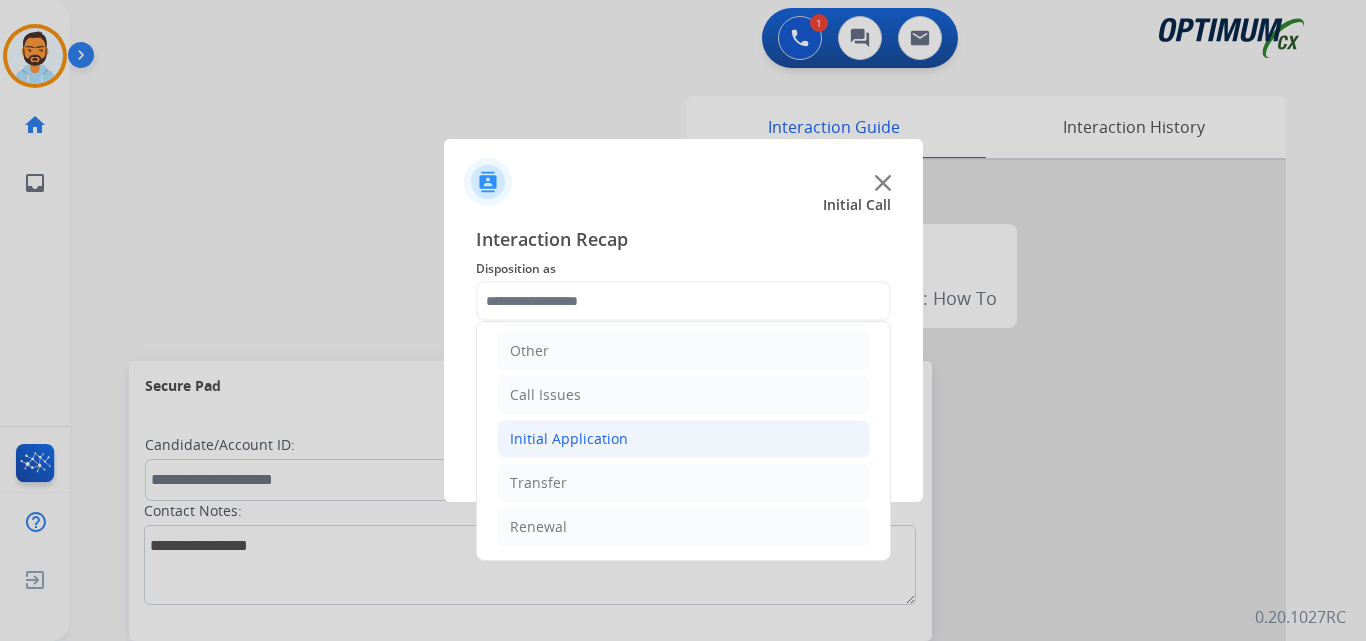 click on "Initial Application" 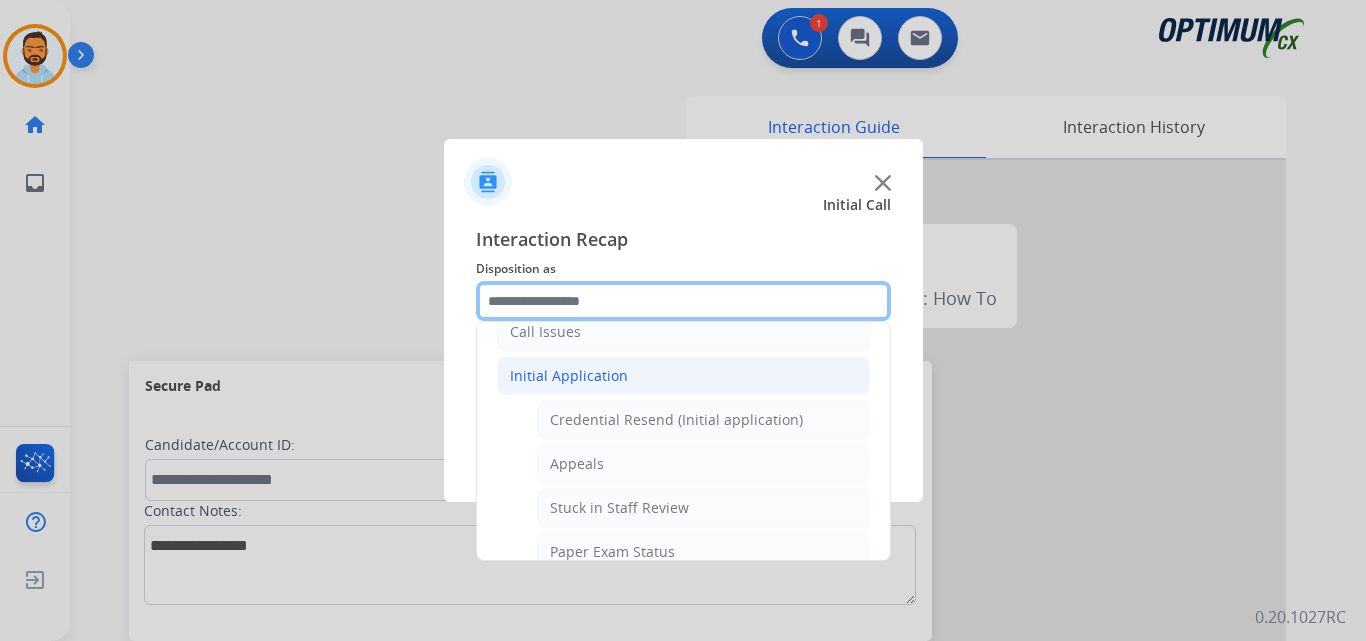 scroll, scrollTop: 208, scrollLeft: 0, axis: vertical 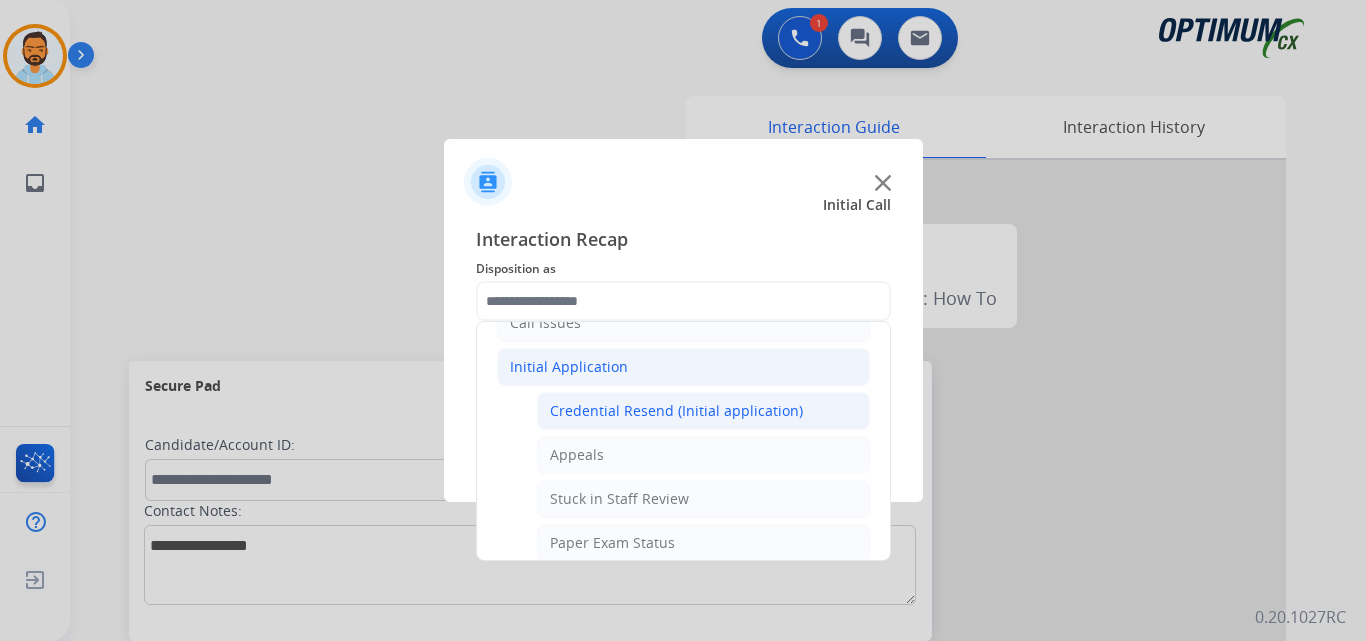 click on "Credential Resend (Initial application)" 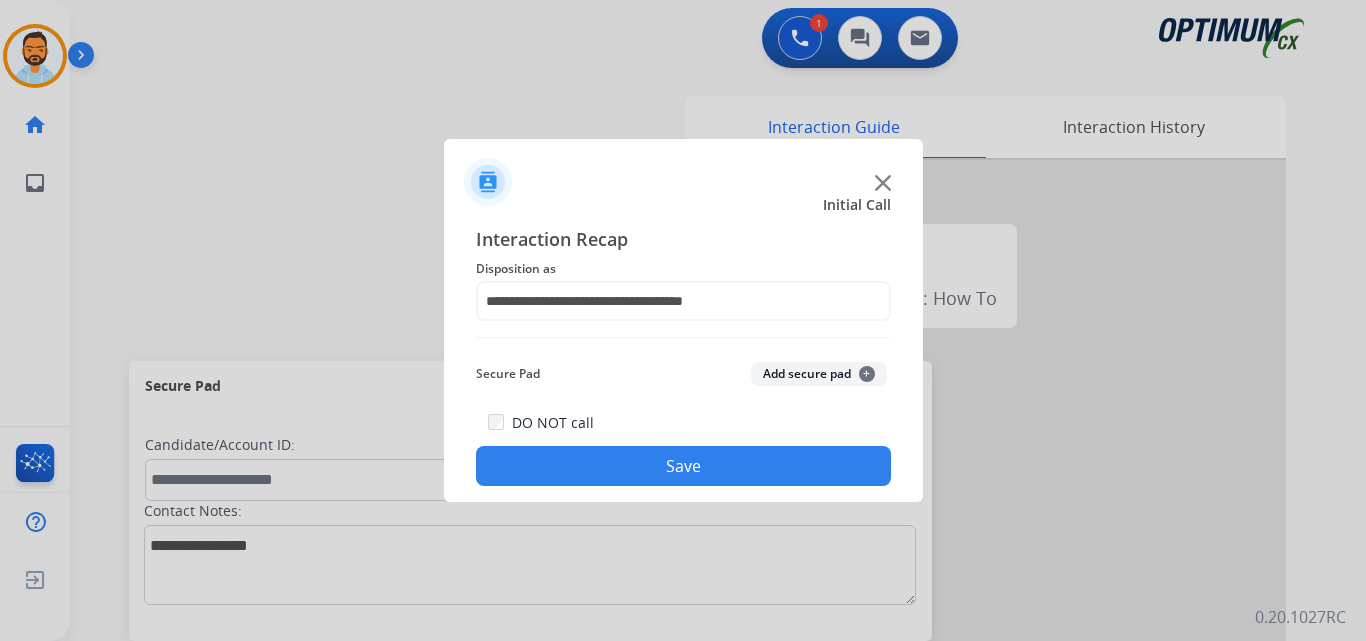 click on "Save" 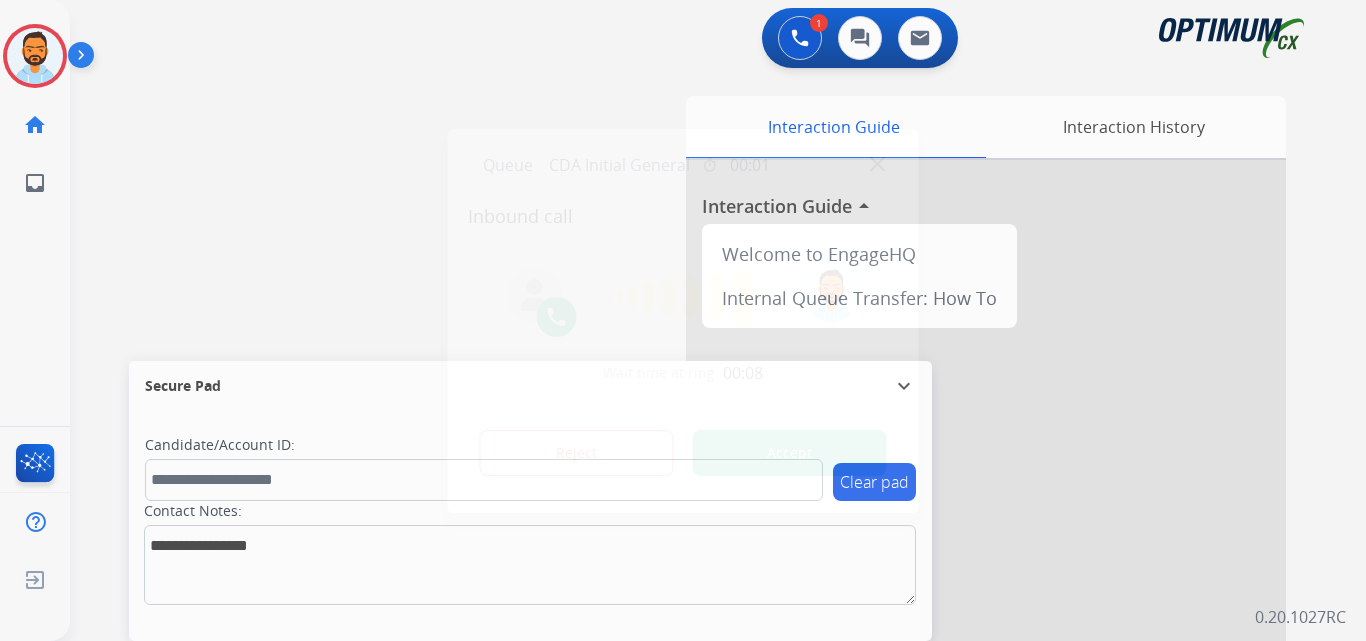 click on "Accept" at bounding box center (790, 453) 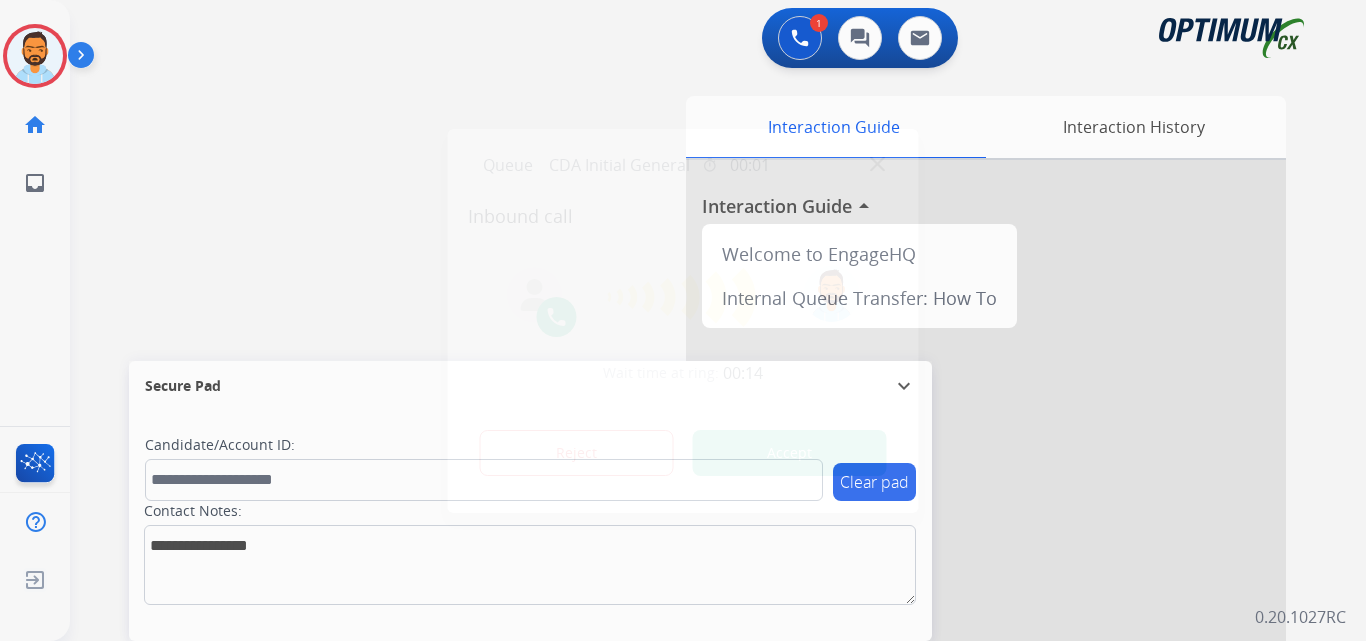 click on "Accept" at bounding box center [790, 453] 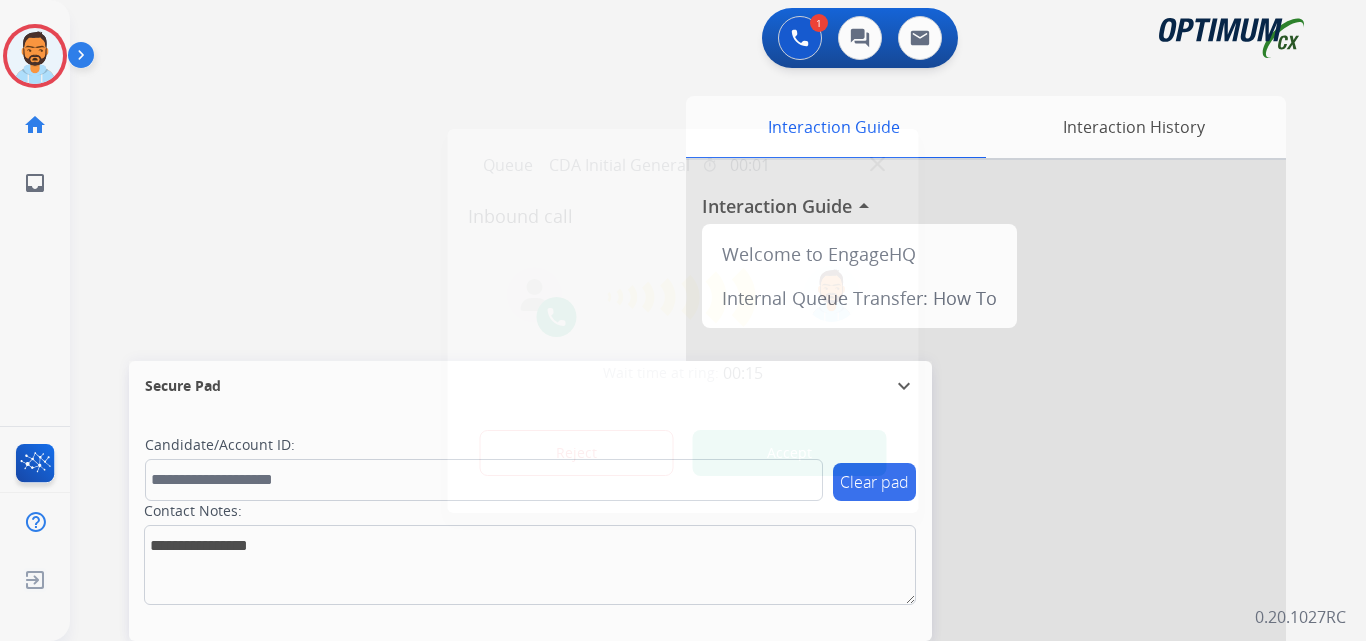 click on "Accept" at bounding box center (790, 453) 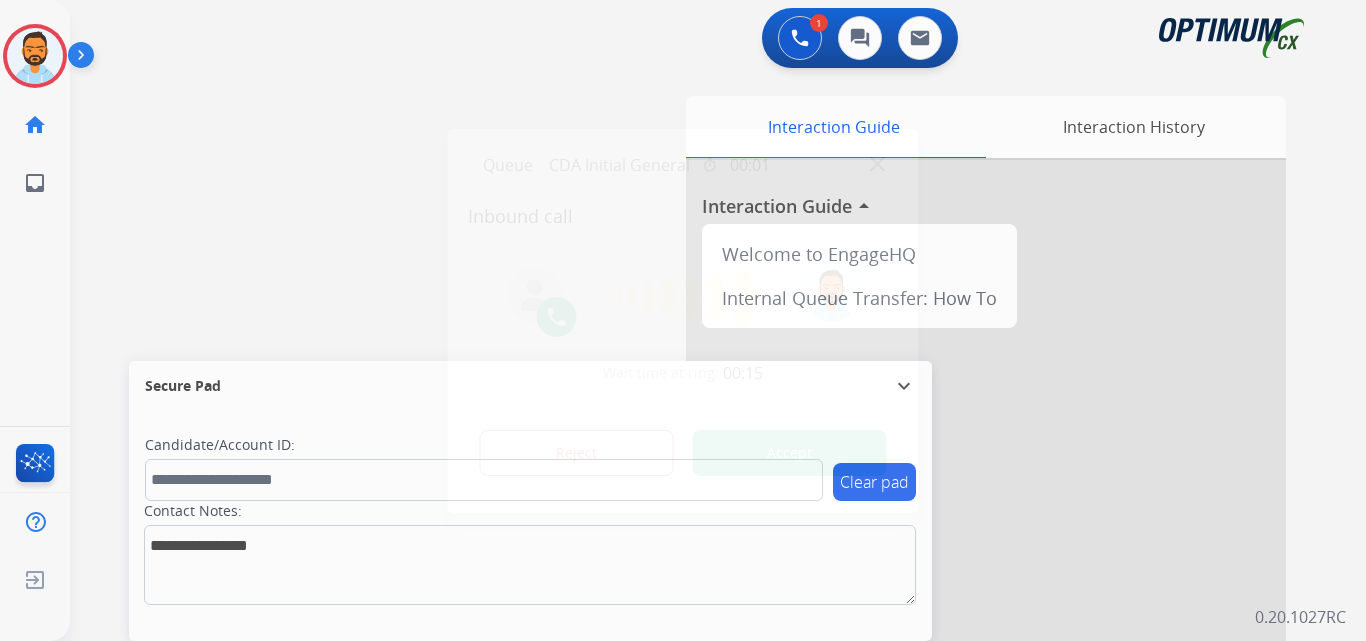 click on "Accept" at bounding box center (790, 453) 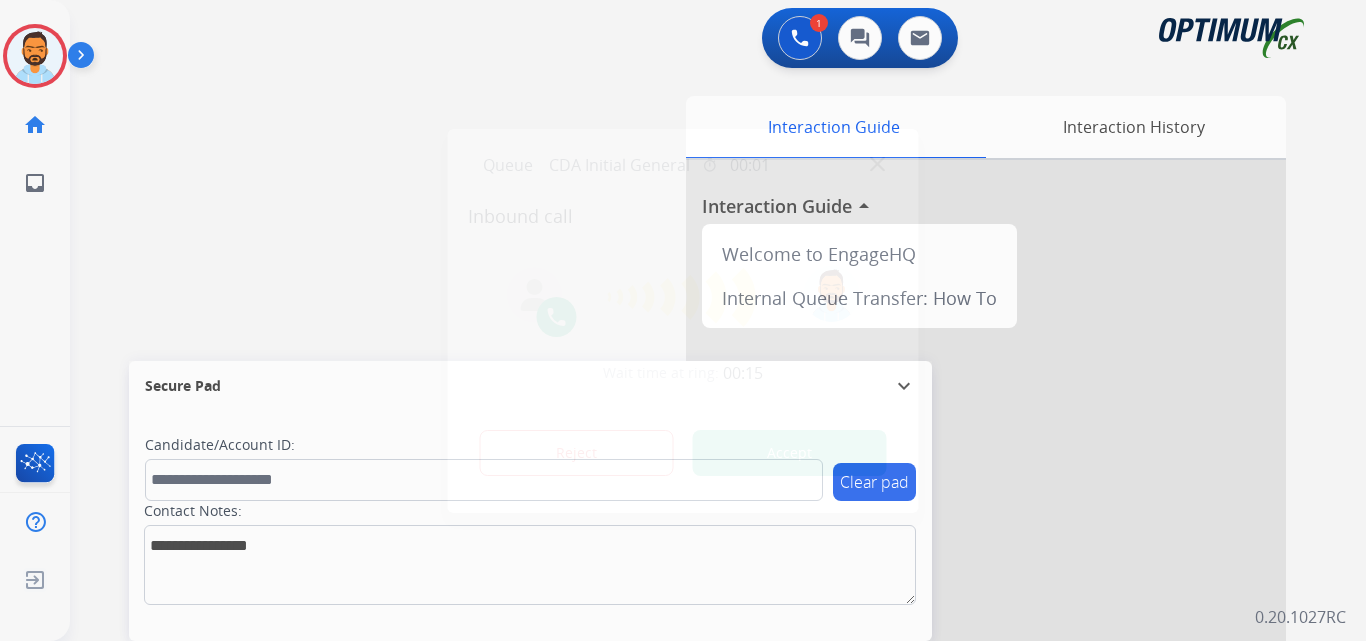 click on "Accept" at bounding box center [790, 453] 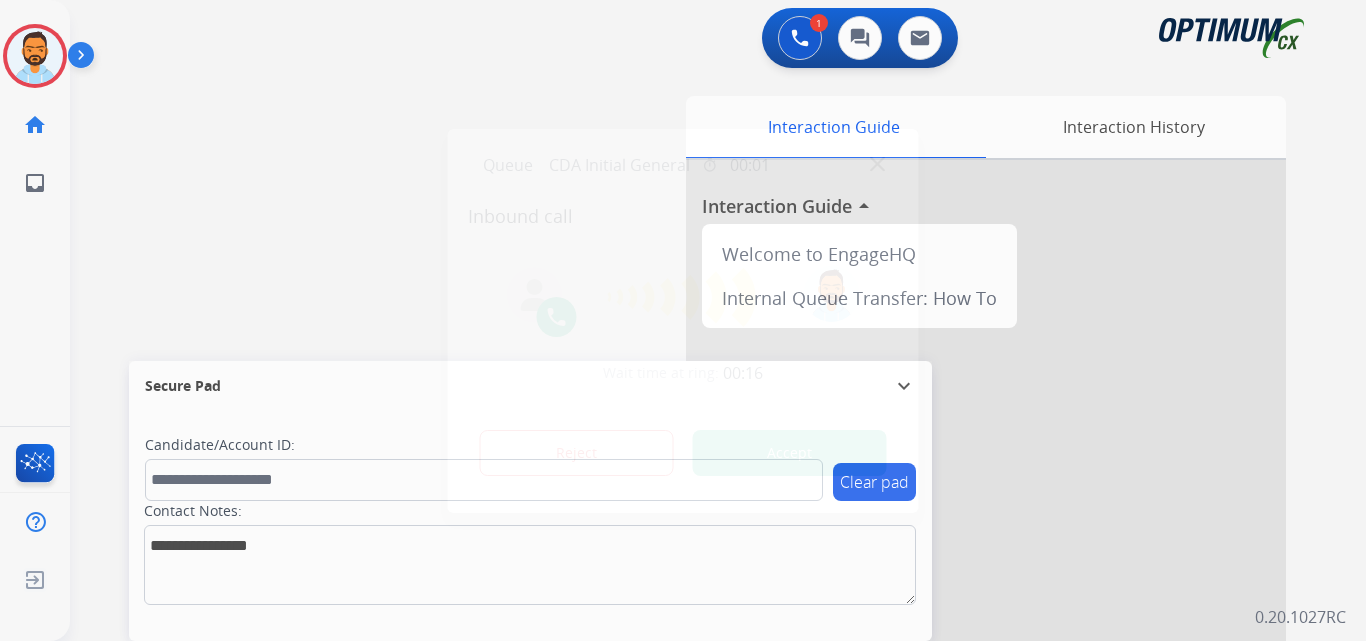 click on "Accept" at bounding box center (790, 453) 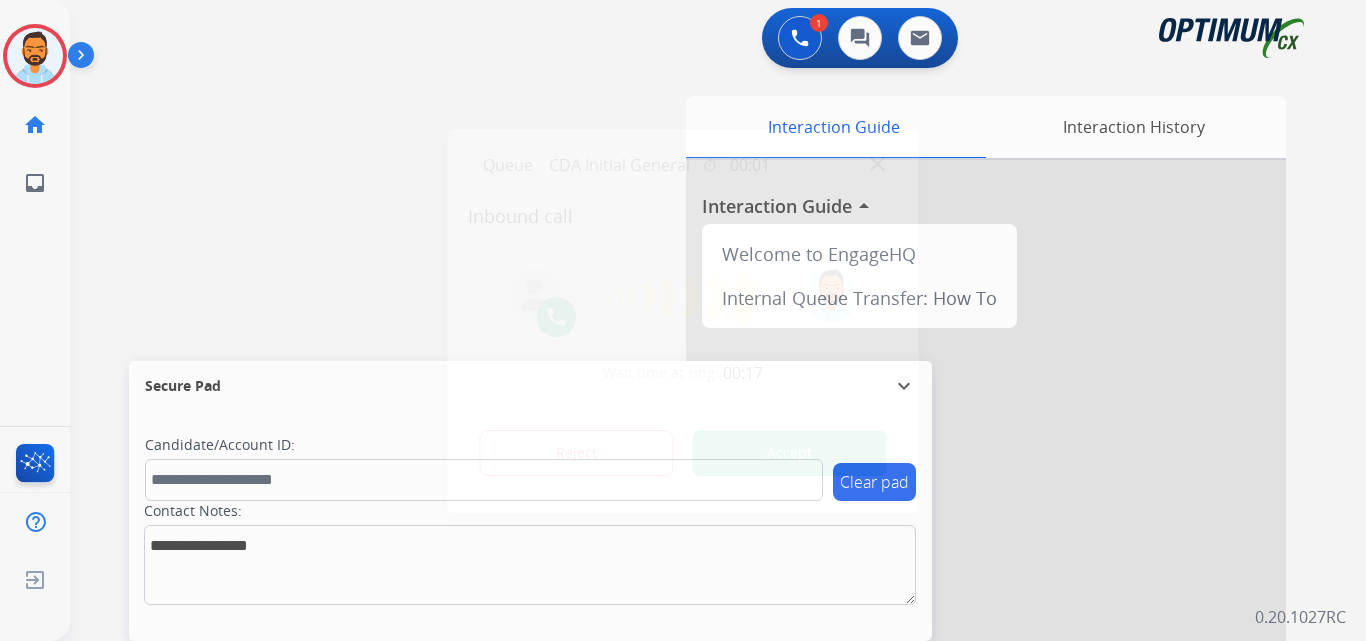 click on "Accept" at bounding box center (790, 453) 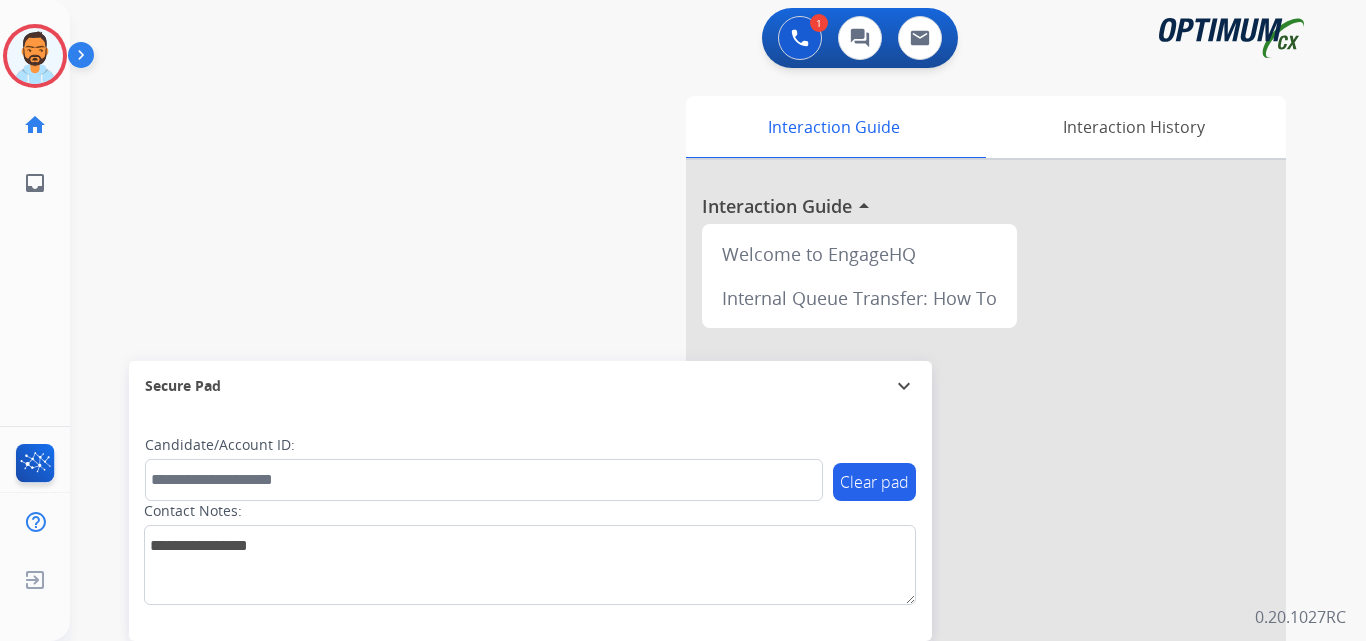 click on "Accept" at bounding box center (790, 453) 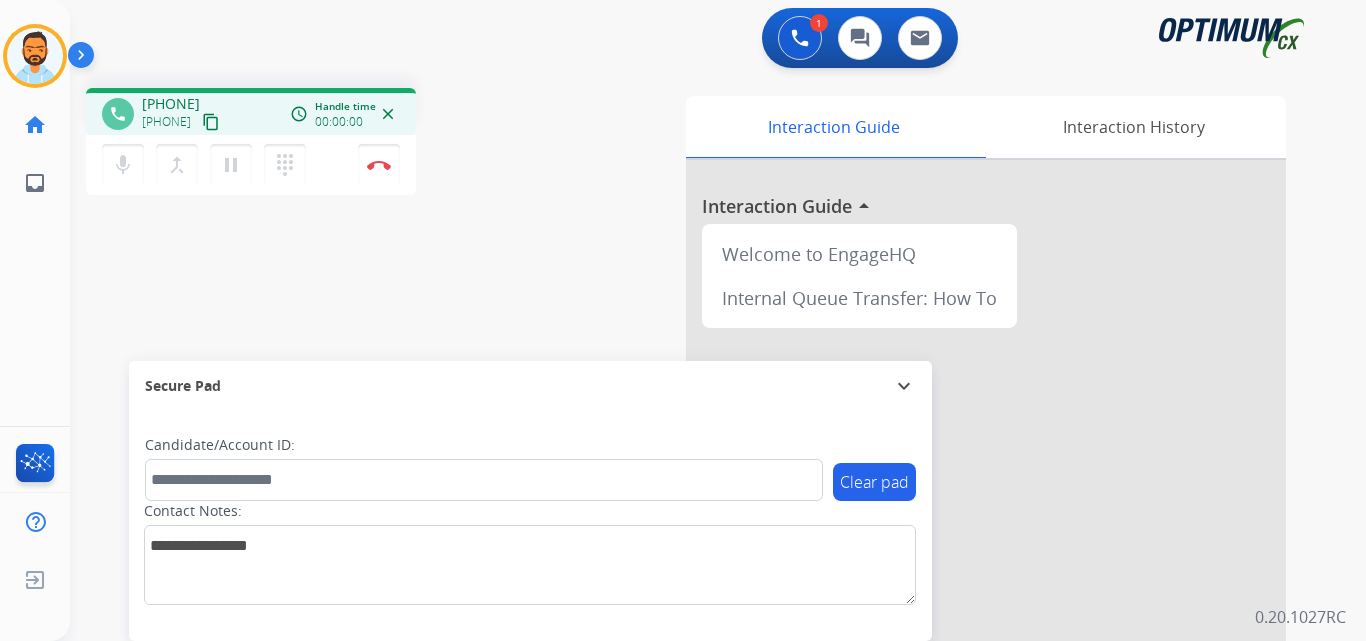 click on "content_copy" at bounding box center [211, 122] 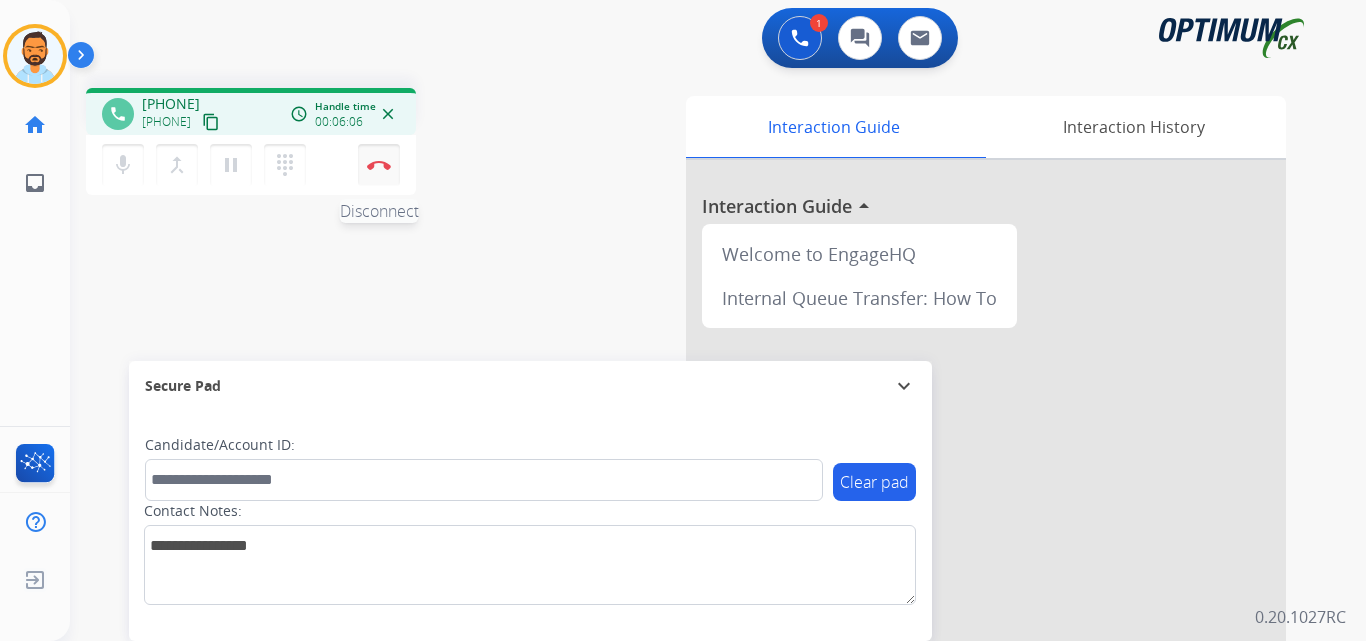 click on "Disconnect" at bounding box center [379, 165] 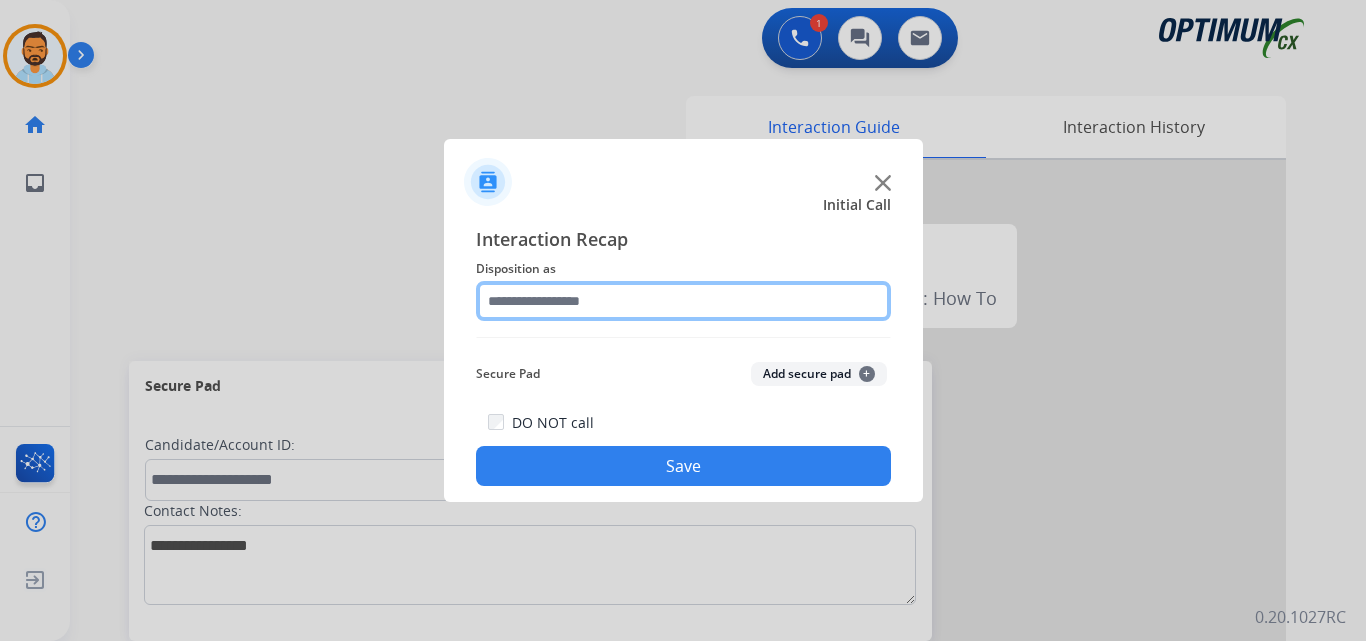 click 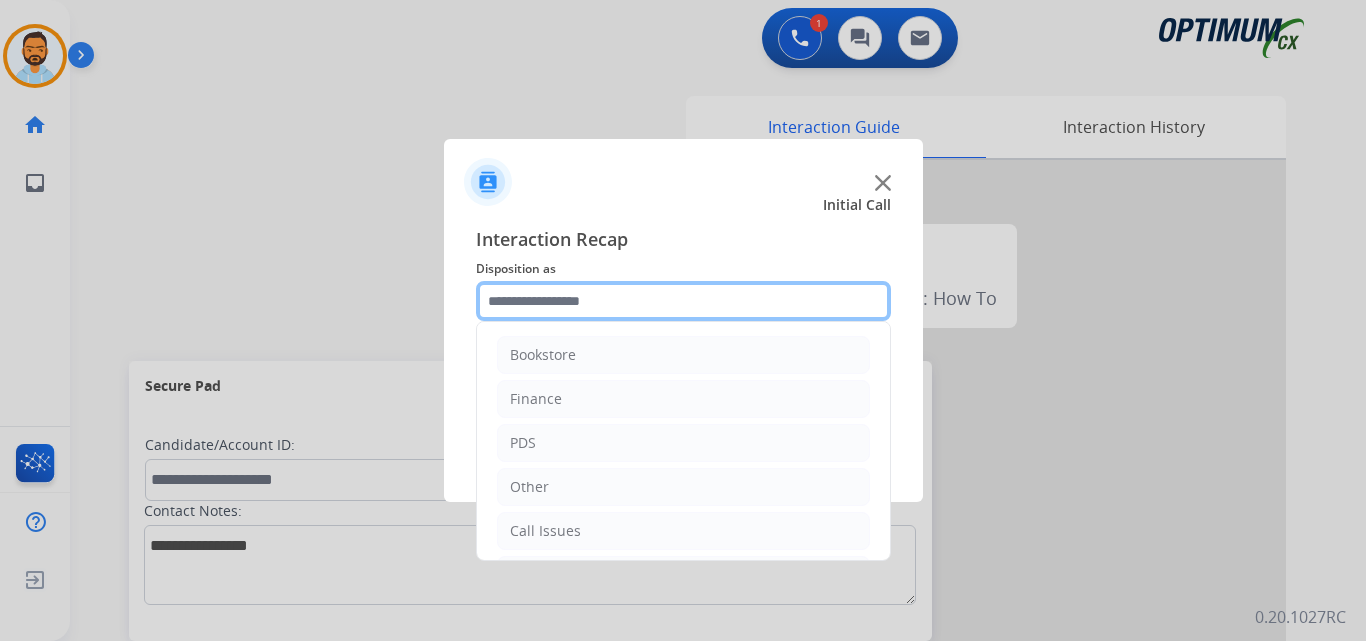scroll, scrollTop: 136, scrollLeft: 0, axis: vertical 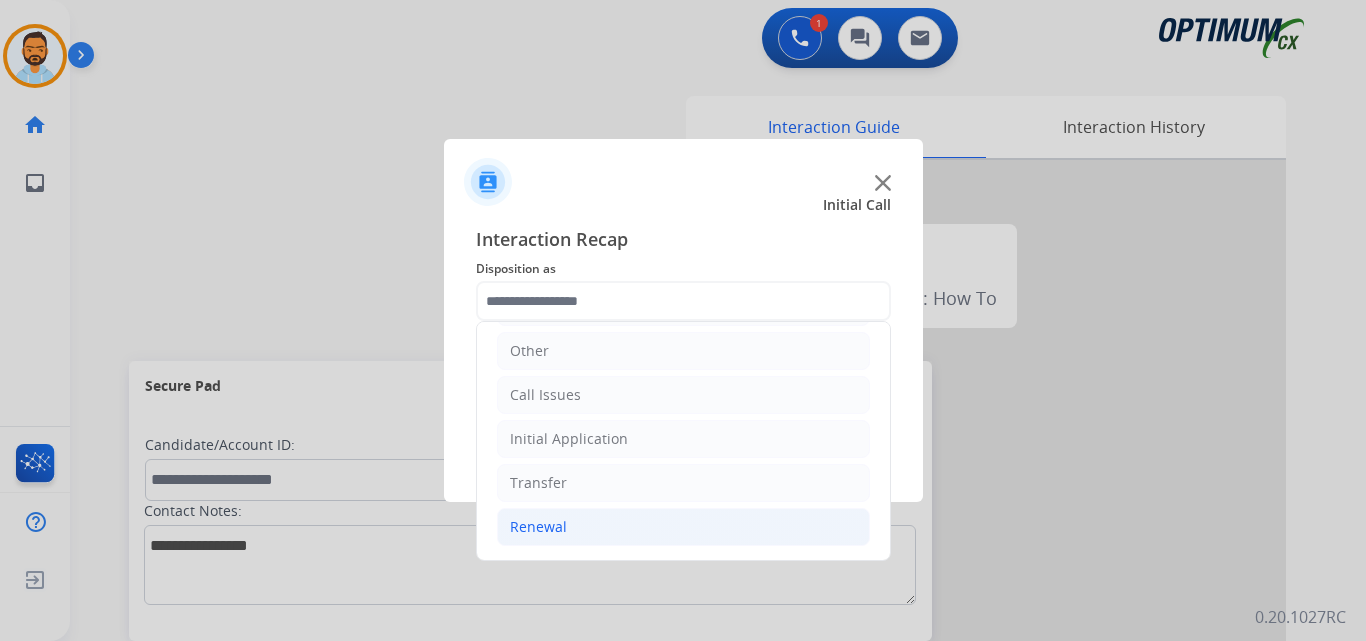 click on "Renewal" 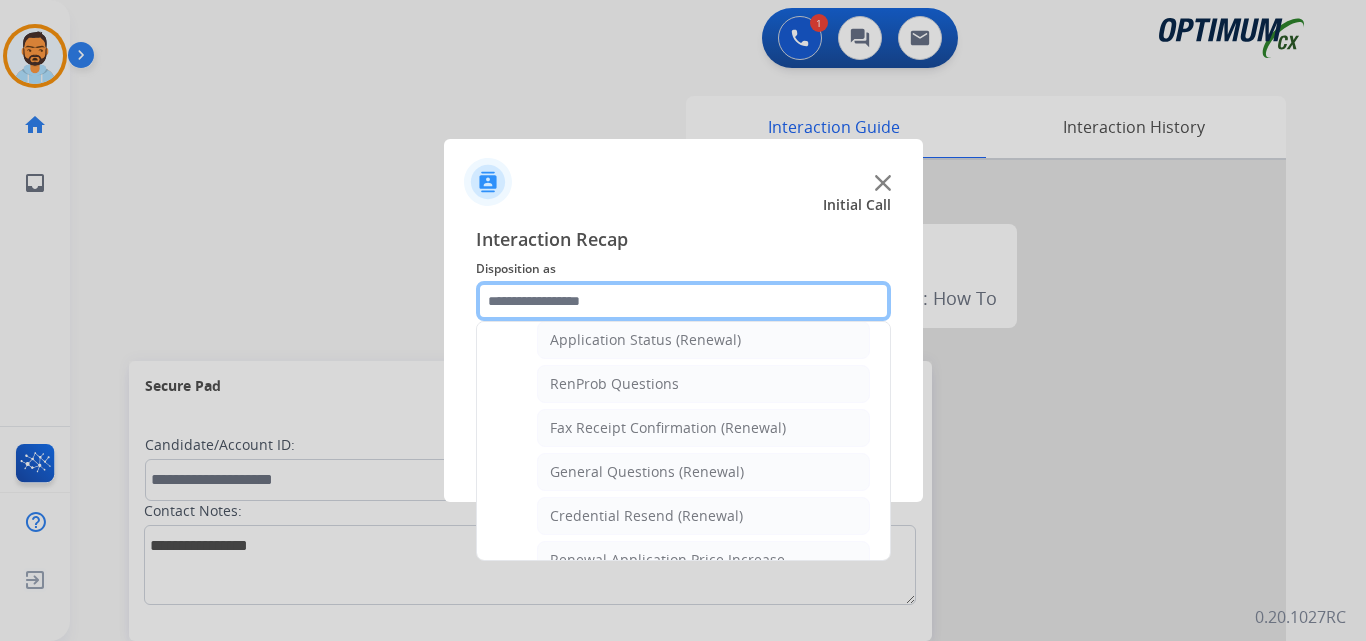 scroll, scrollTop: 494, scrollLeft: 0, axis: vertical 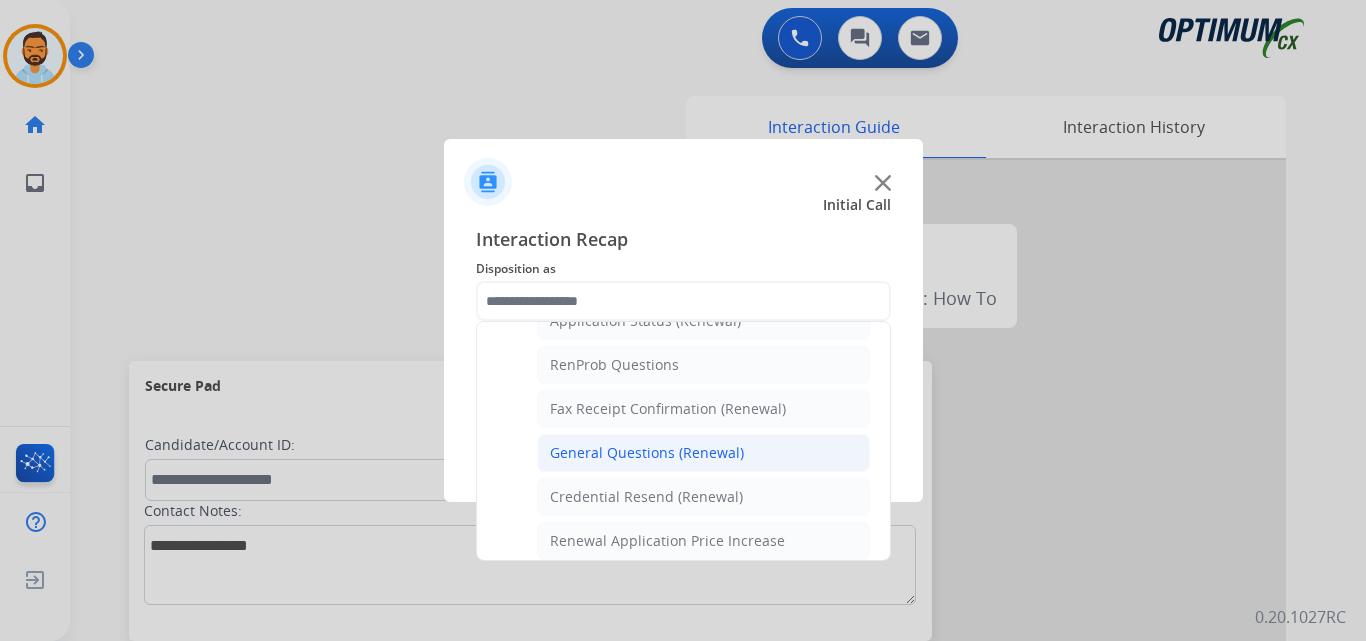 click on "General Questions (Renewal)" 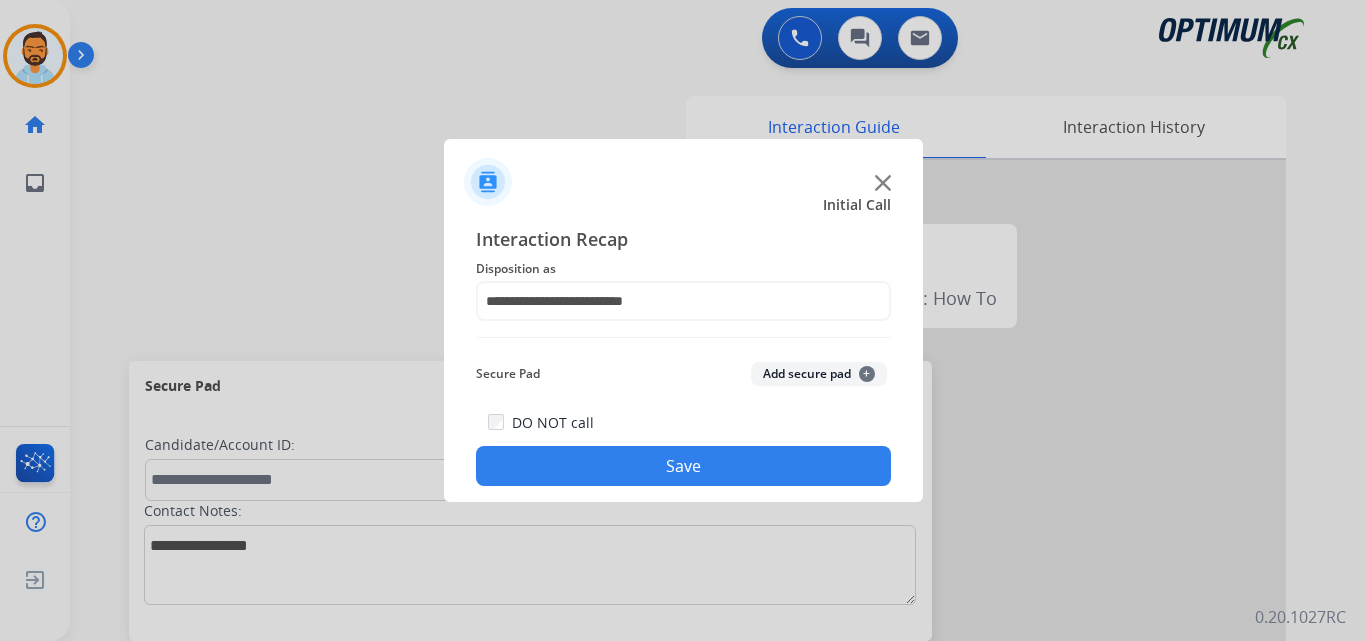 click on "Save" 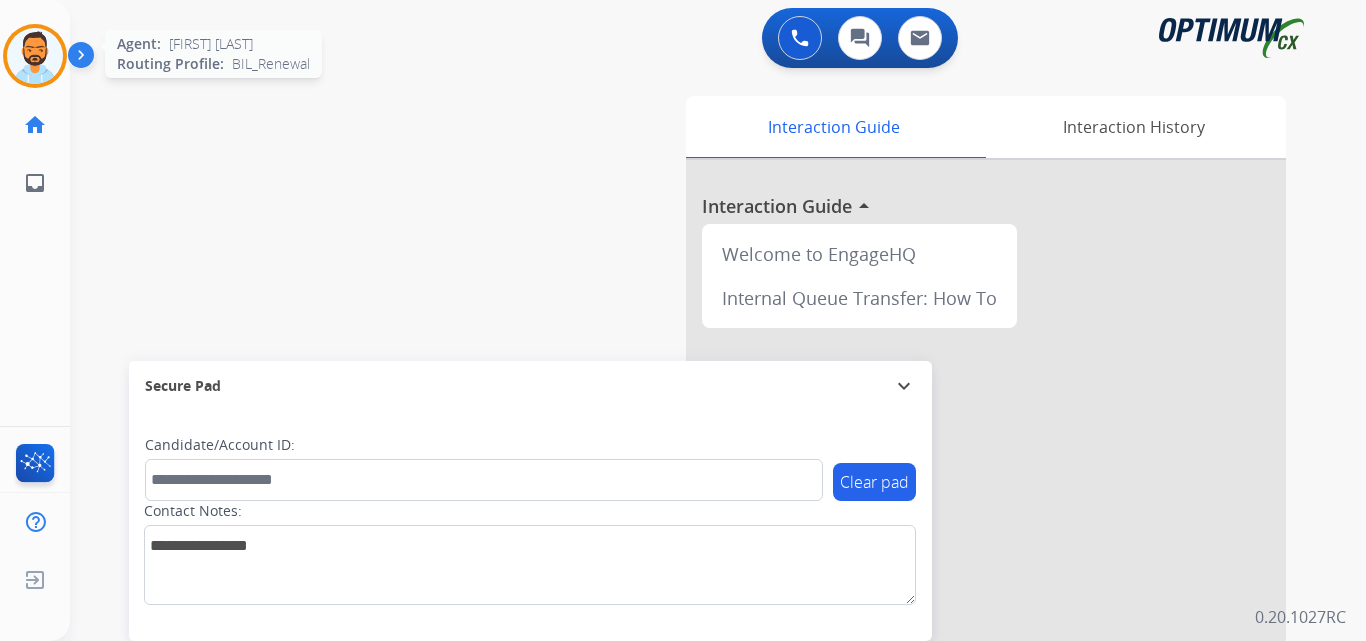 click at bounding box center (35, 56) 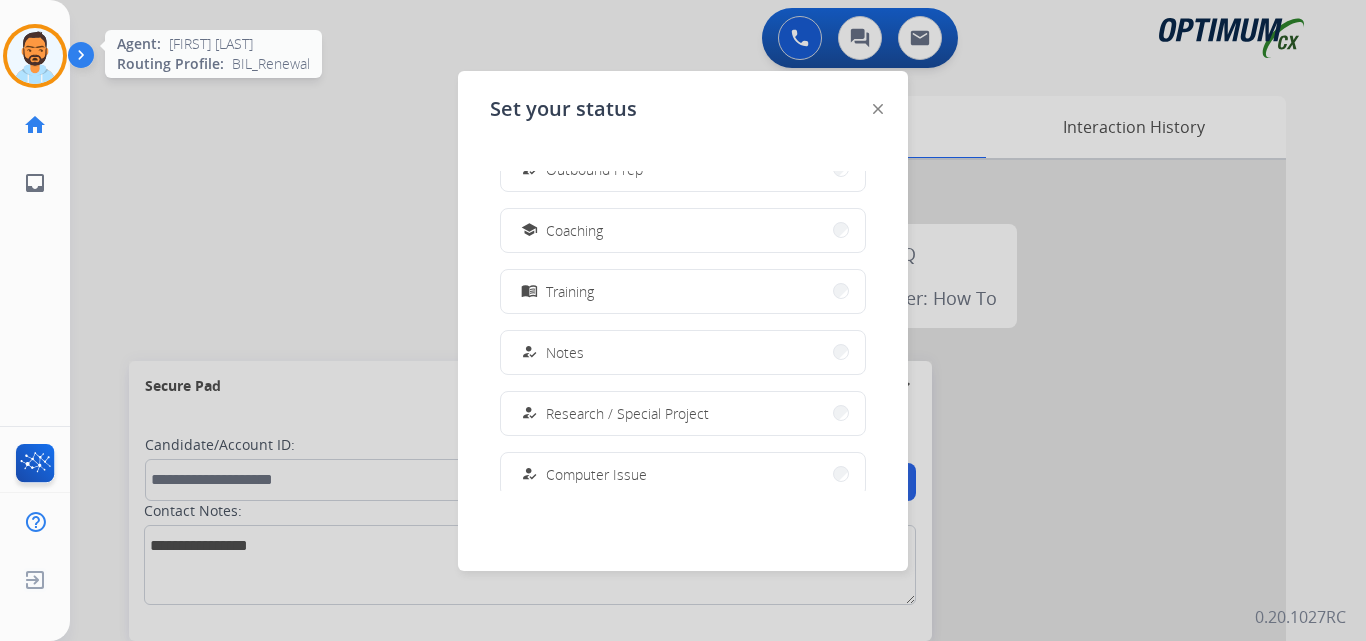 scroll, scrollTop: 499, scrollLeft: 0, axis: vertical 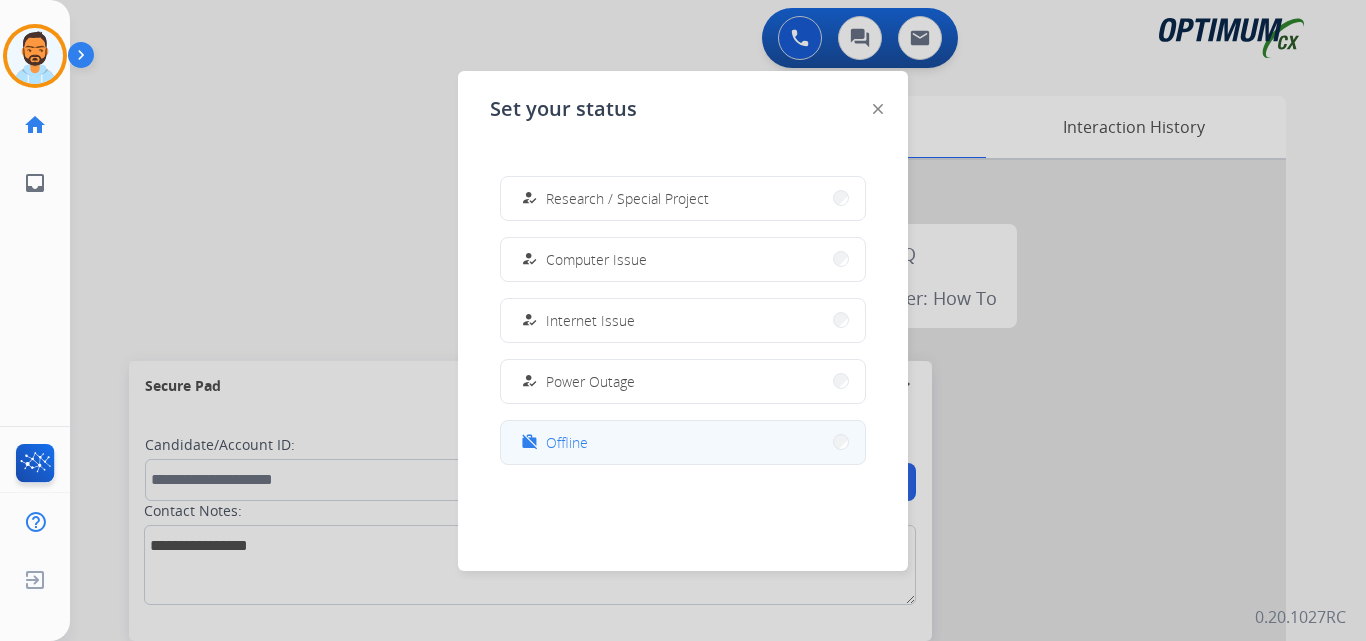 click on "work_off Offline" at bounding box center [683, 442] 